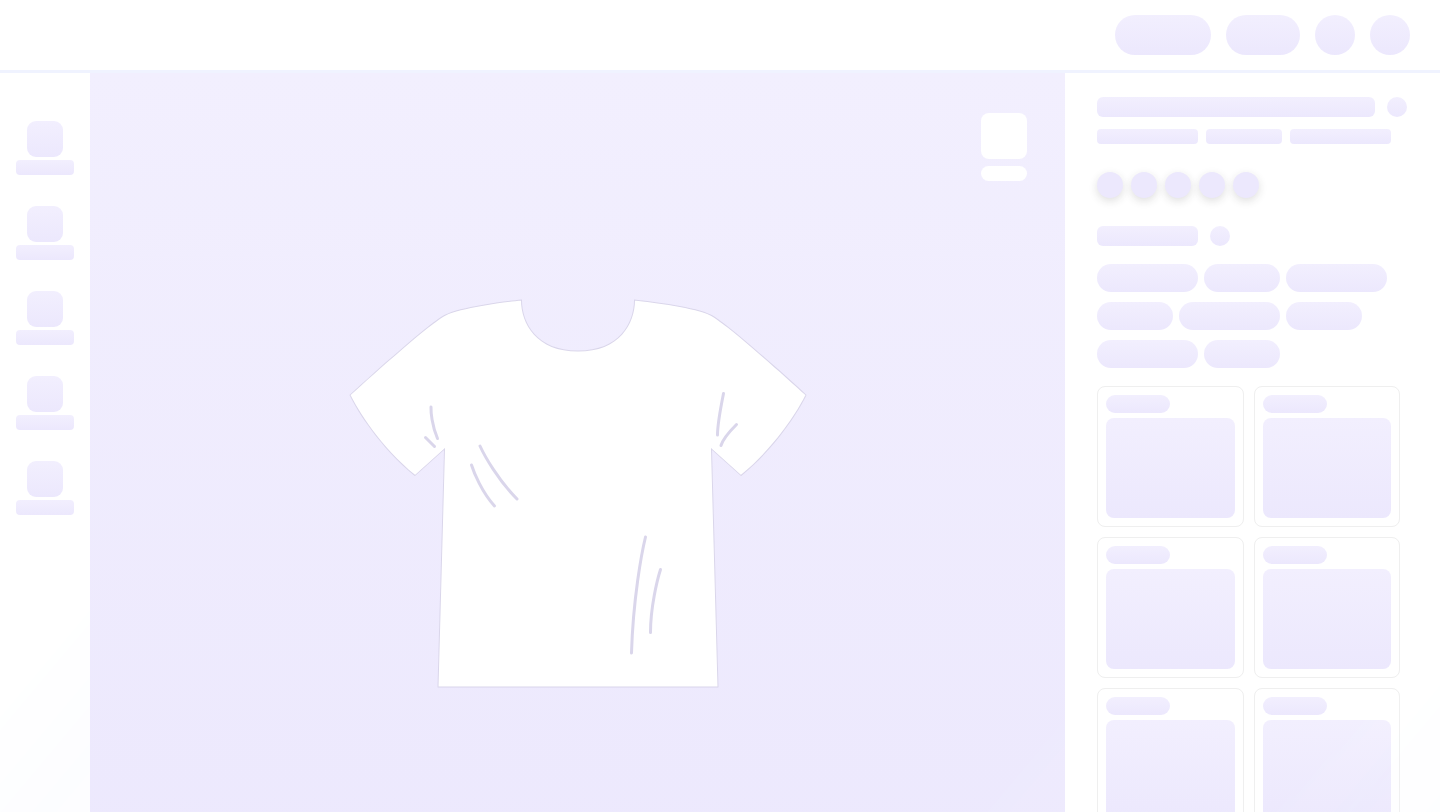 scroll, scrollTop: 0, scrollLeft: 0, axis: both 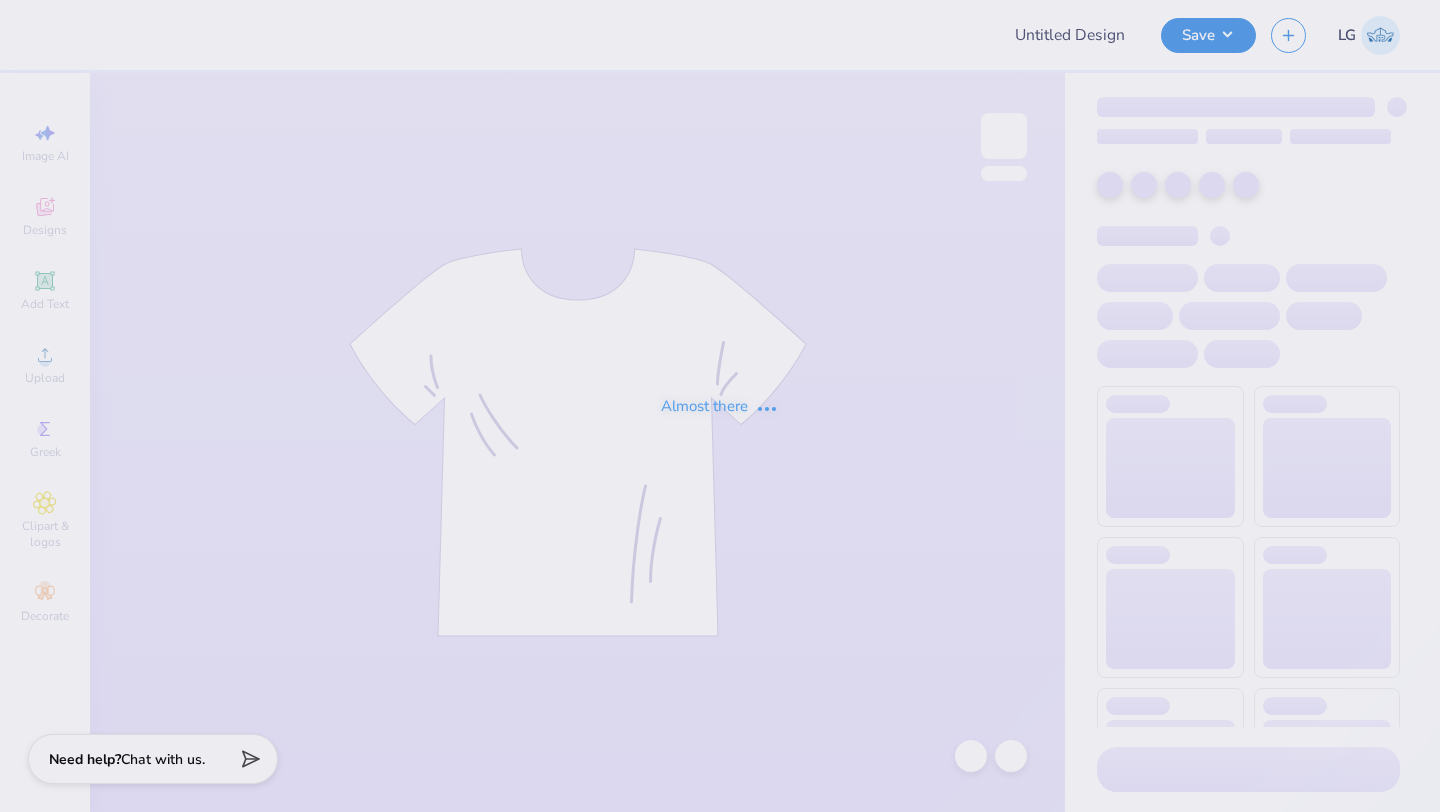 type on "ASCM Membership T-shirts" 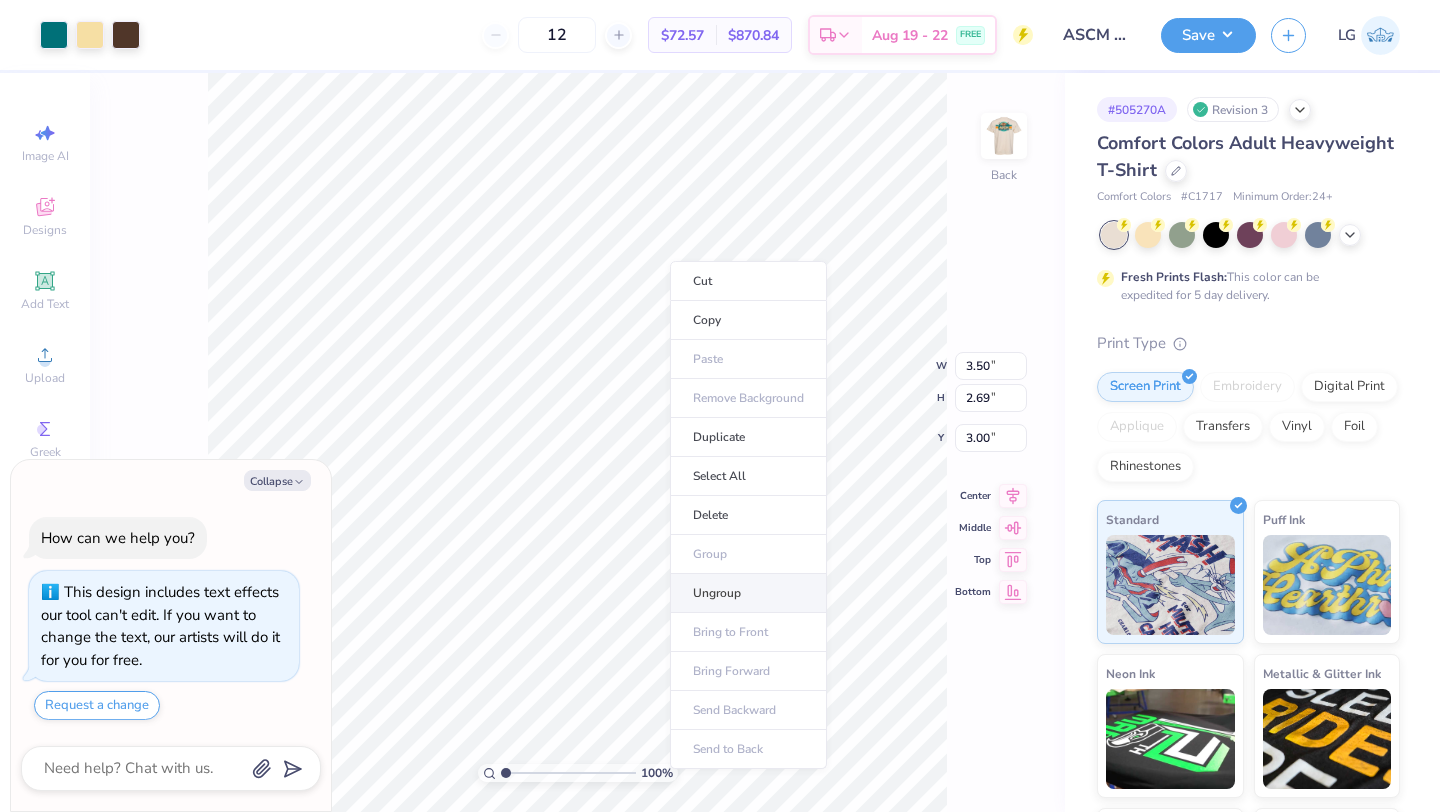 click on "Ungroup" at bounding box center [748, 593] 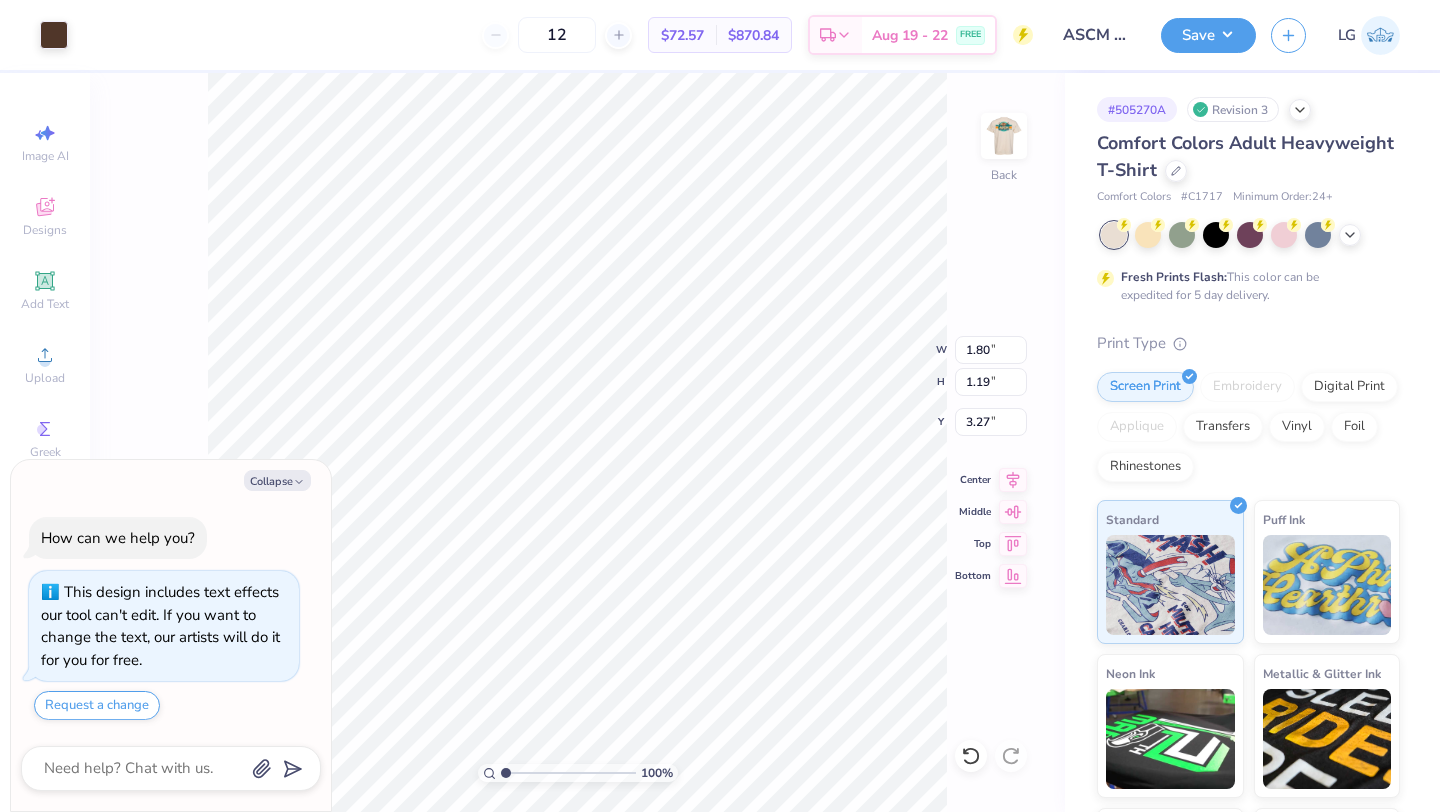 type on "x" 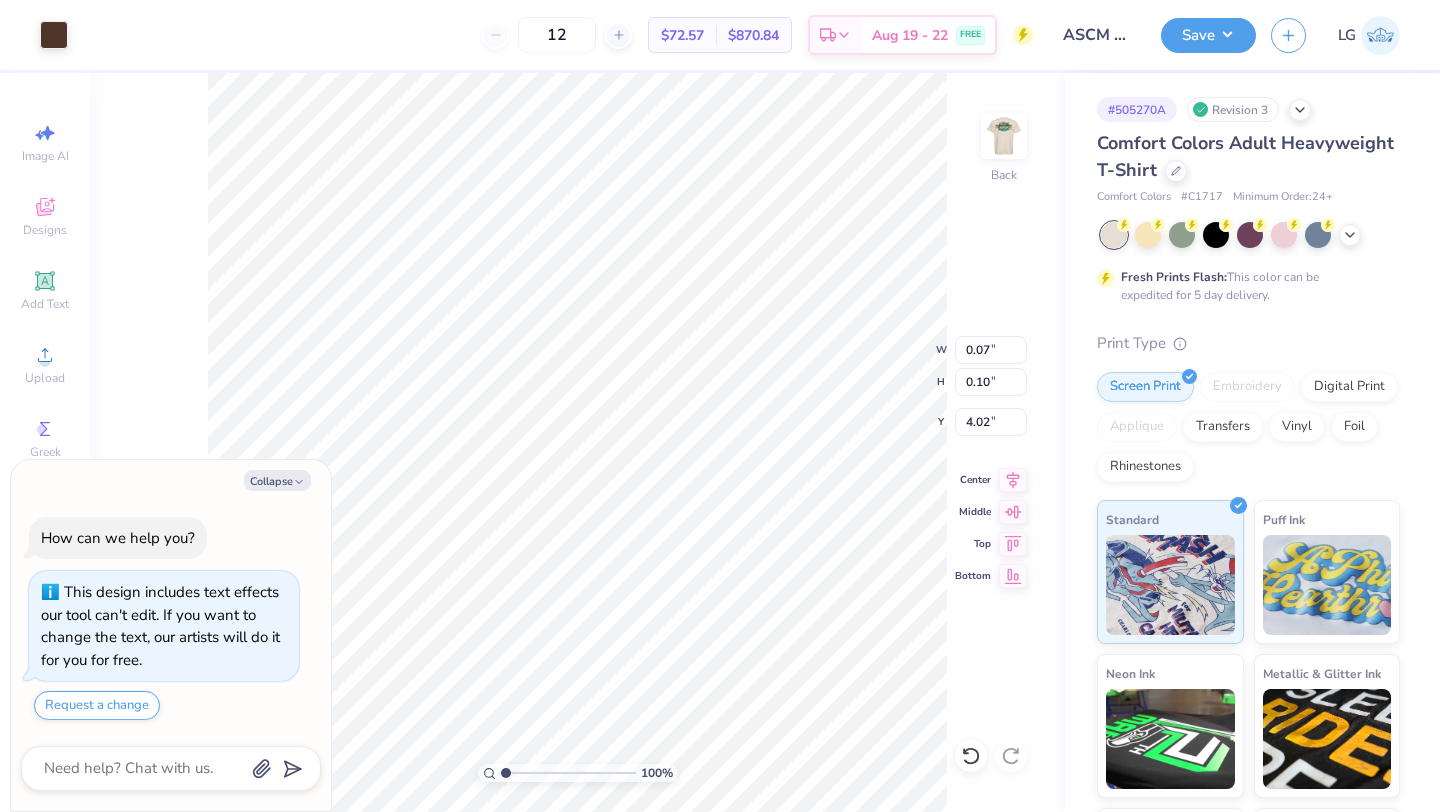 type on "x" 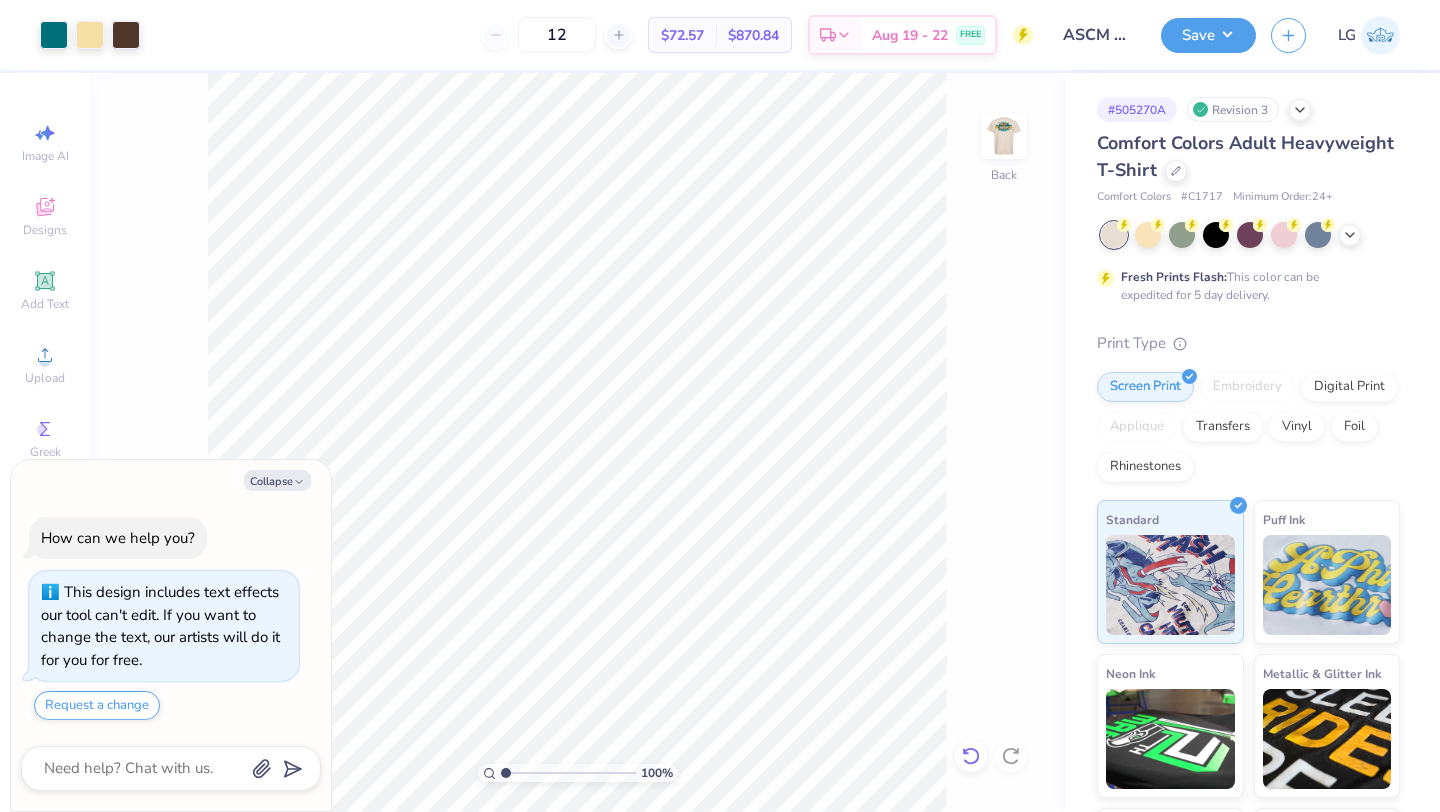 click 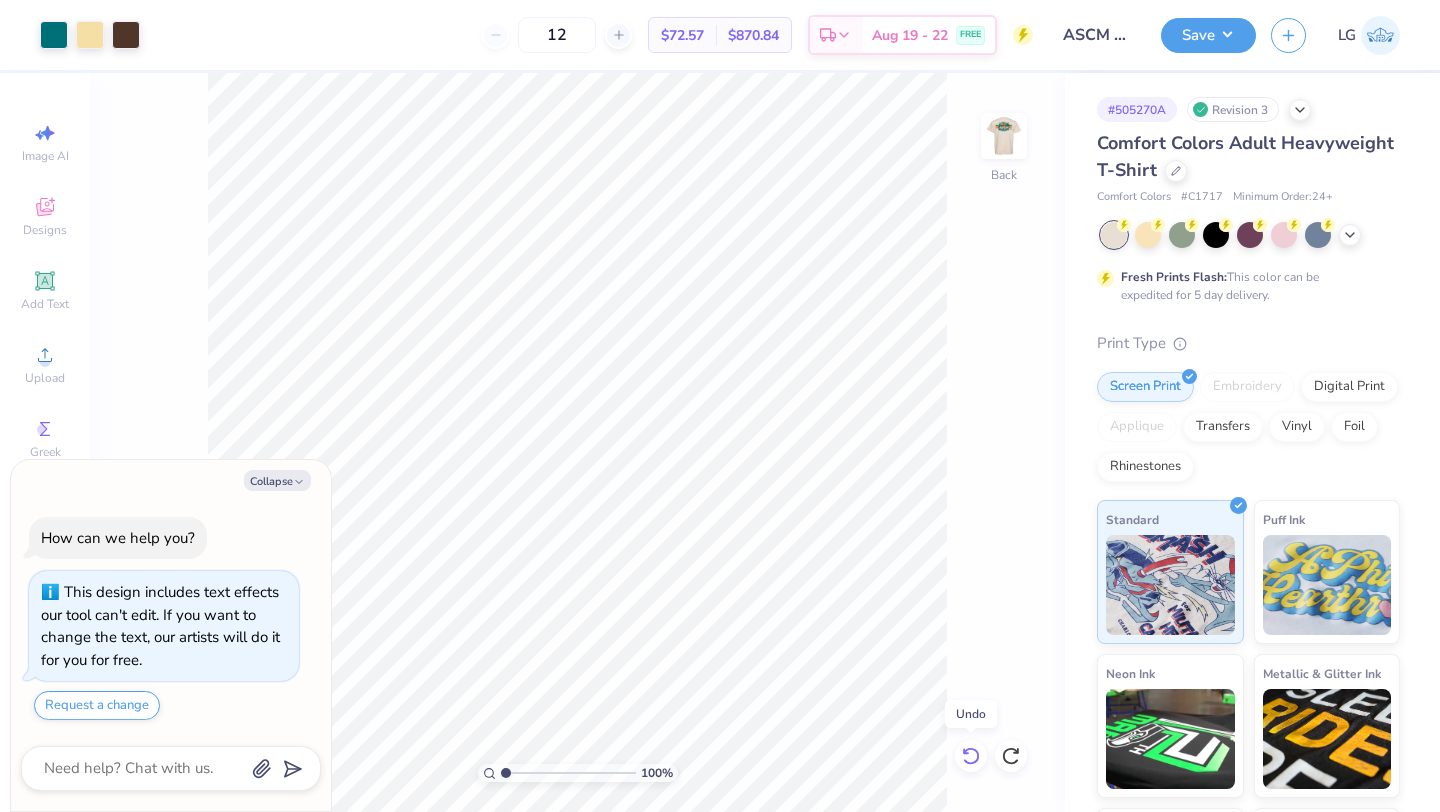 click 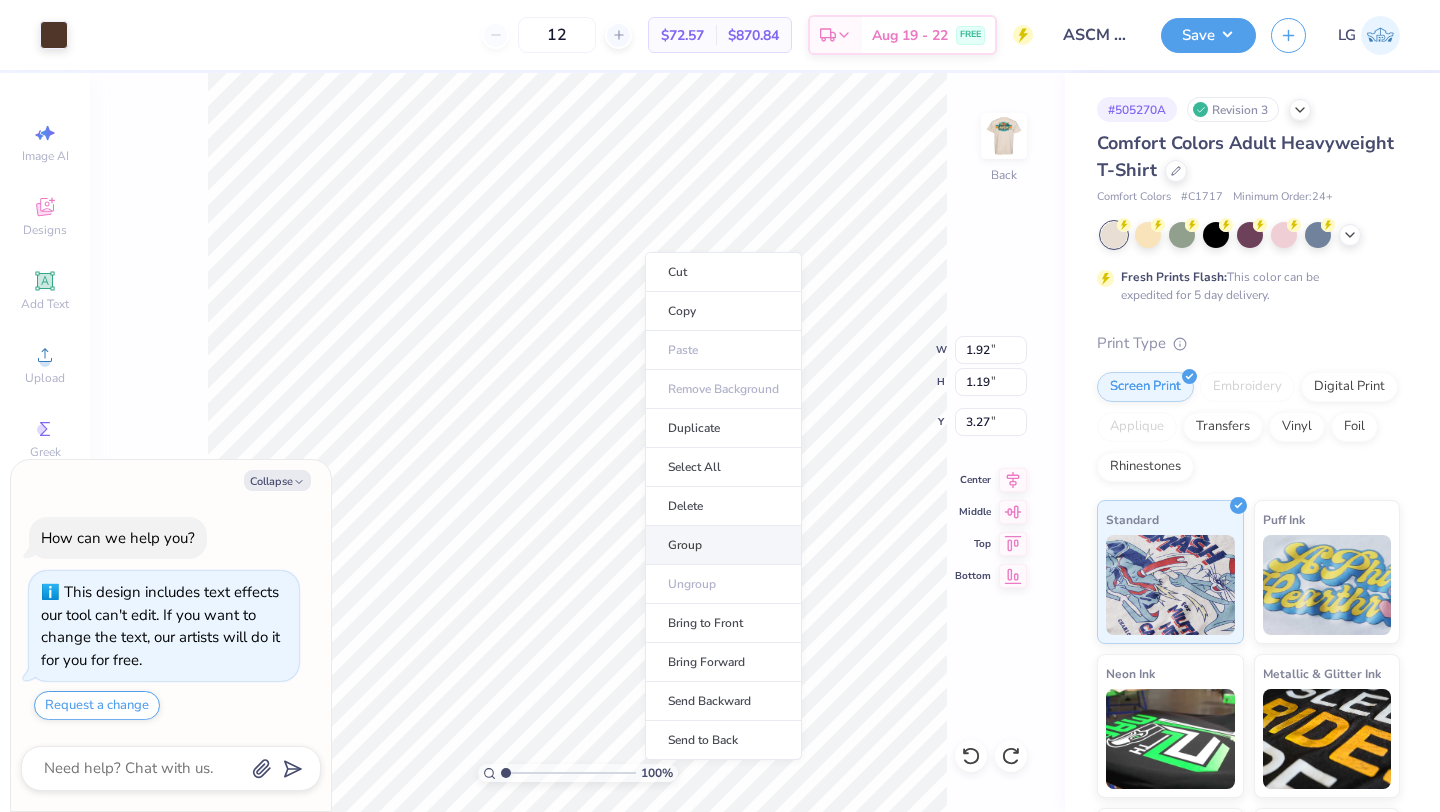 click on "Group" at bounding box center [723, 545] 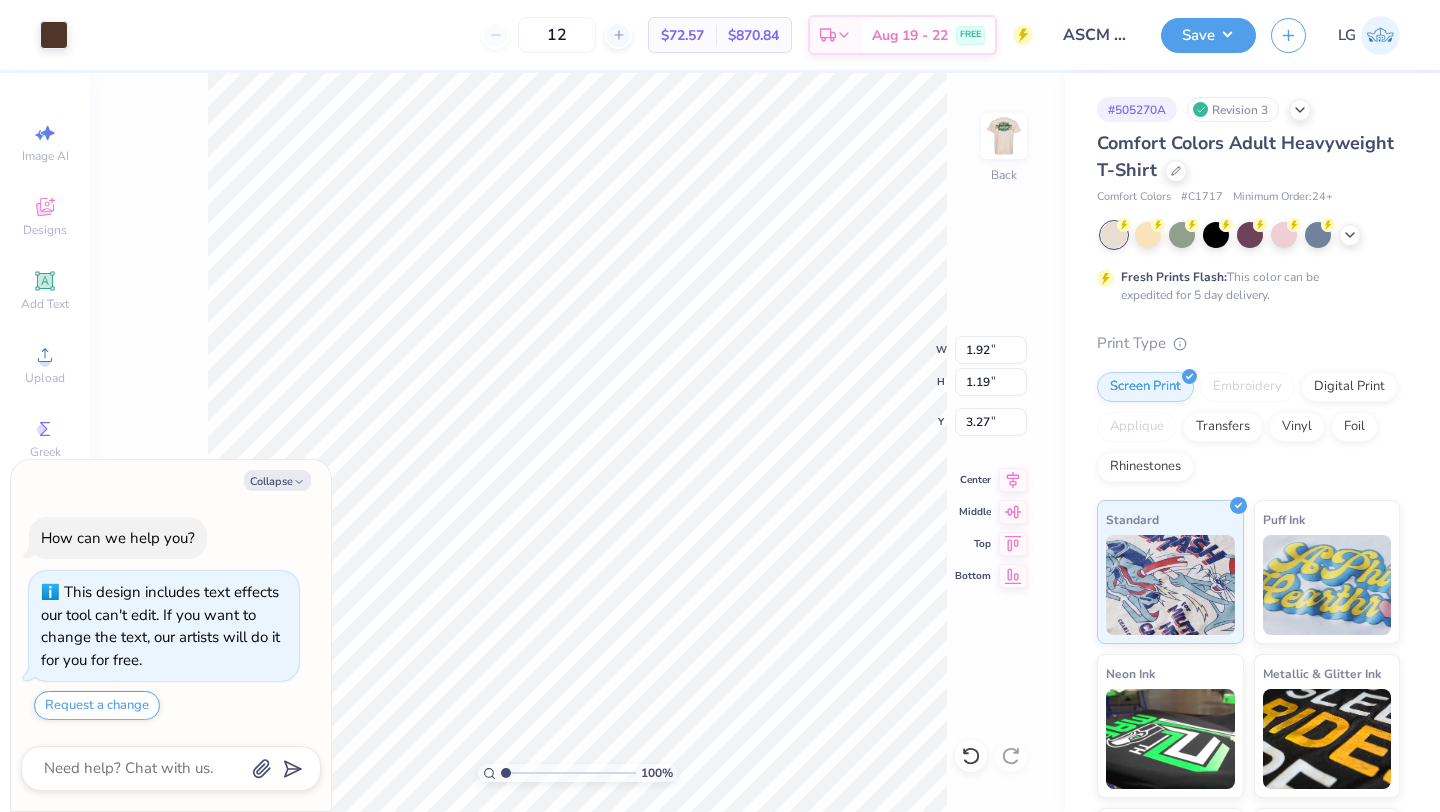 type on "x" 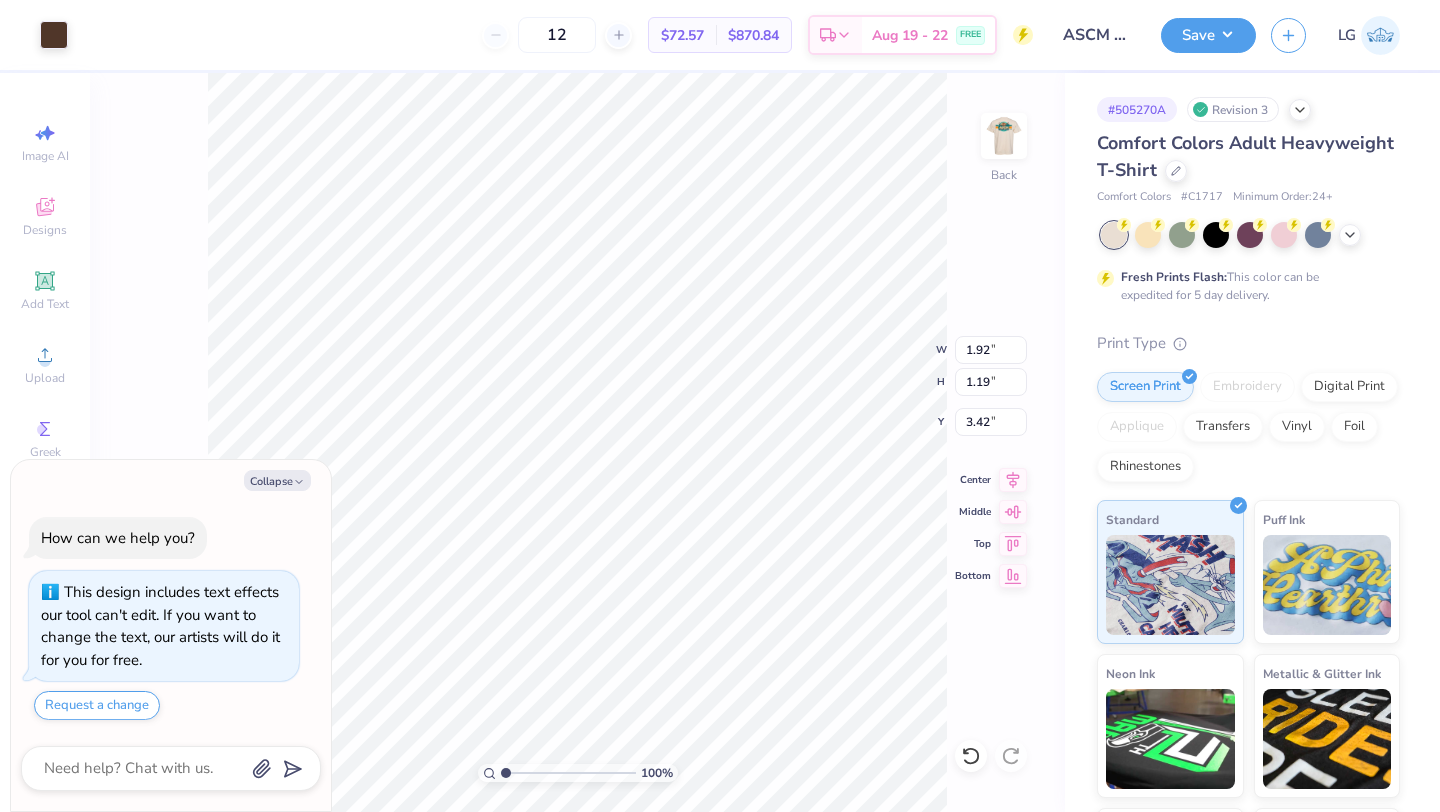 type on "x" 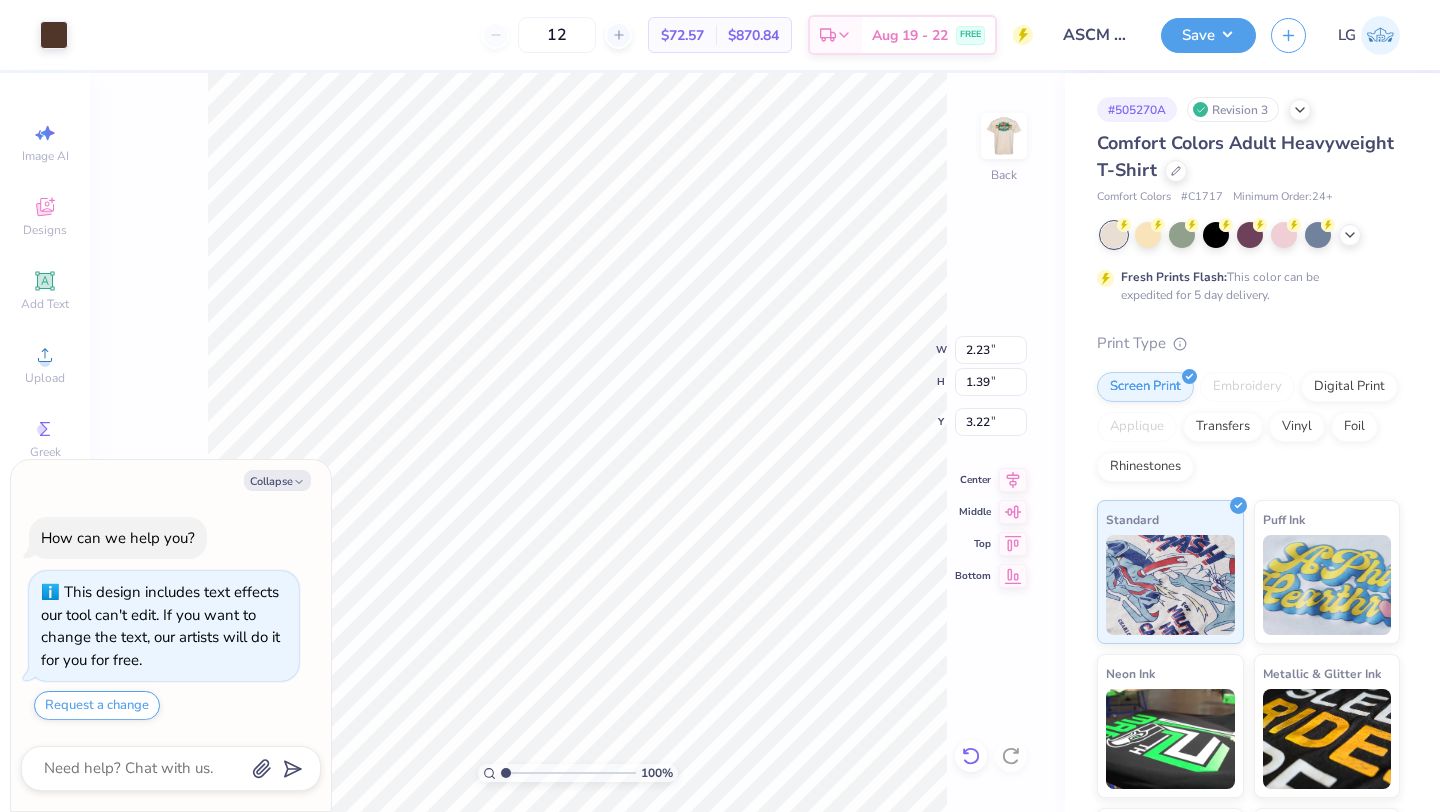click 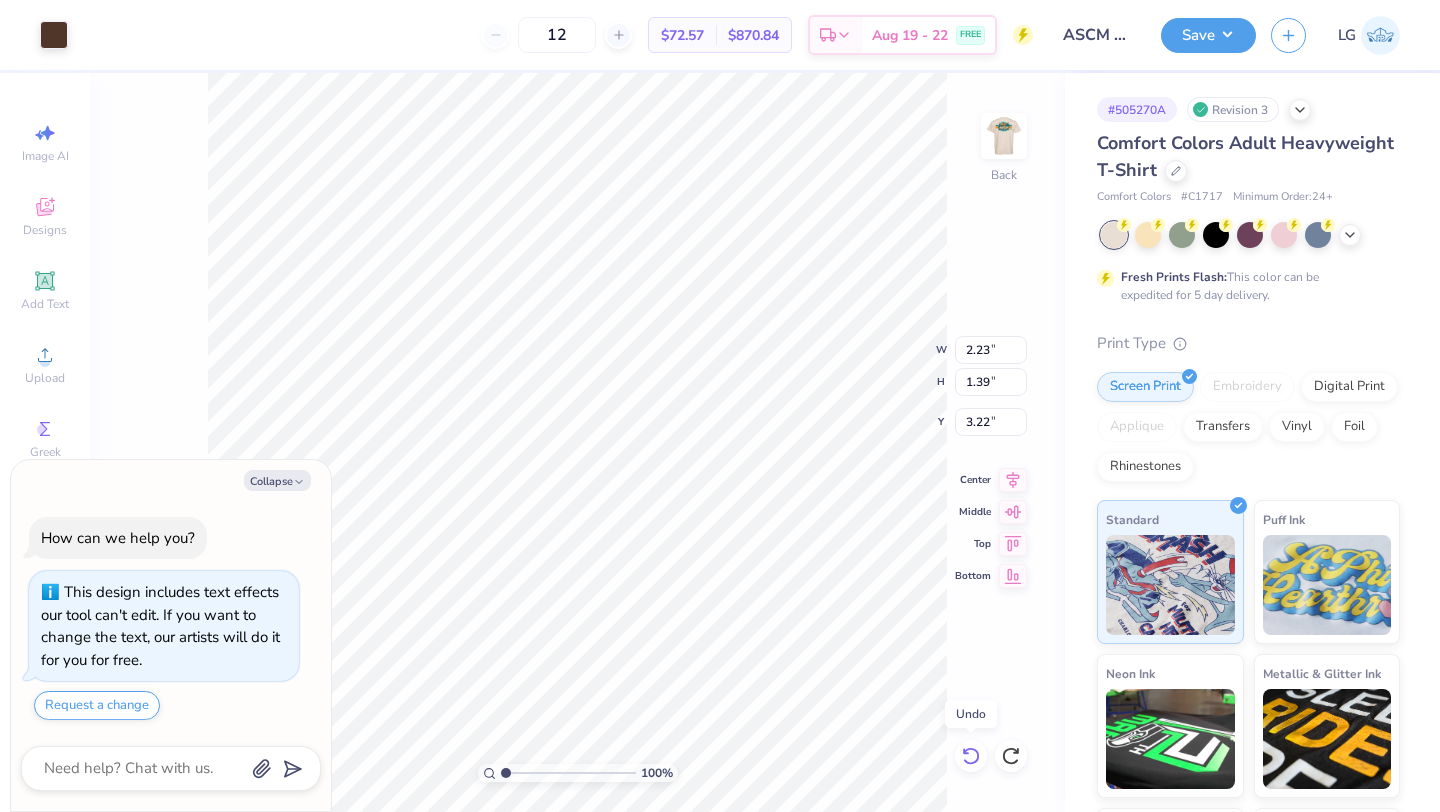 click 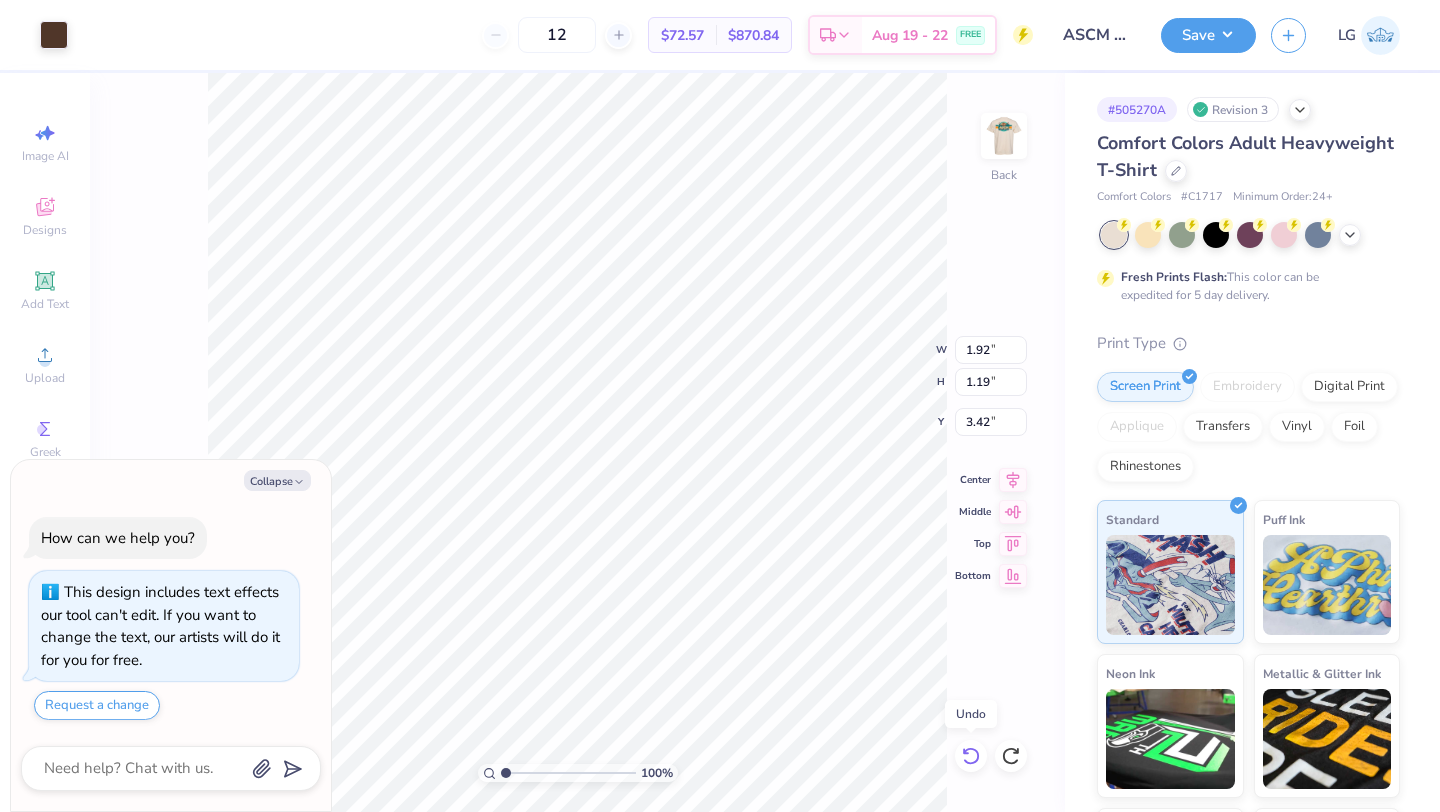 click 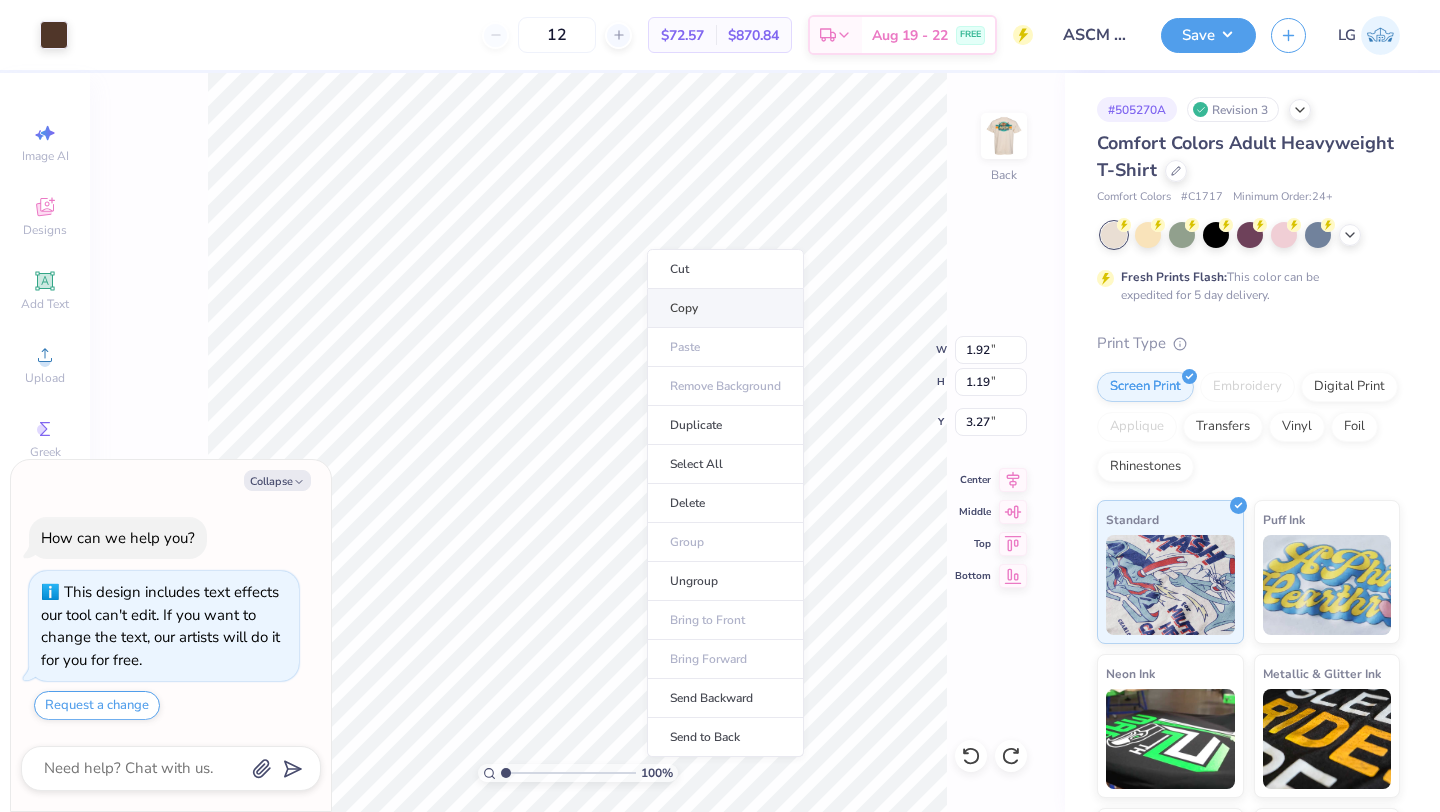 click on "Copy" at bounding box center [725, 308] 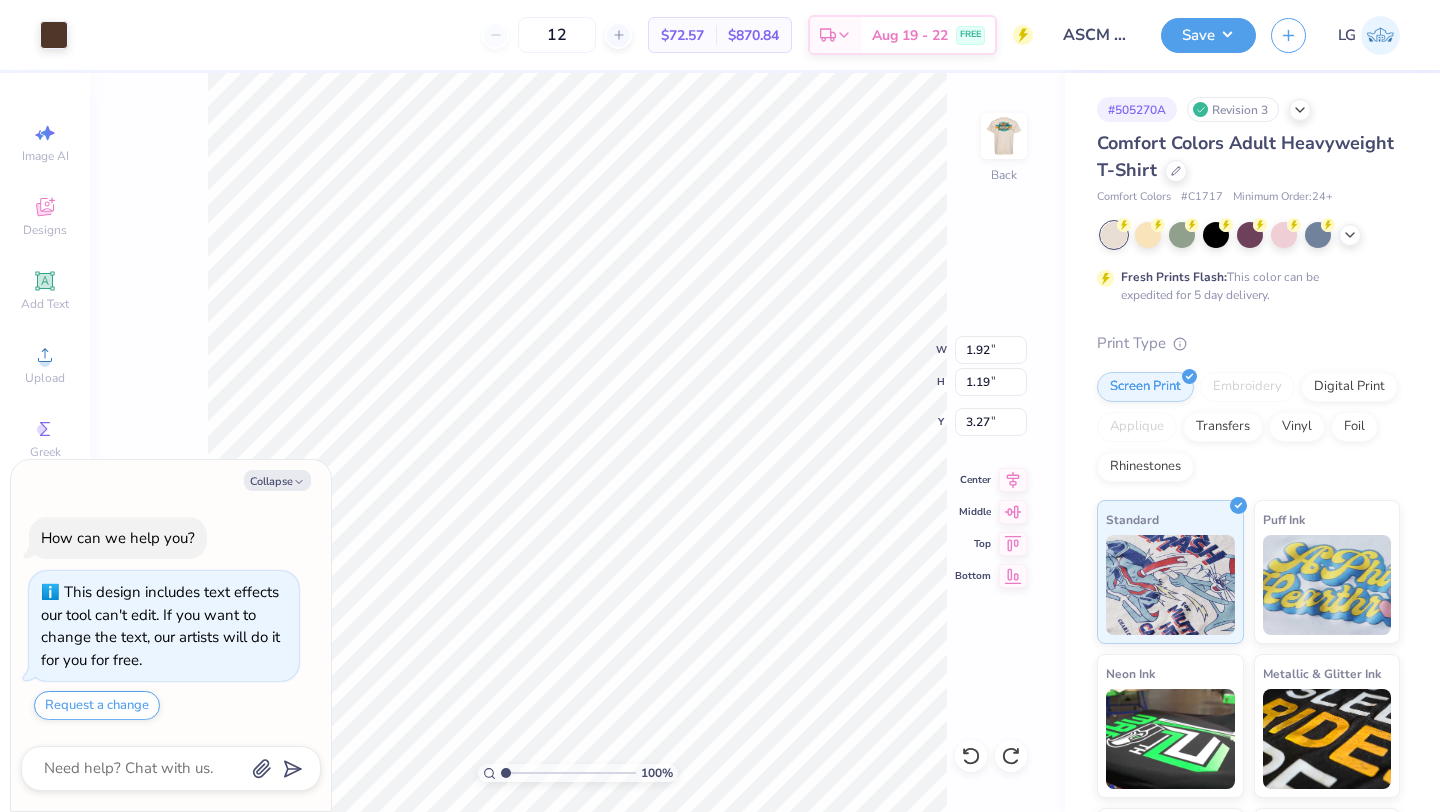 type on "x" 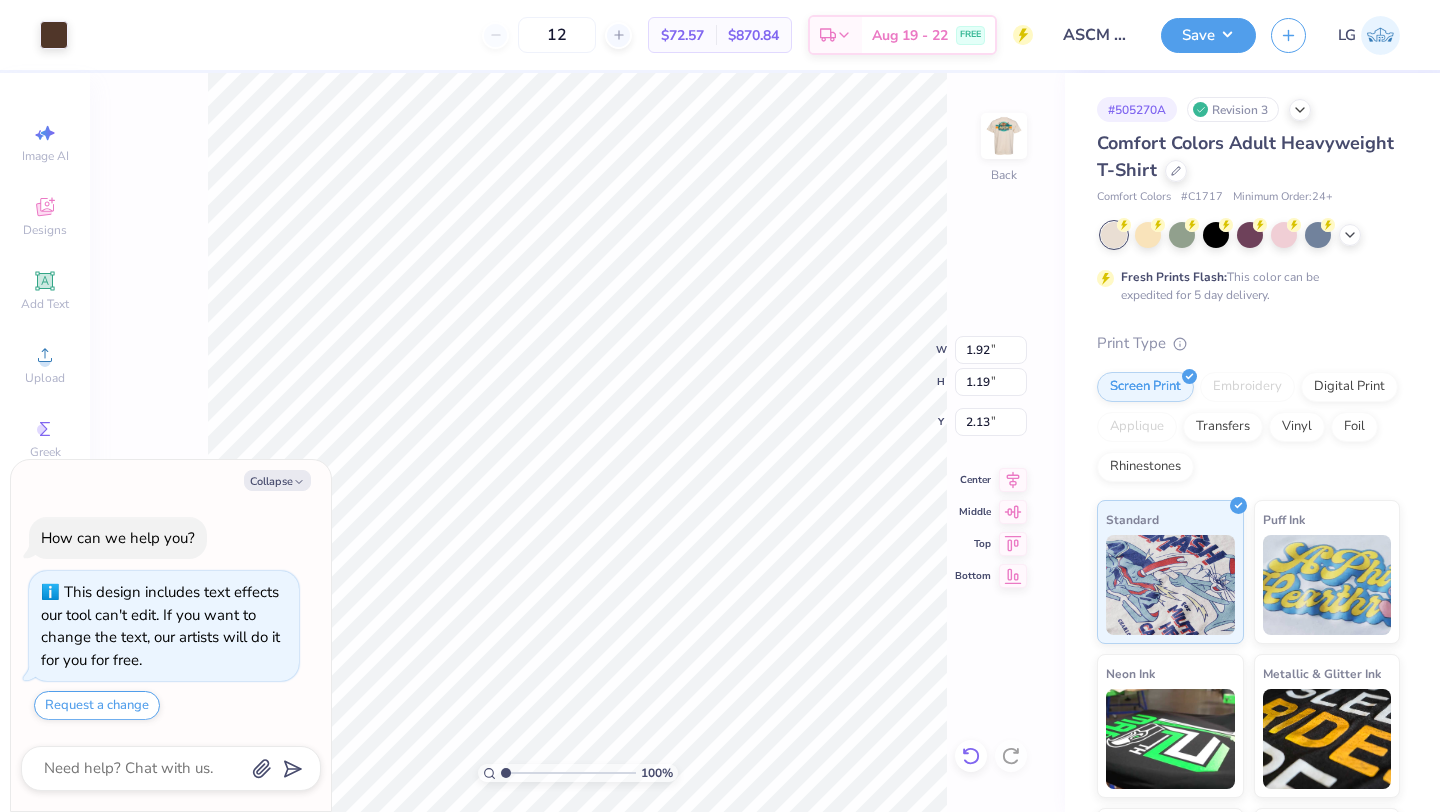 click 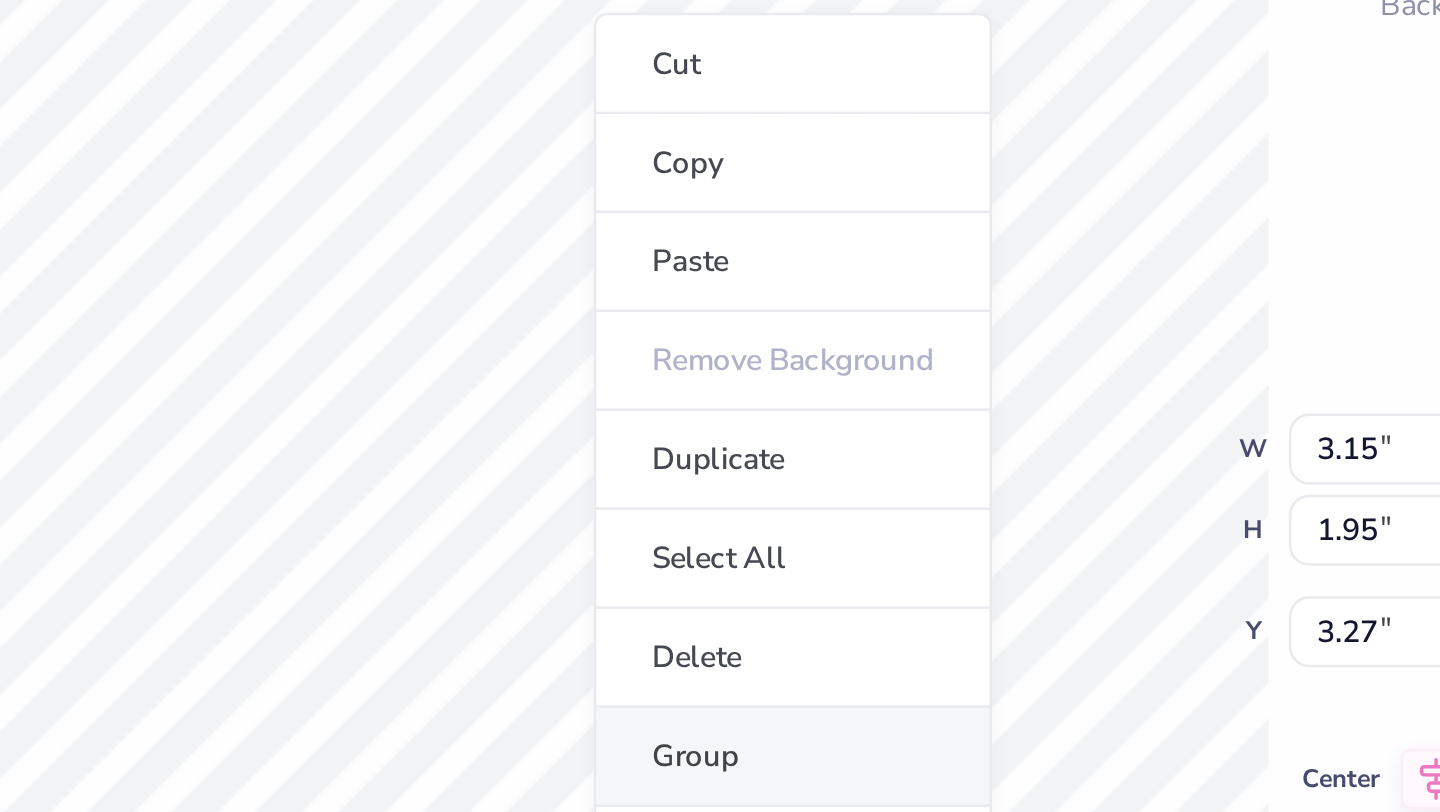 click on "Group" at bounding box center (759, 471) 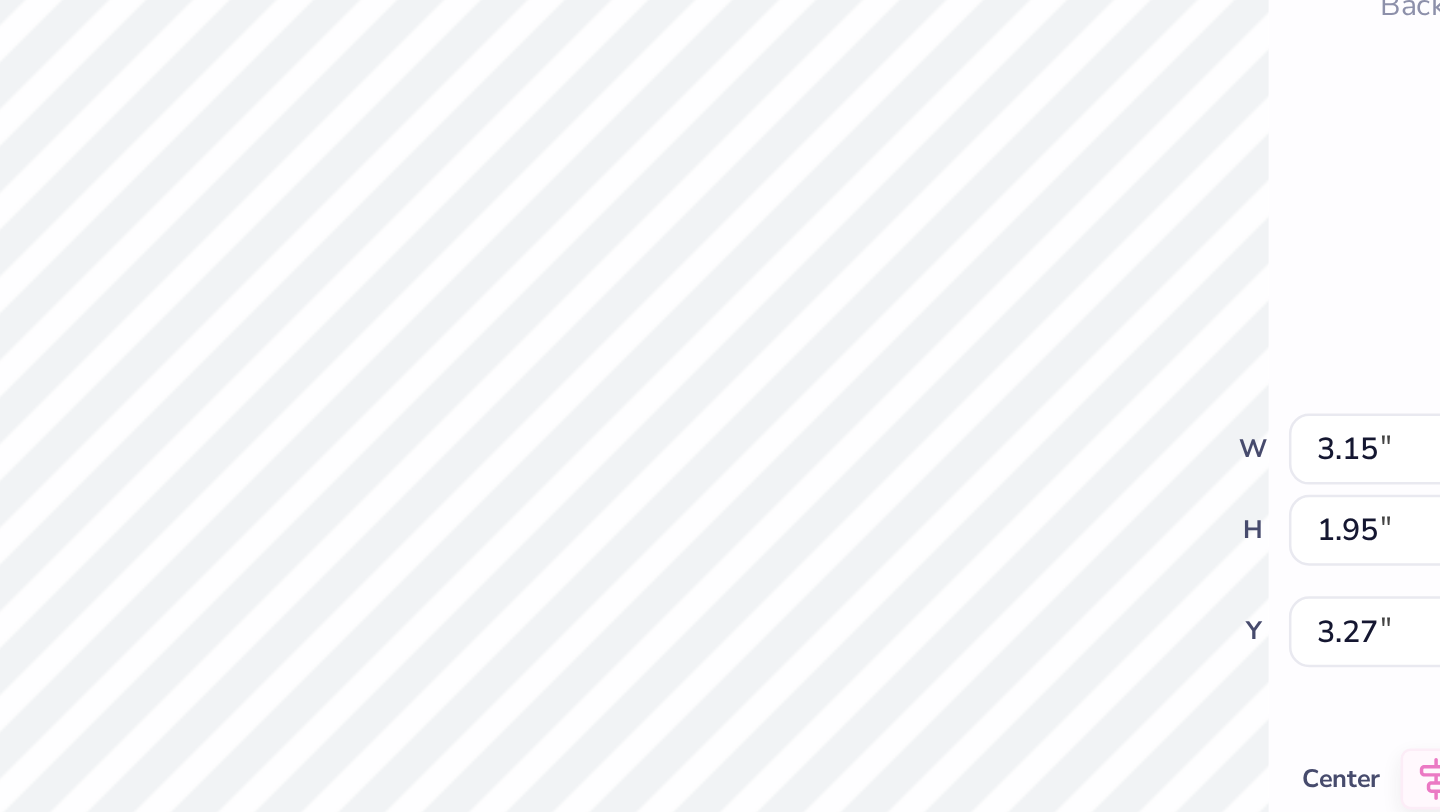 type on "x" 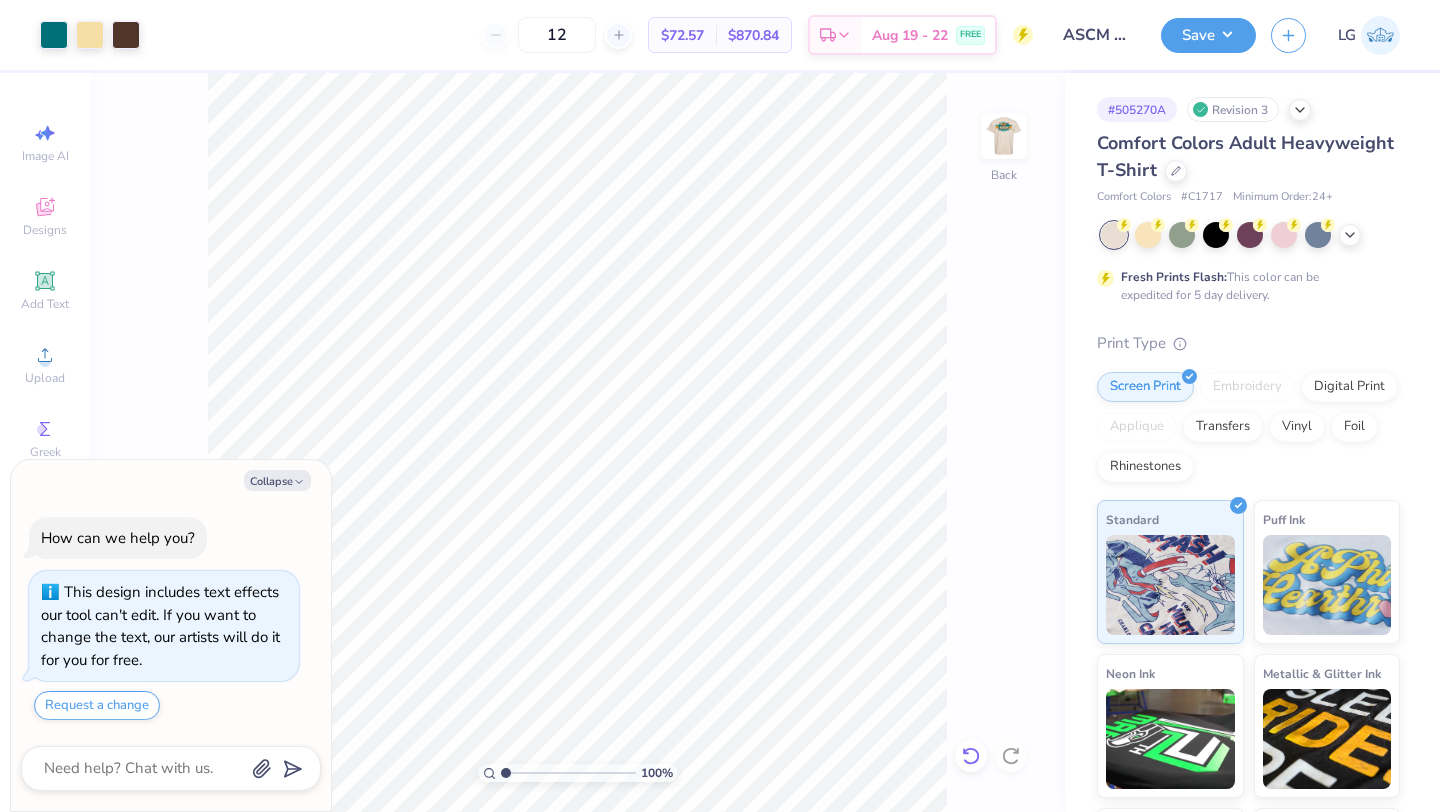 click 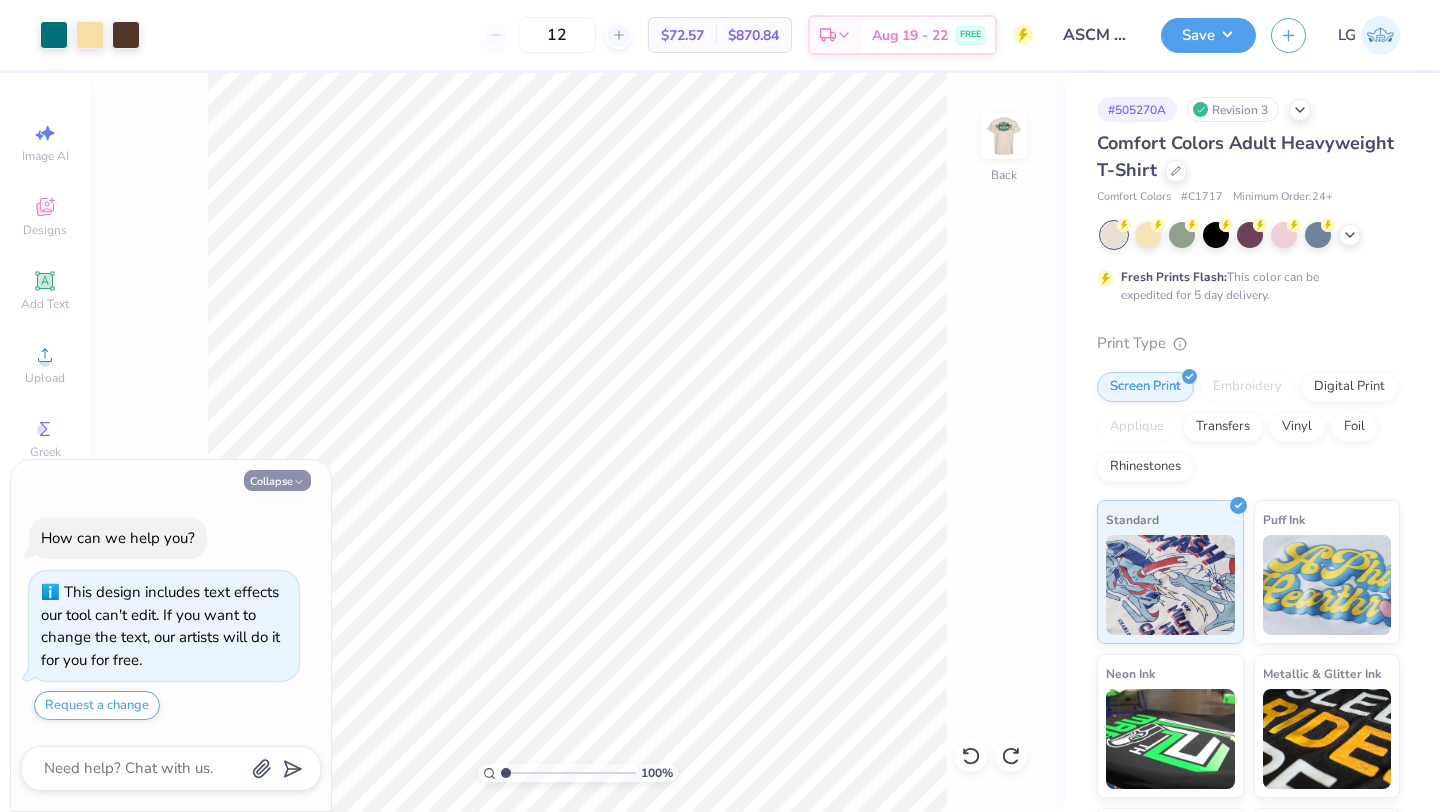click on "Collapse" at bounding box center (277, 480) 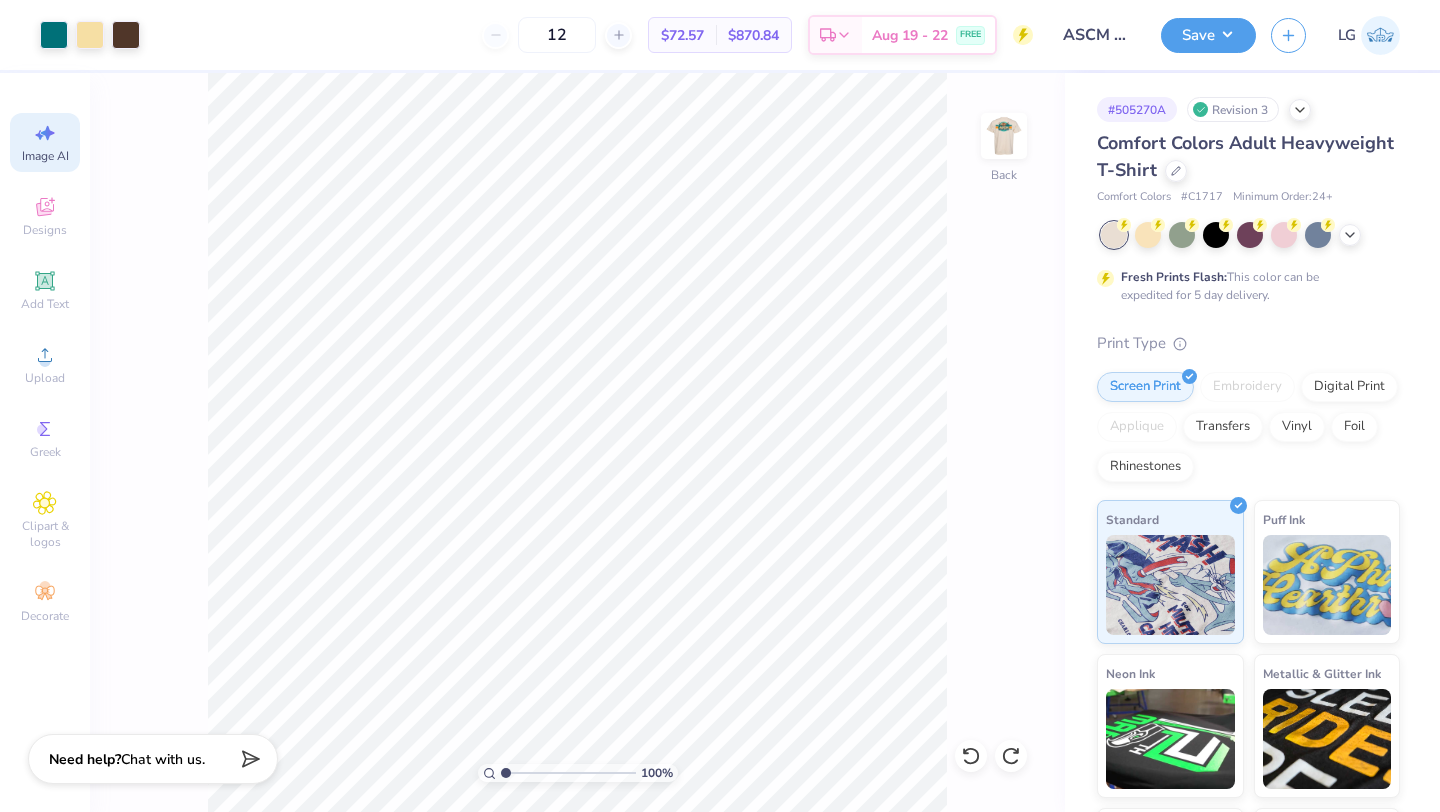 click 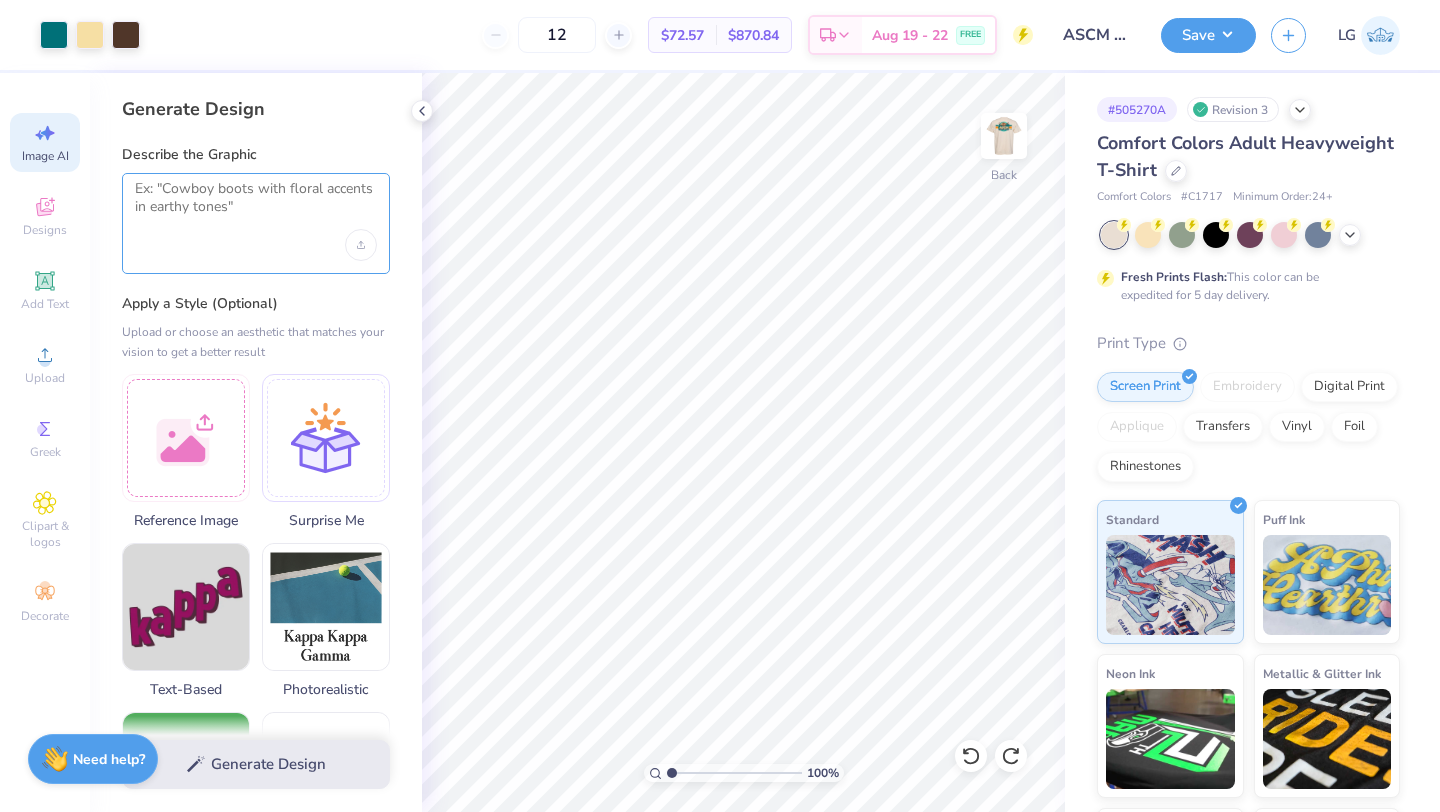 click at bounding box center [256, 205] 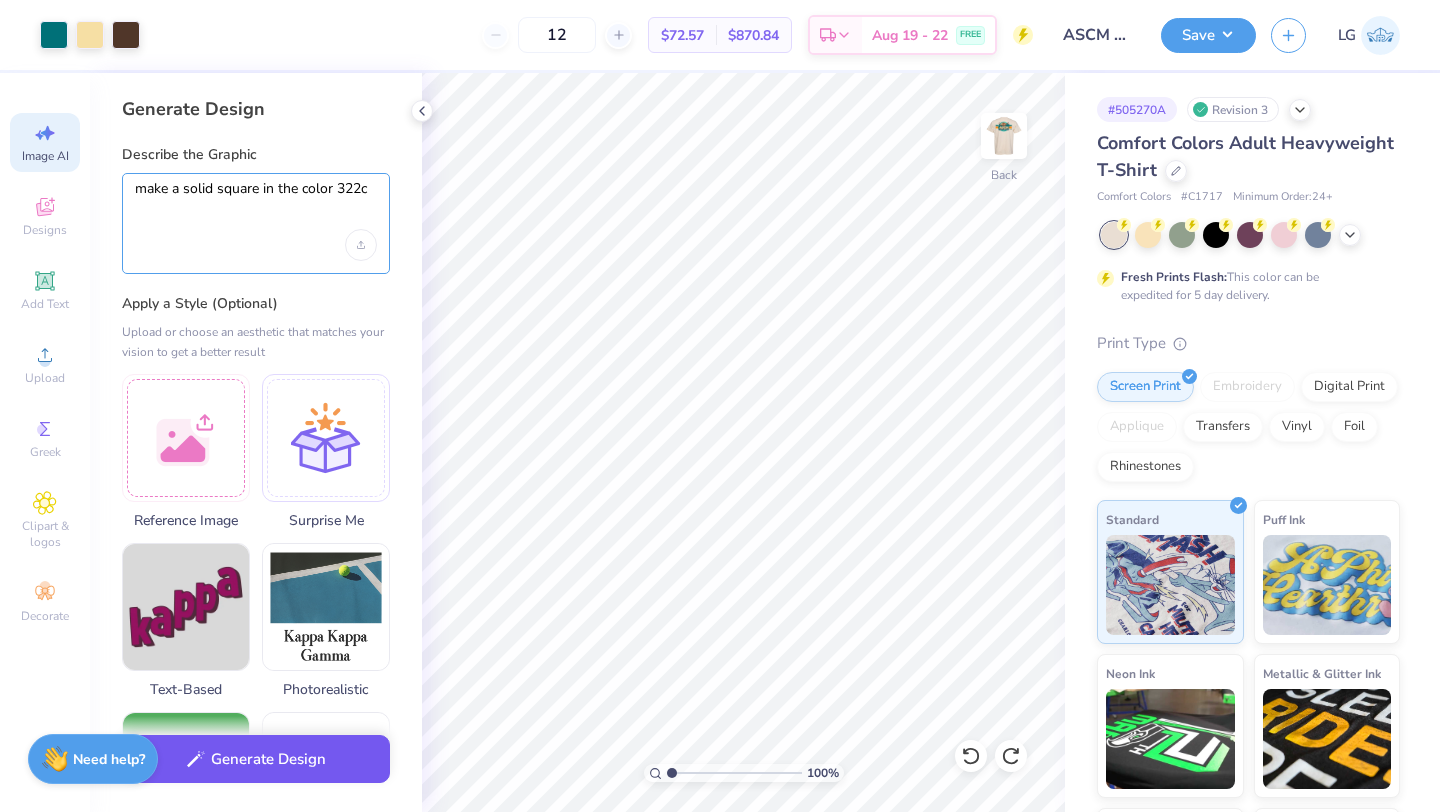 type on "make a solid square in the color 322c" 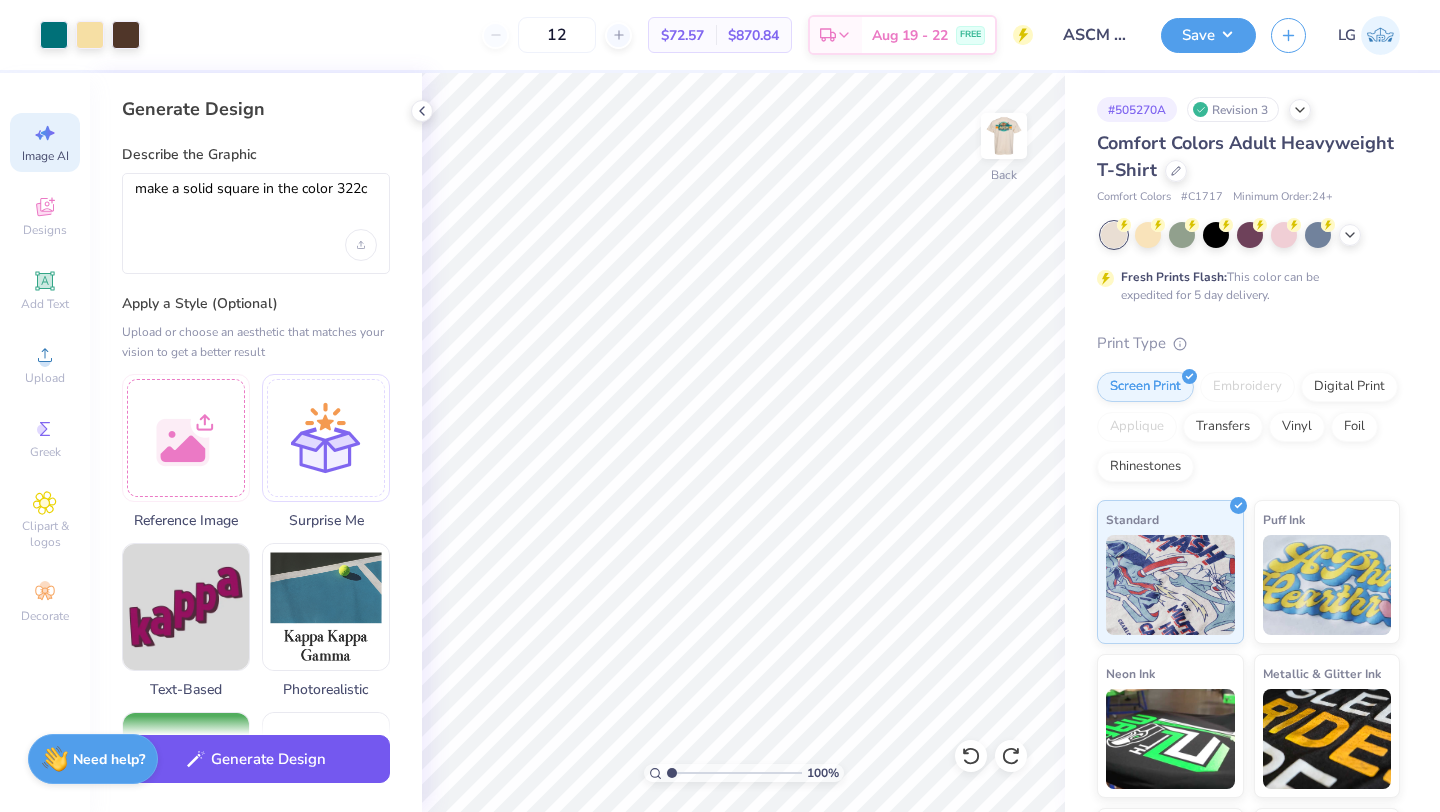 click on "Generate Design" at bounding box center (256, 759) 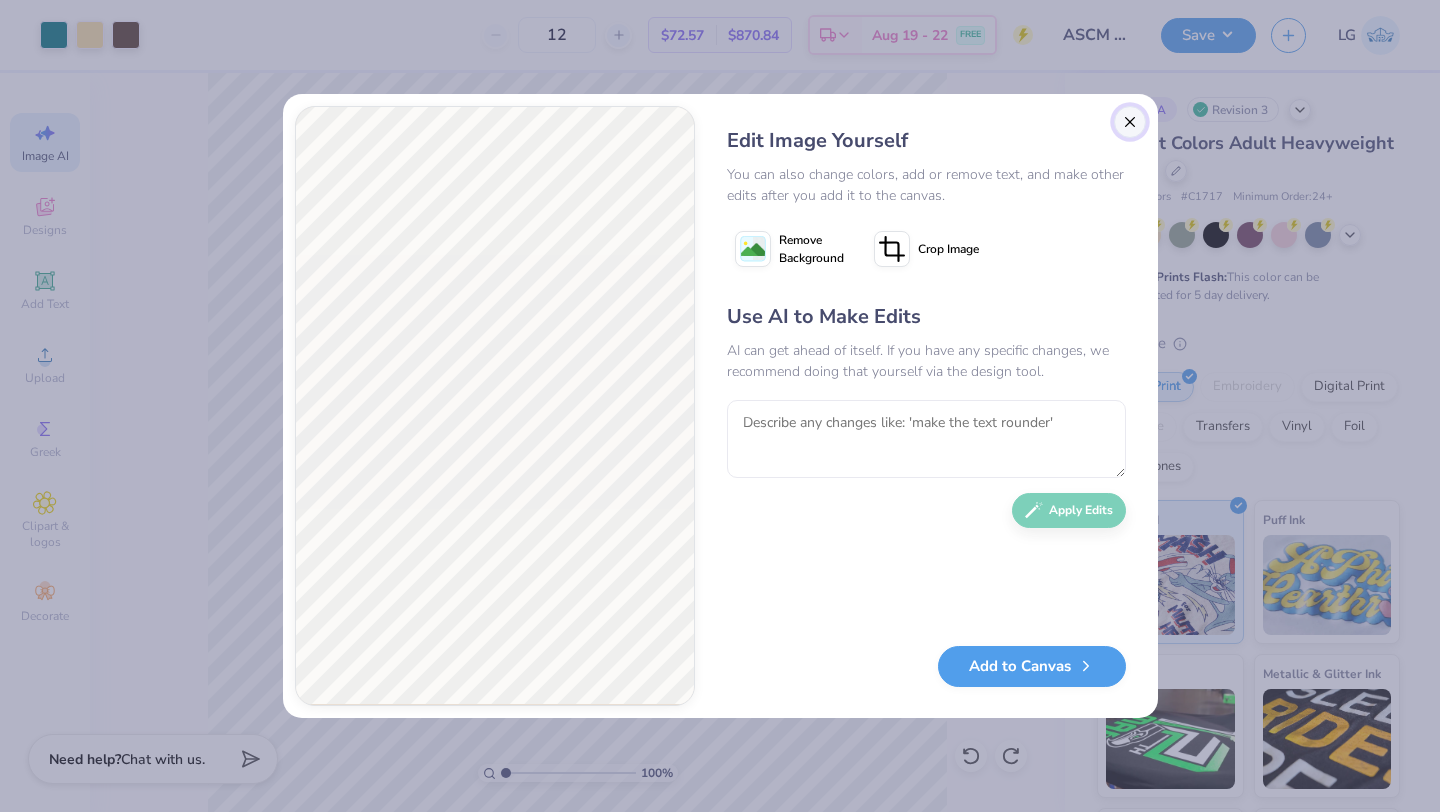 click at bounding box center (1130, 122) 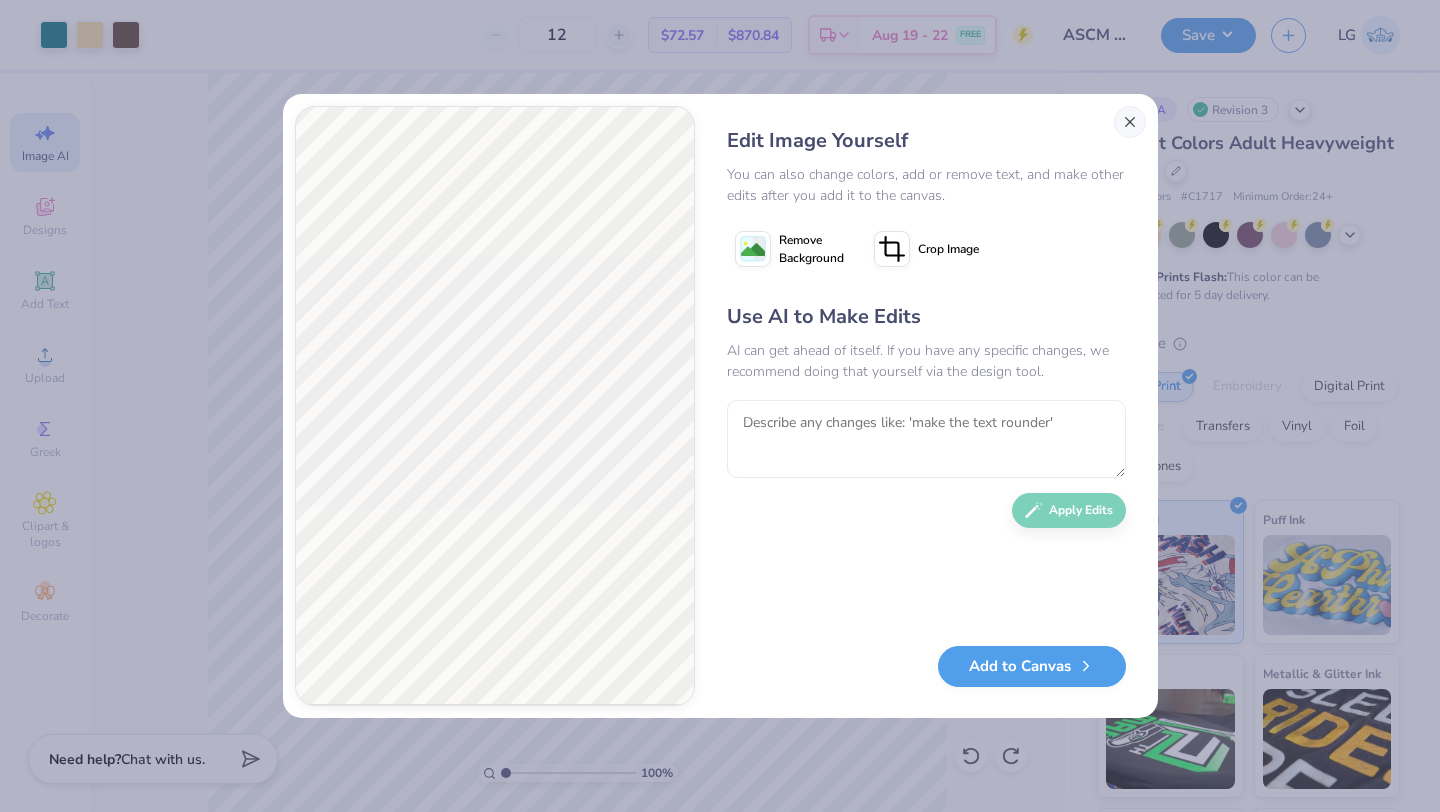 scroll, scrollTop: 0, scrollLeft: 45, axis: horizontal 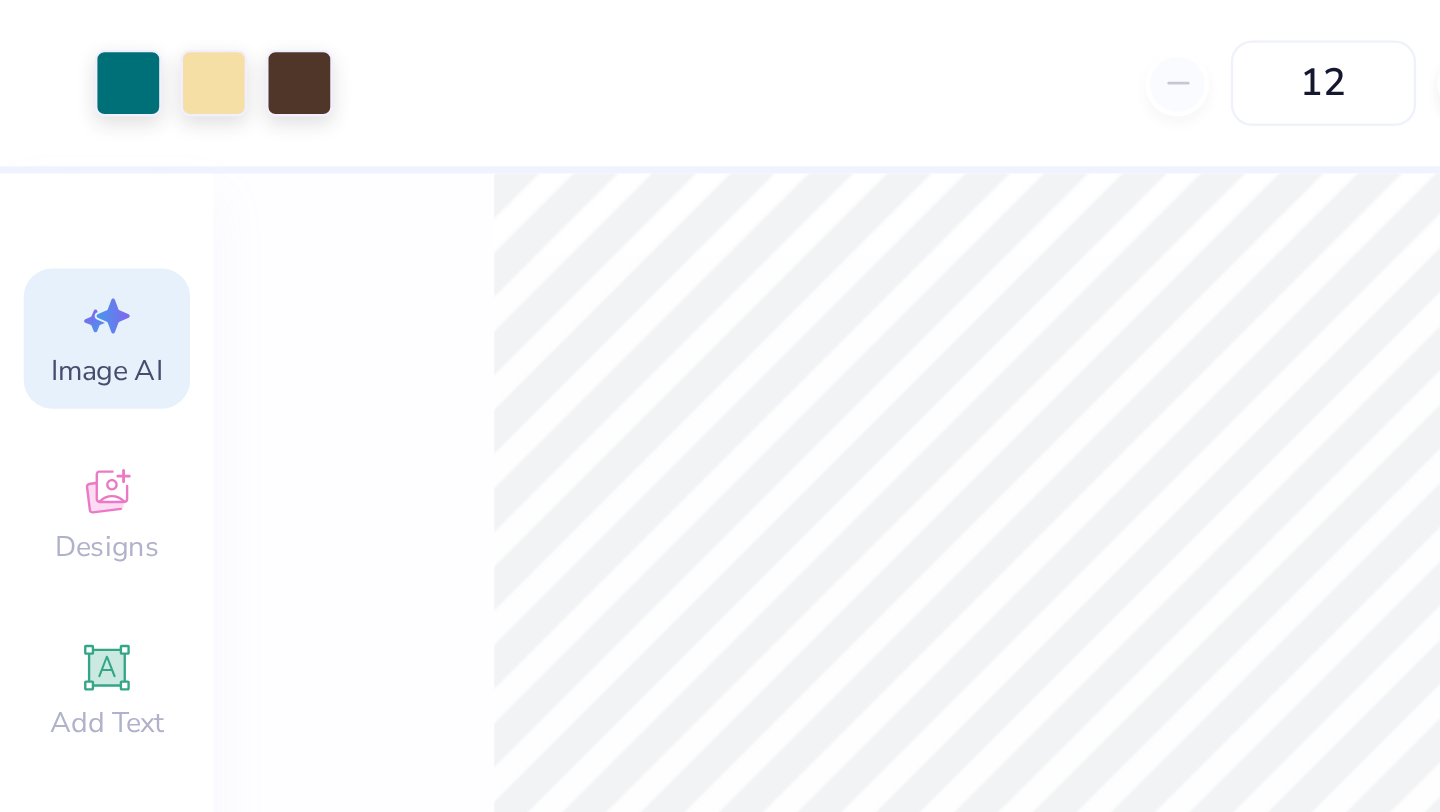 type 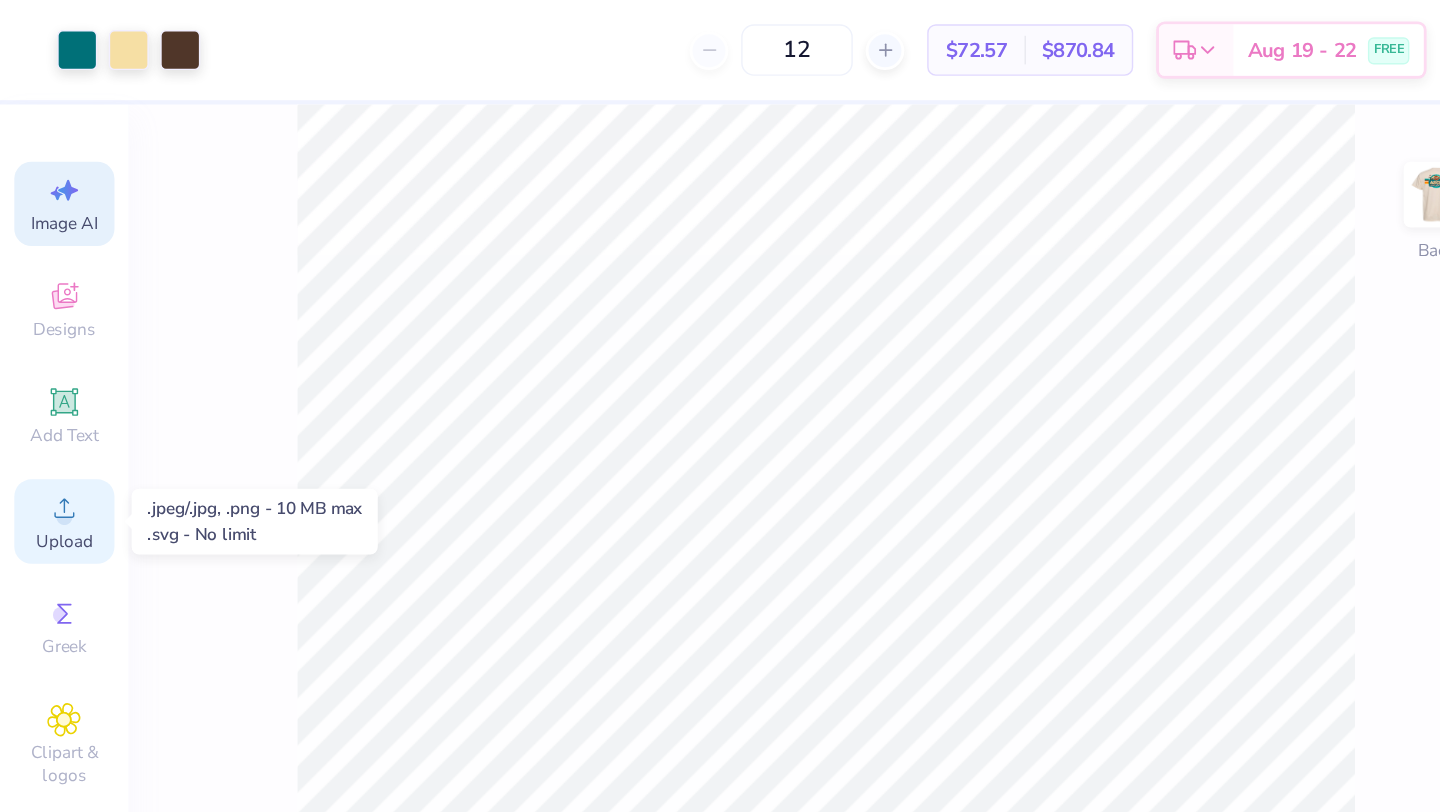 click on "Upload" at bounding box center [45, 378] 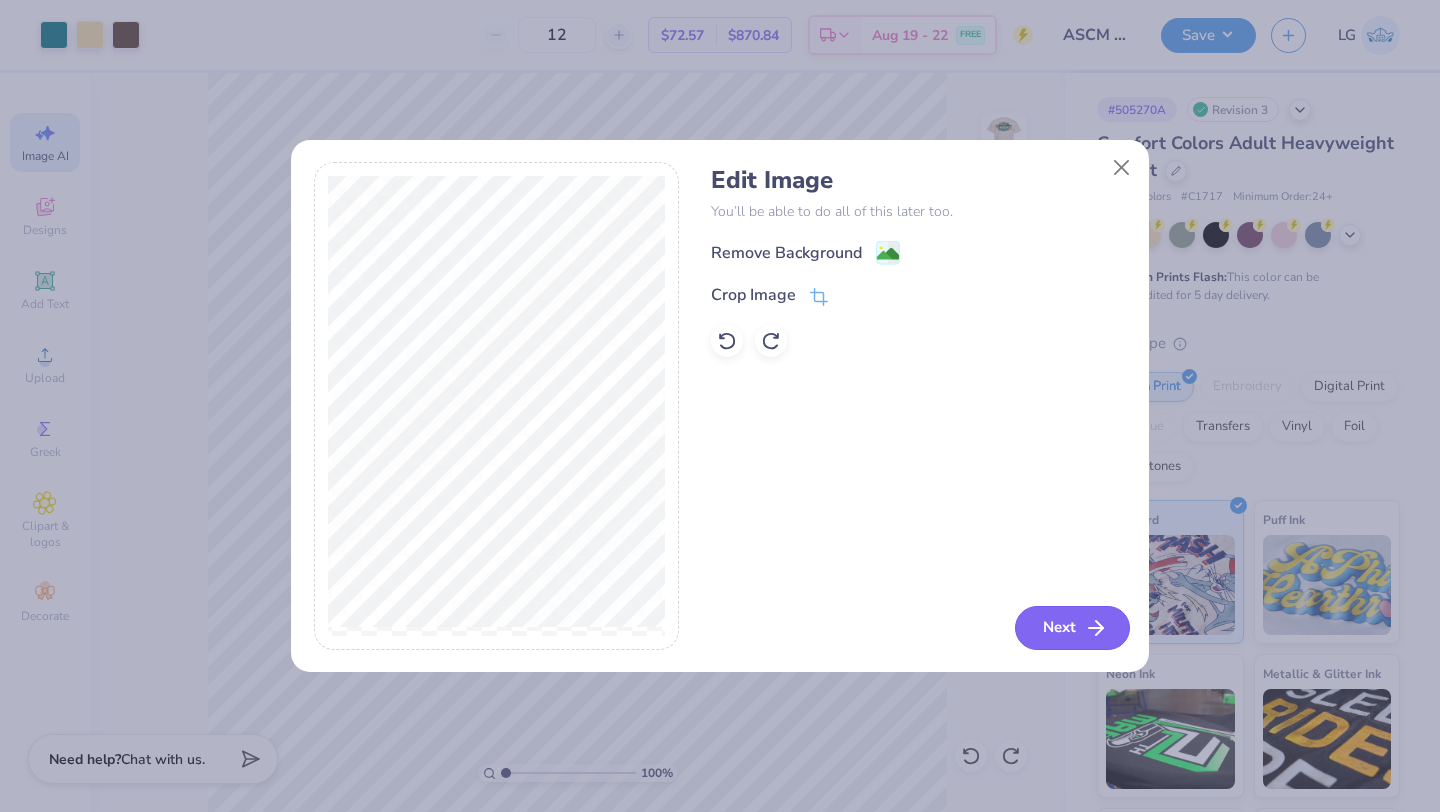 click 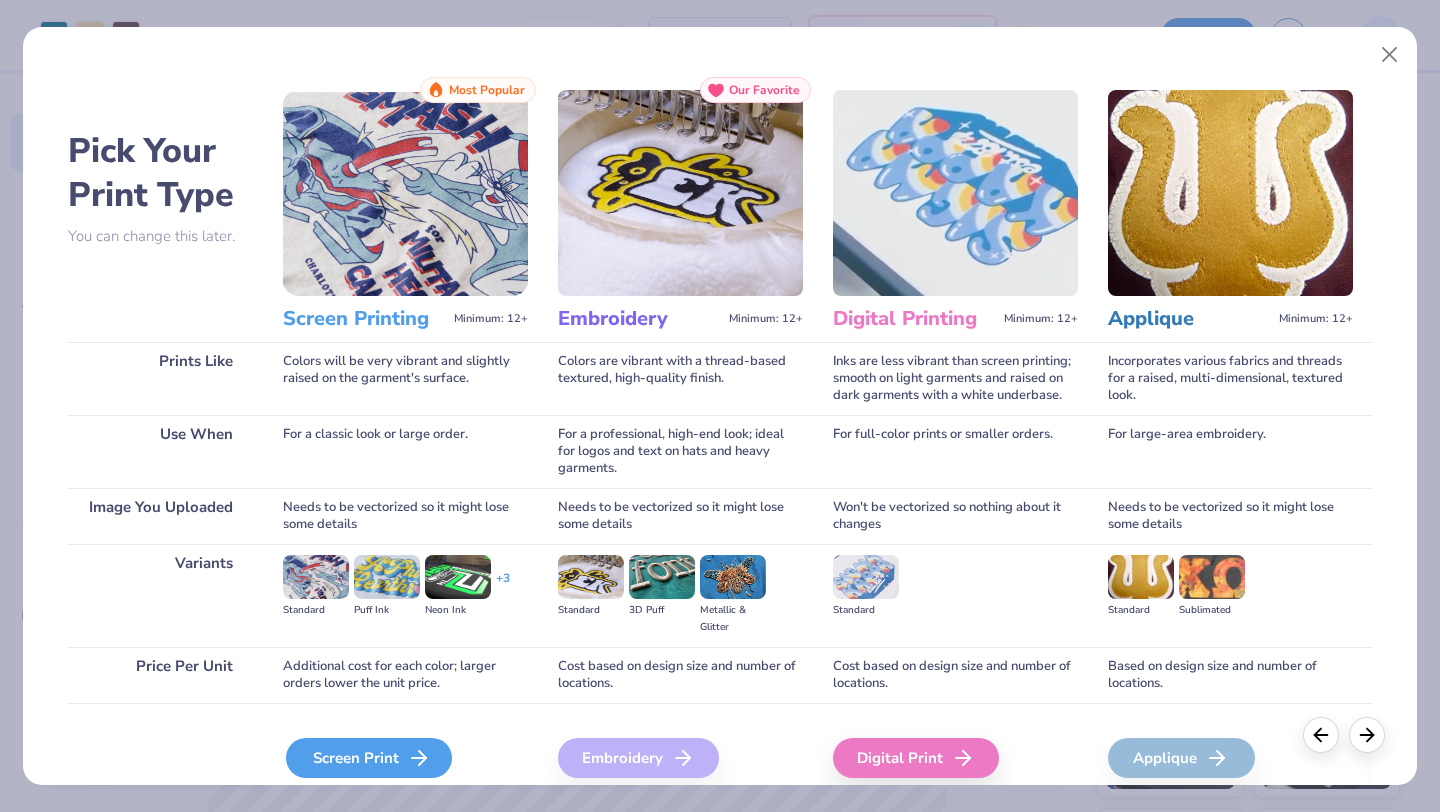 click on "Screen Print" at bounding box center [369, 758] 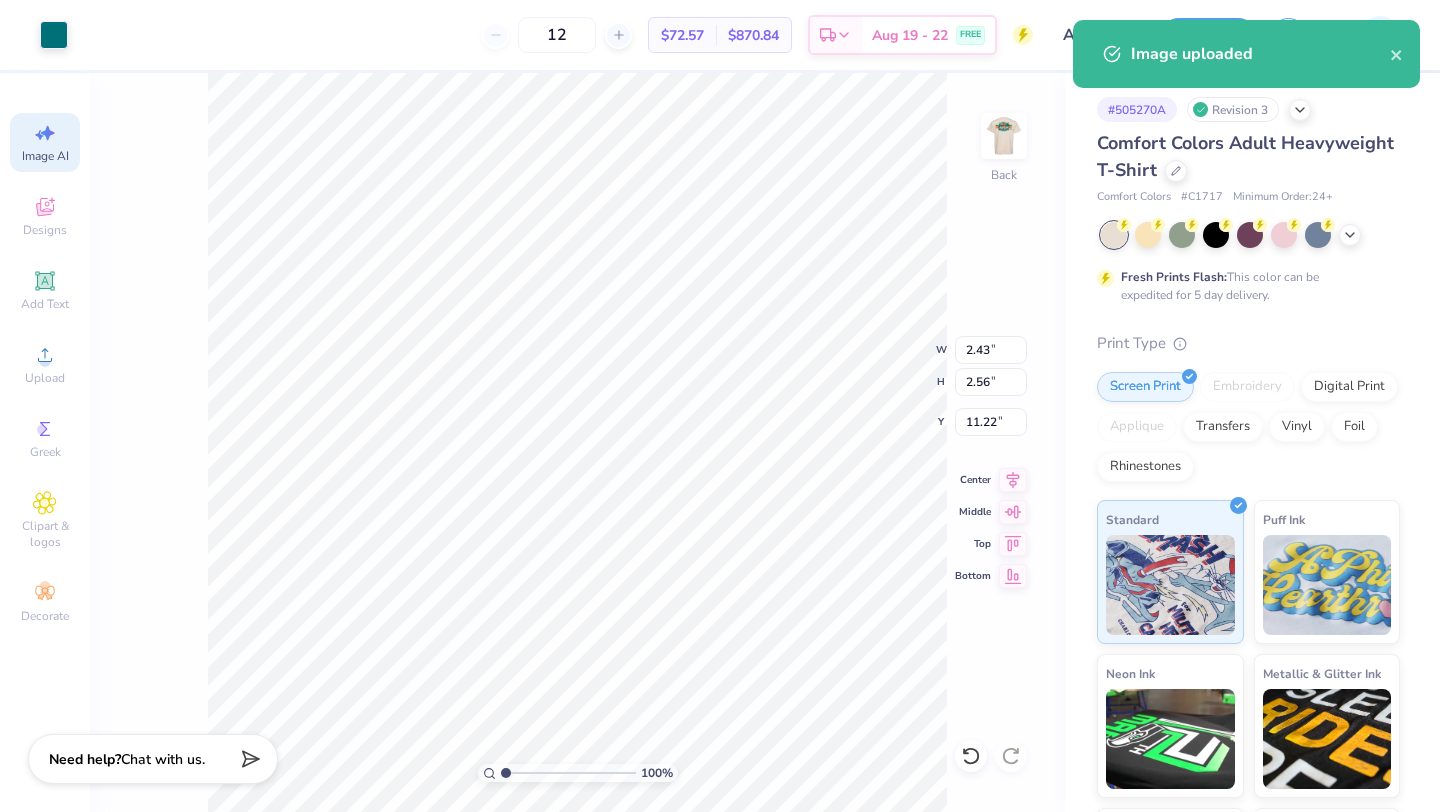 type on "0.64" 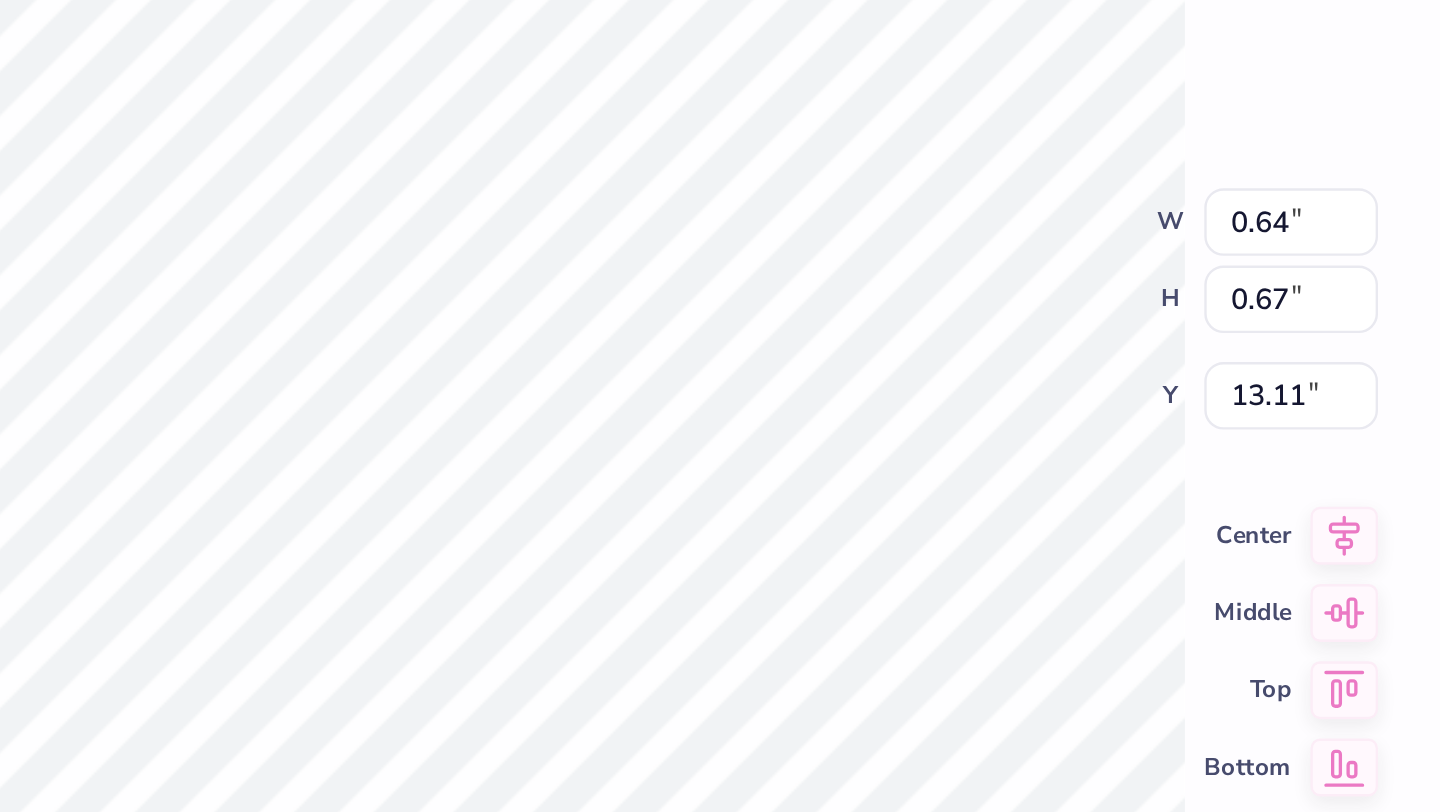 type on "7.81" 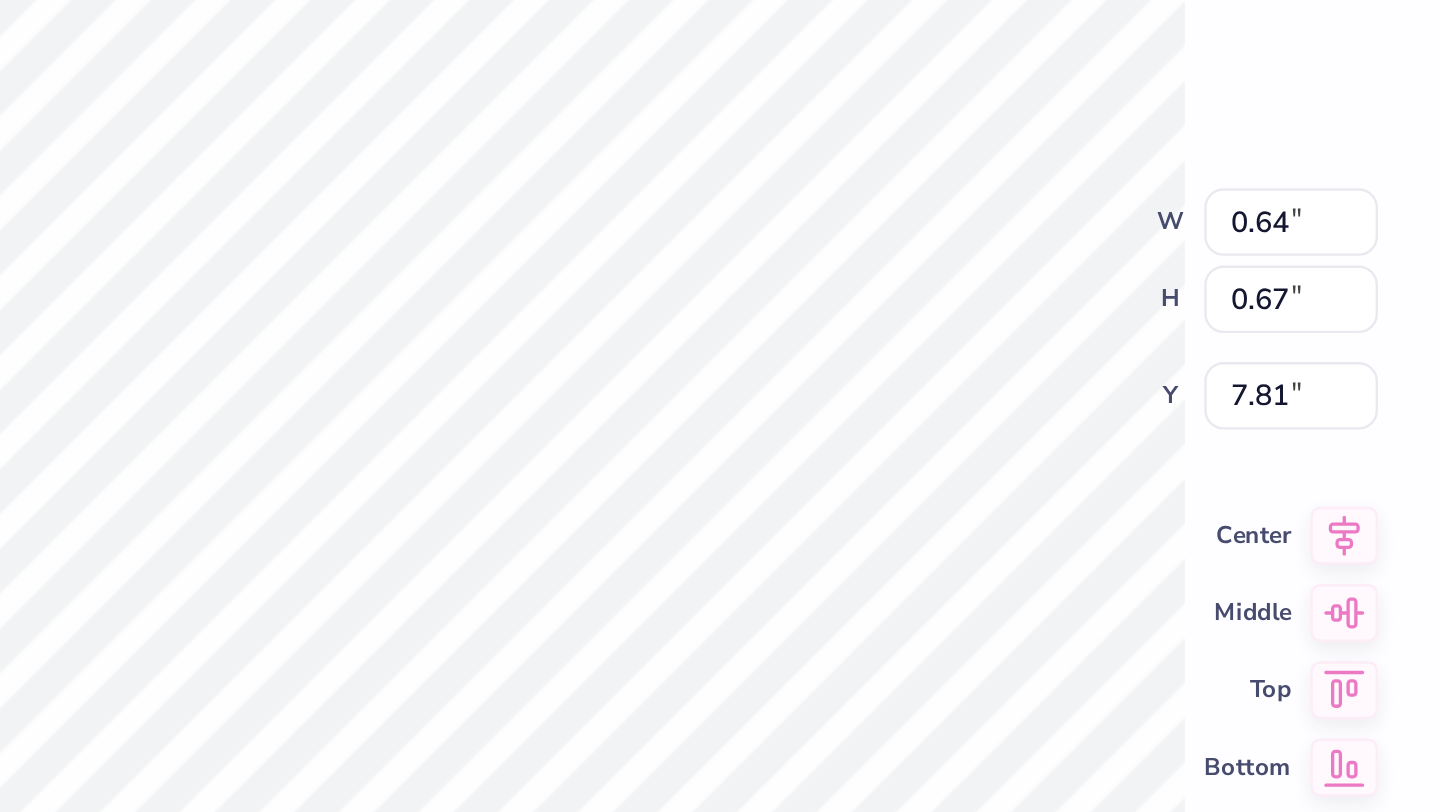 type on "0.26" 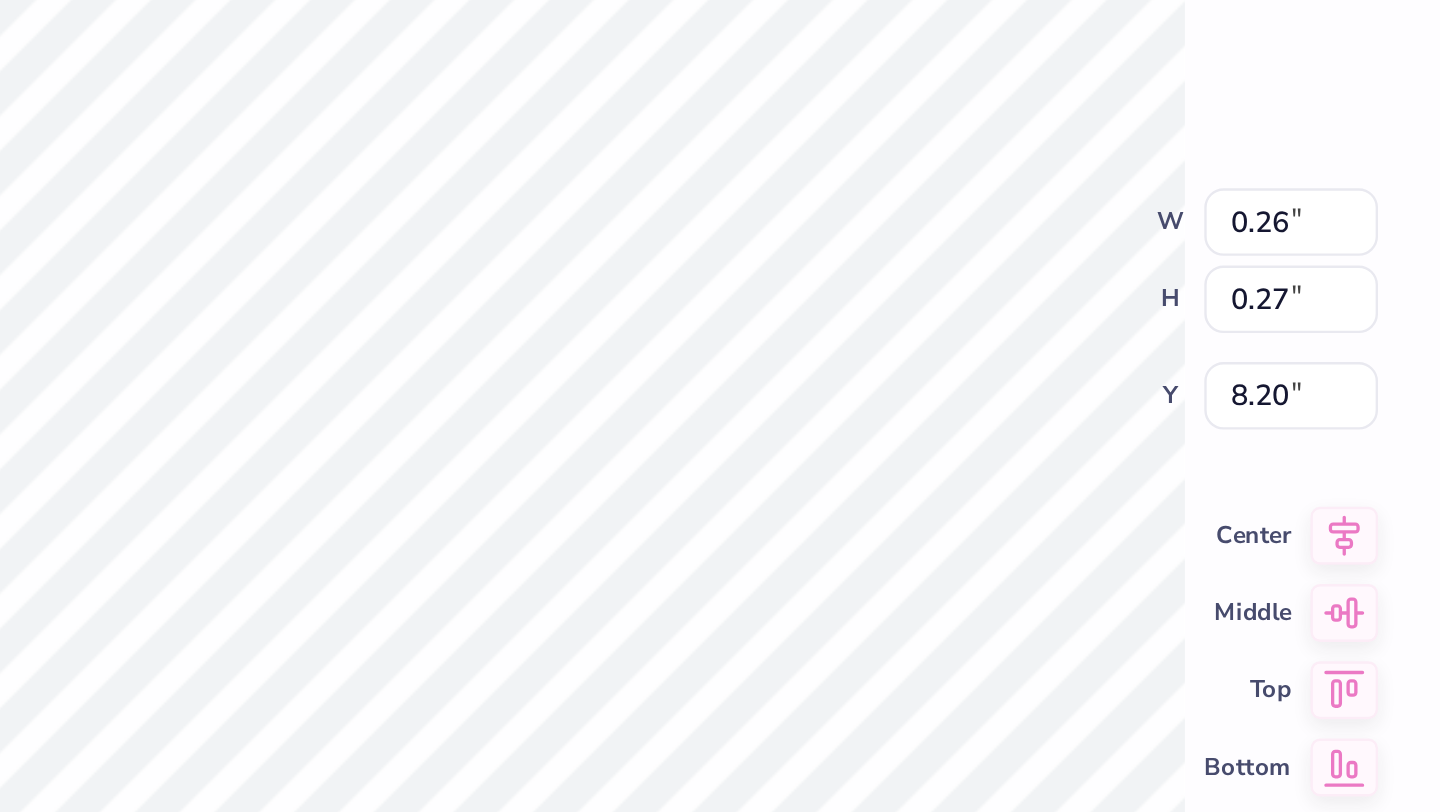 type on "4.25" 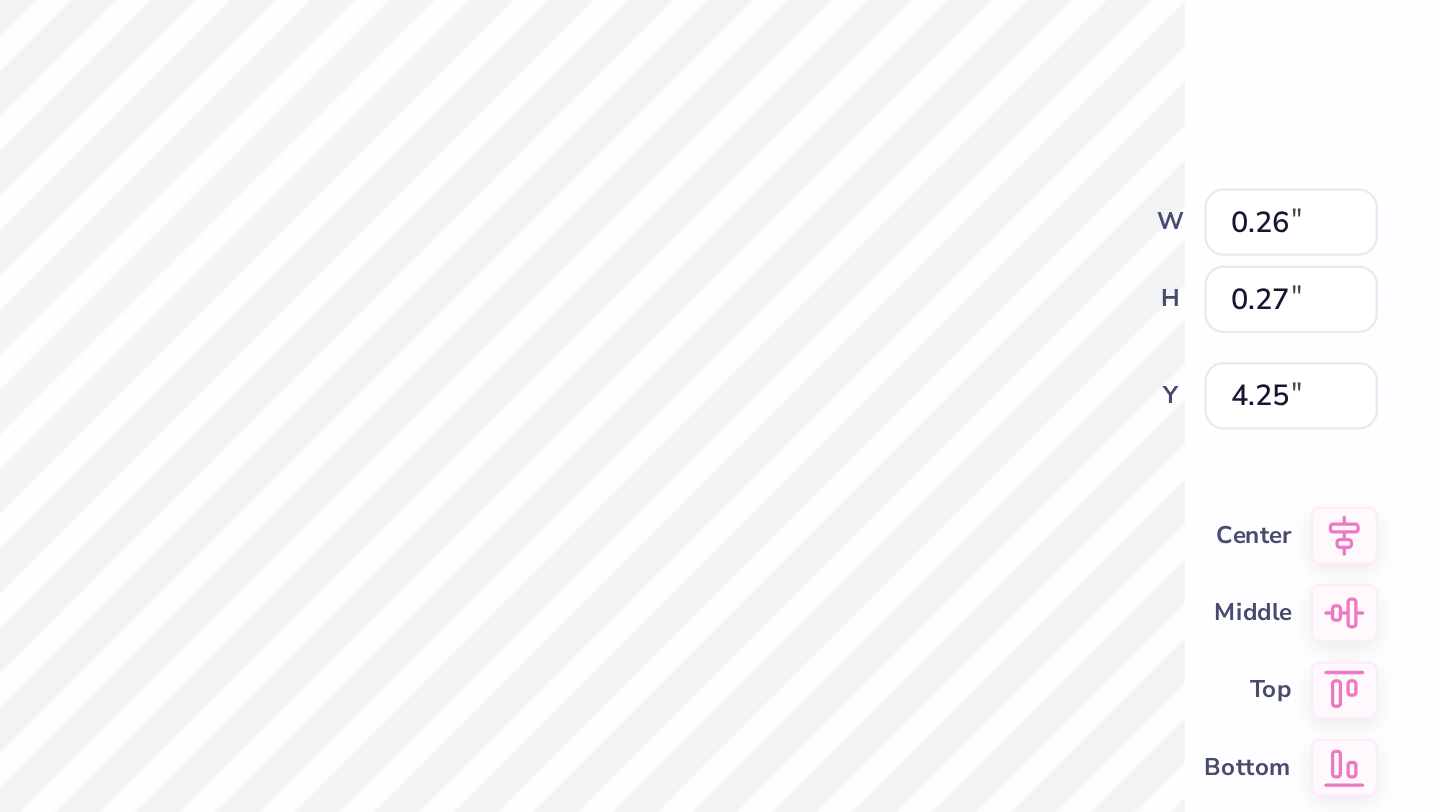 type on "7.00" 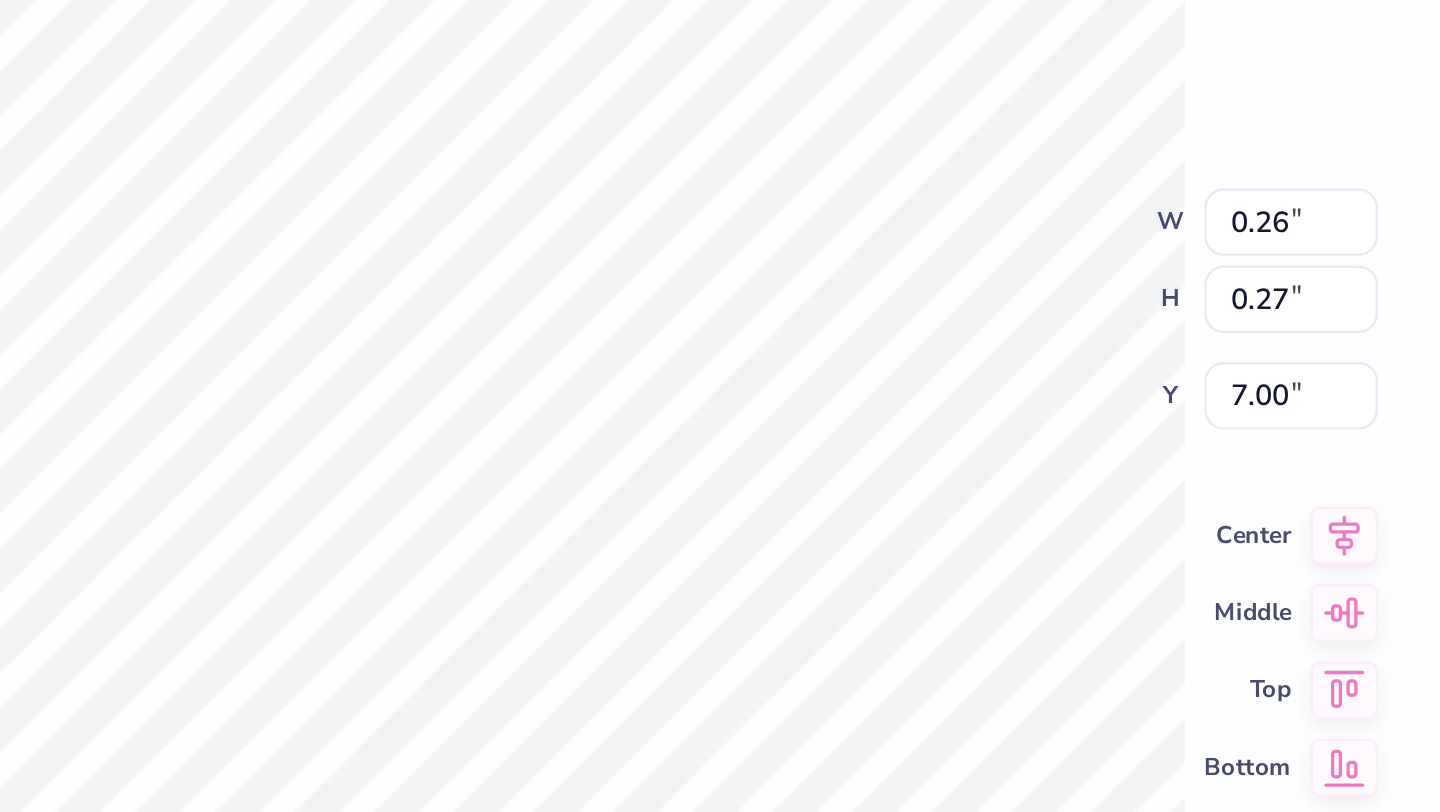 type on "0.48" 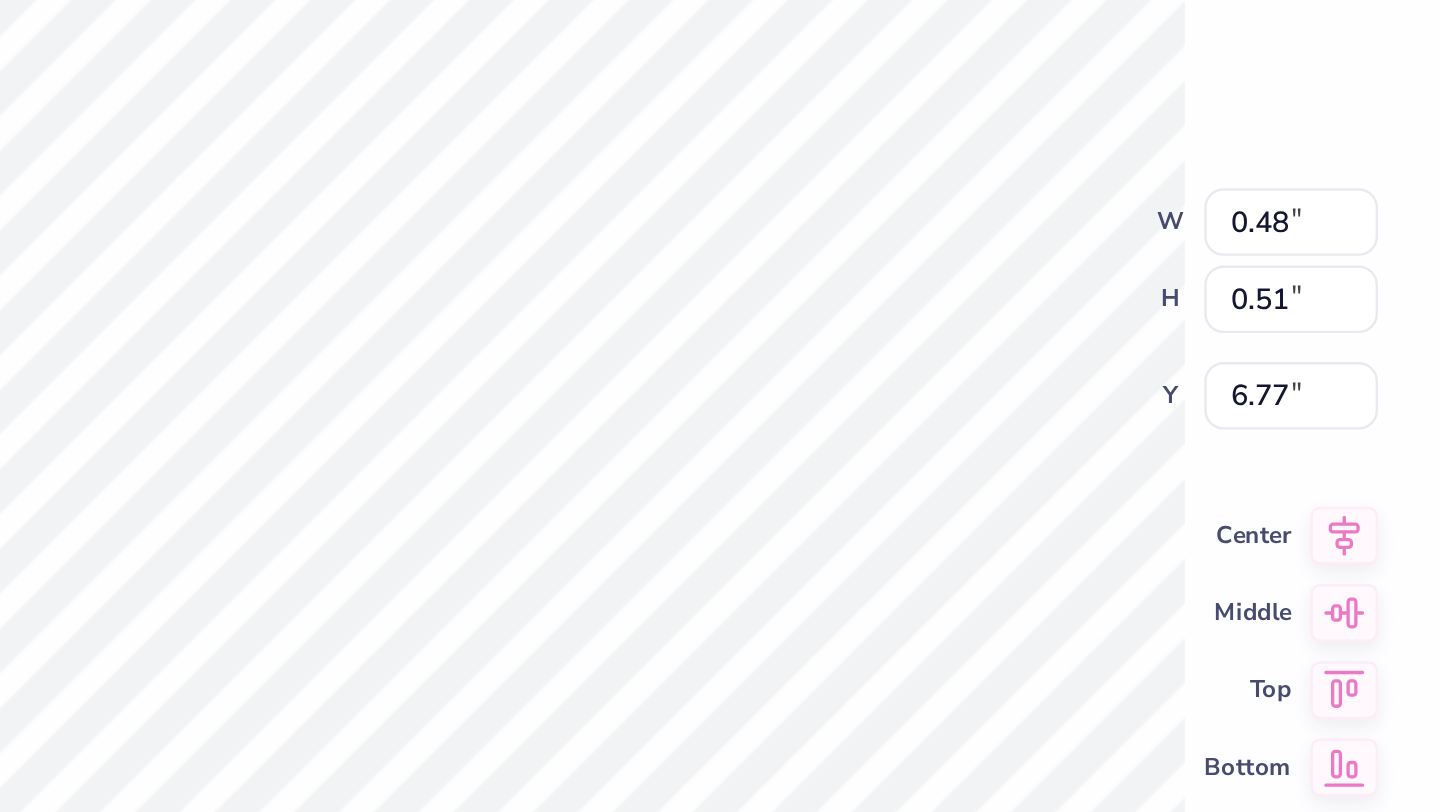 type on "7.52" 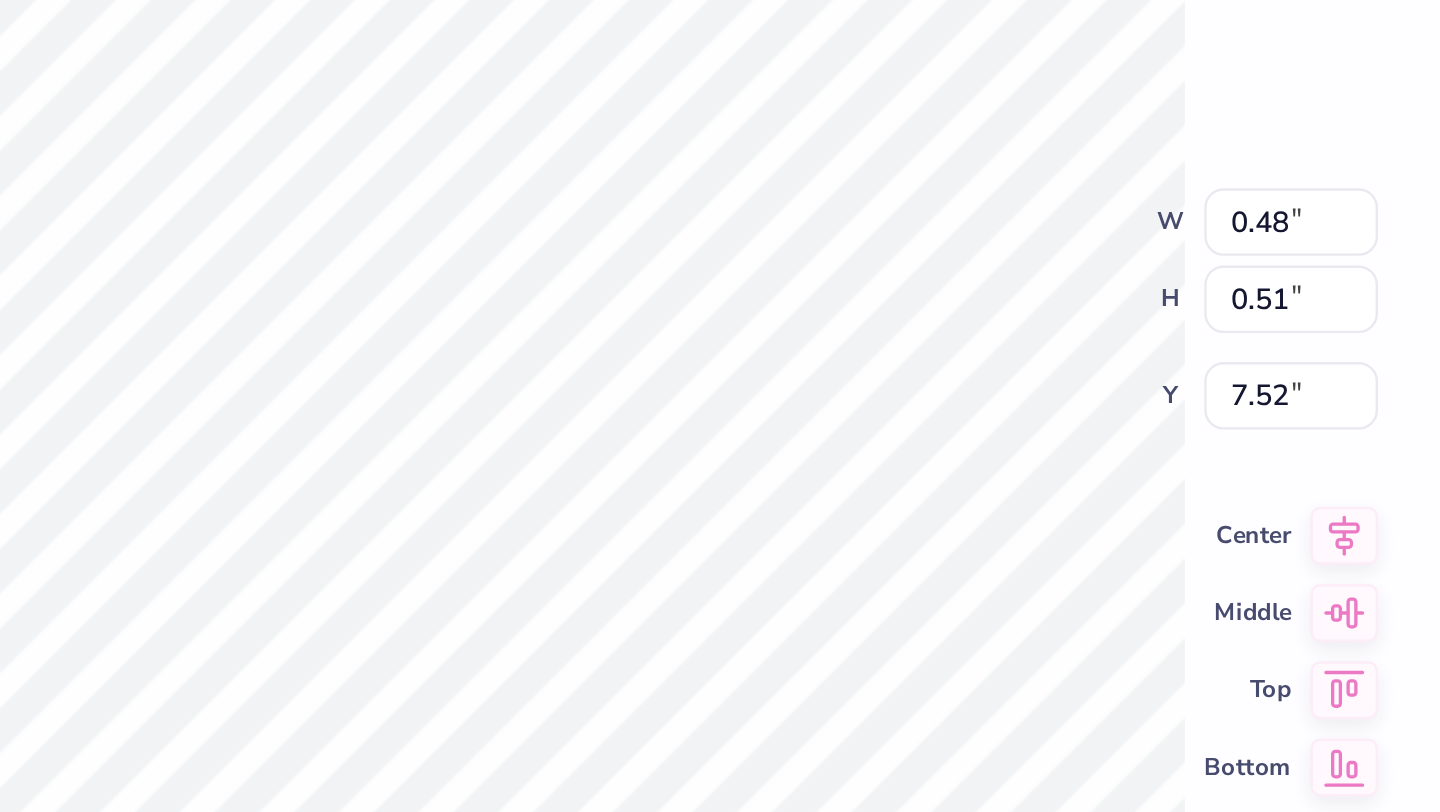 type on "0.33" 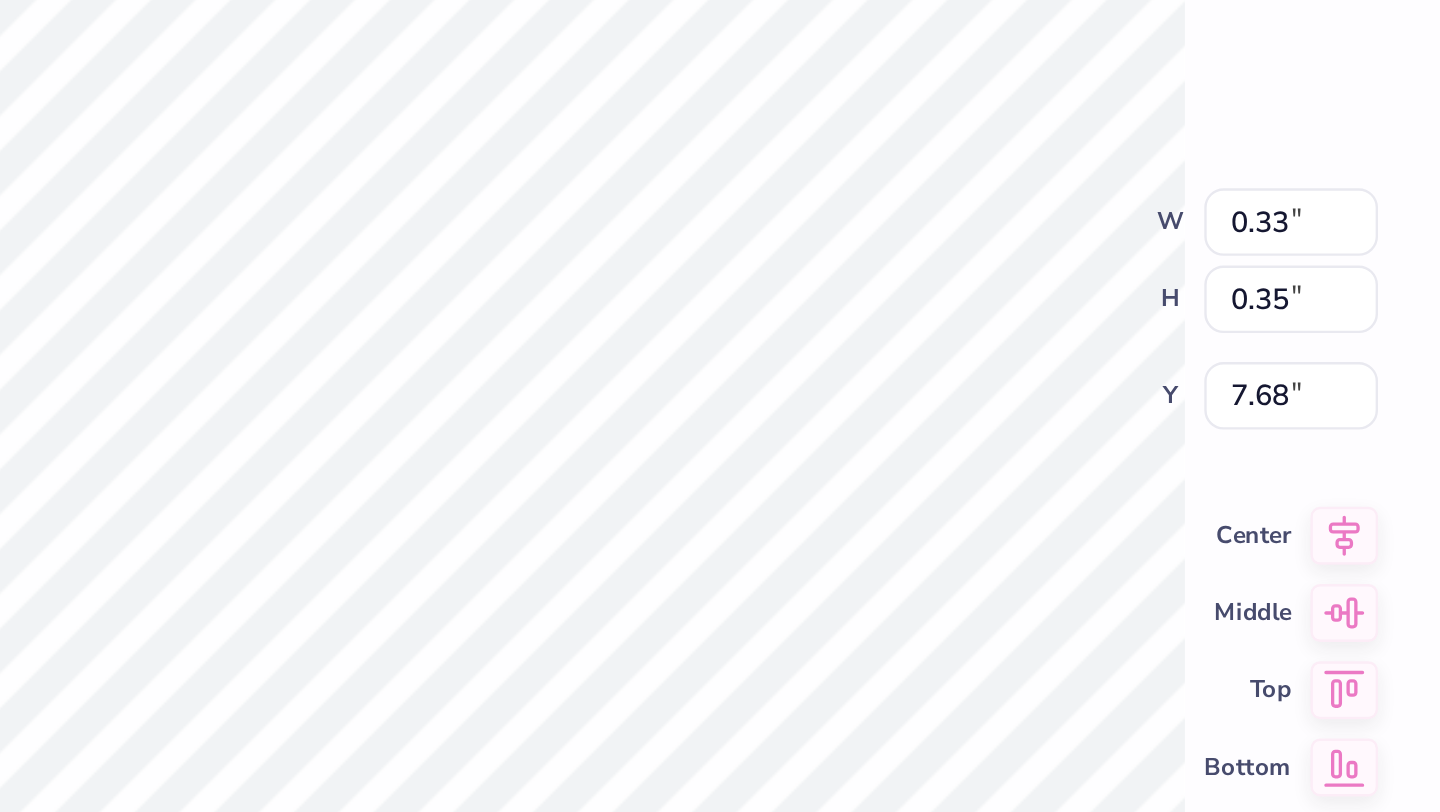 type on "0.39" 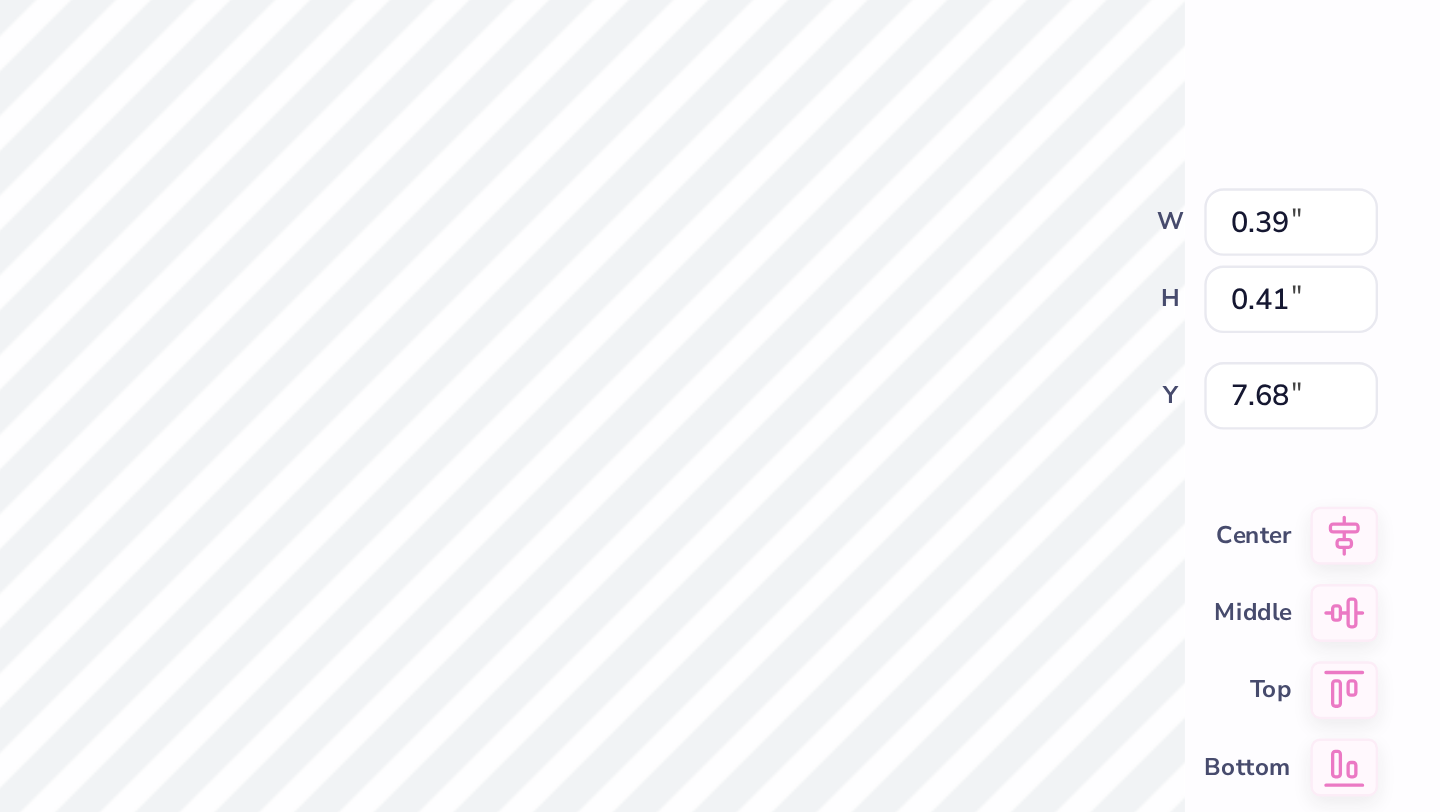 type on "7.84" 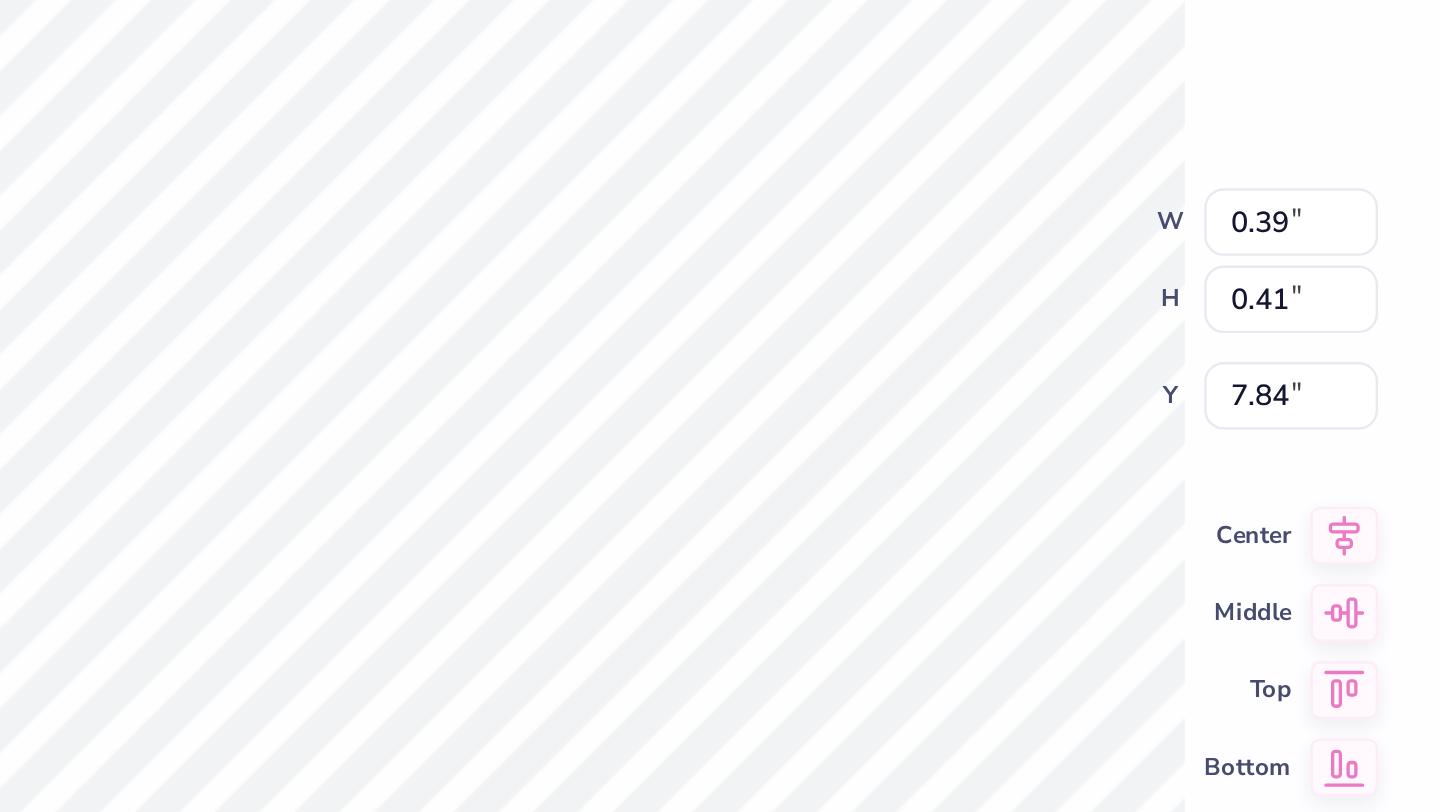 type on "0.31" 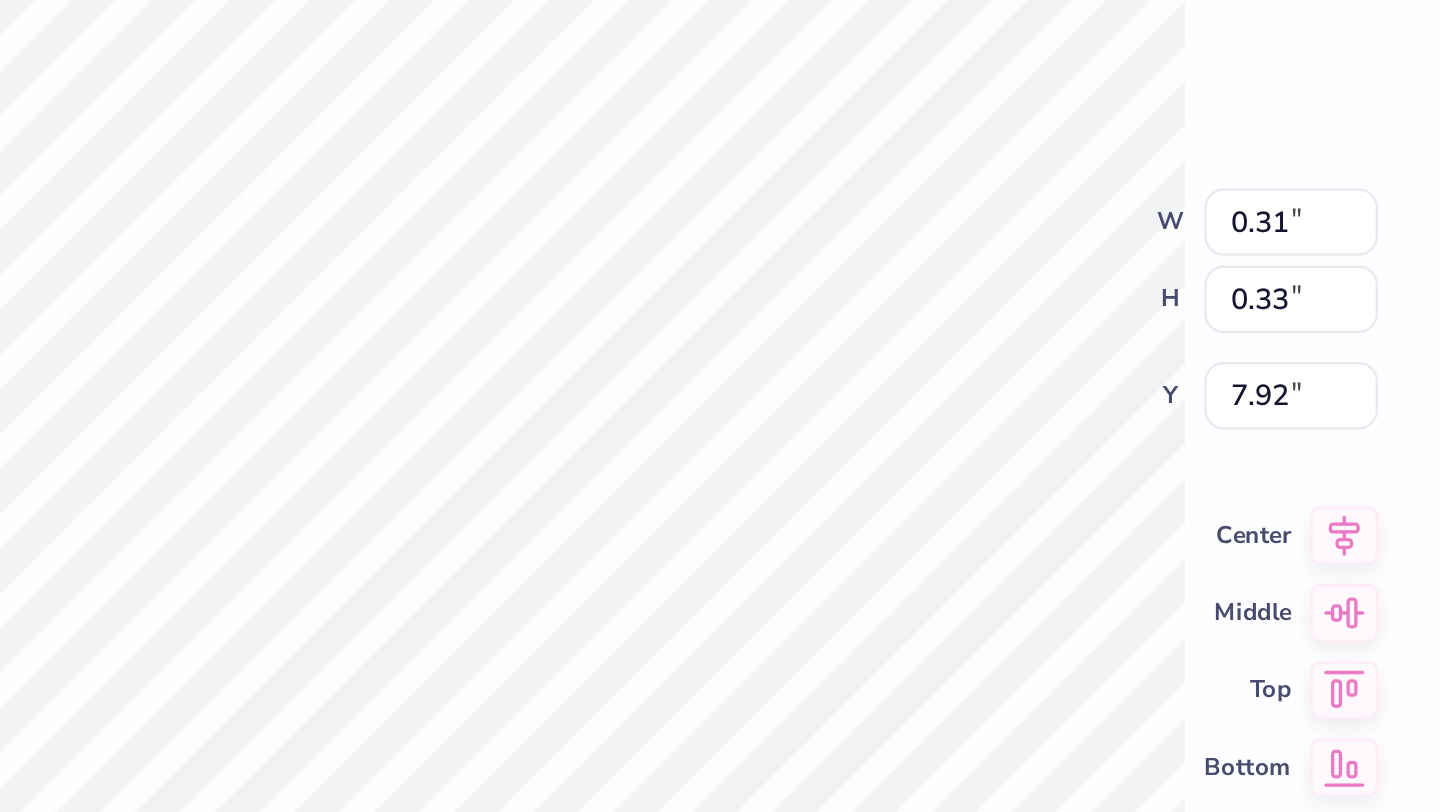 type on "4.25" 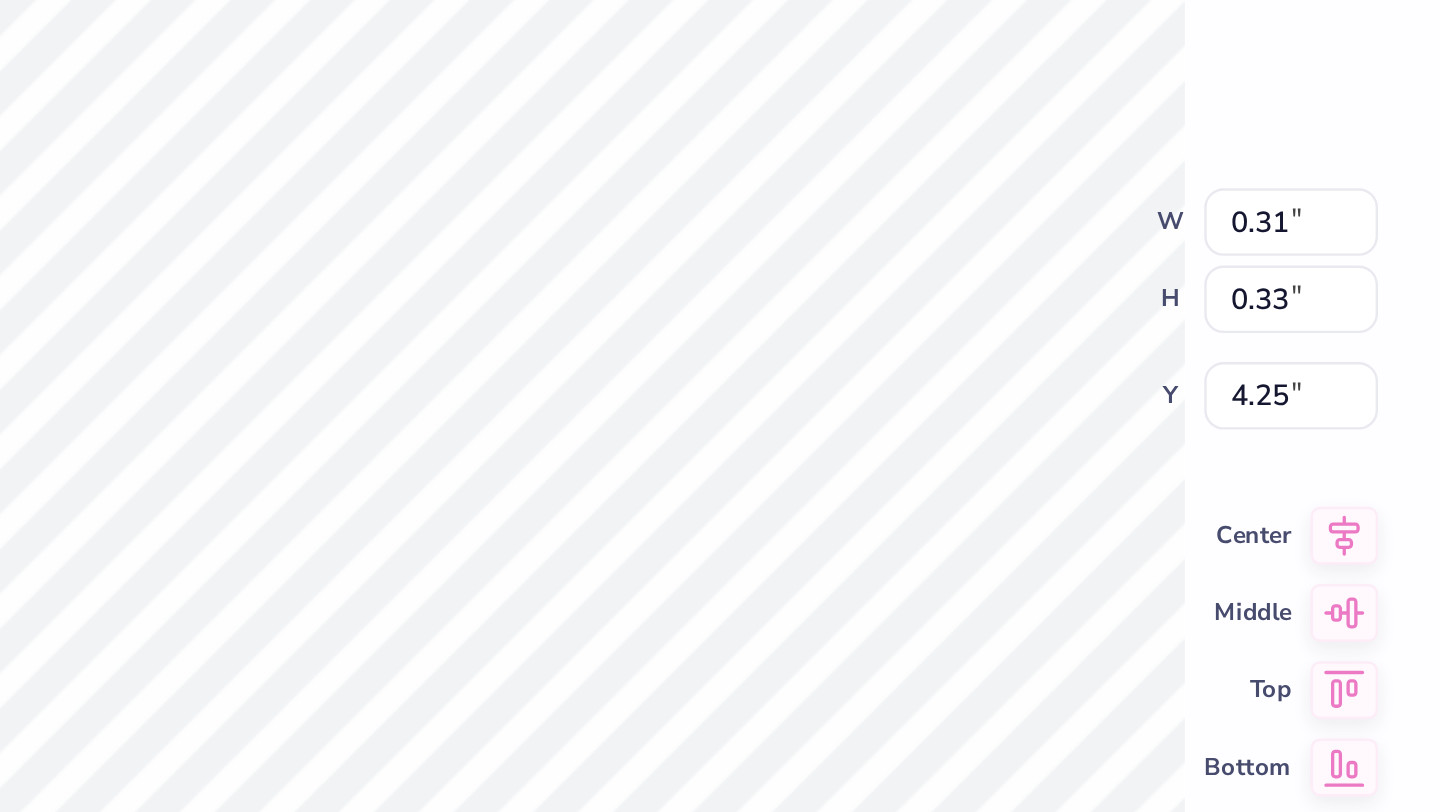 type on "7.39" 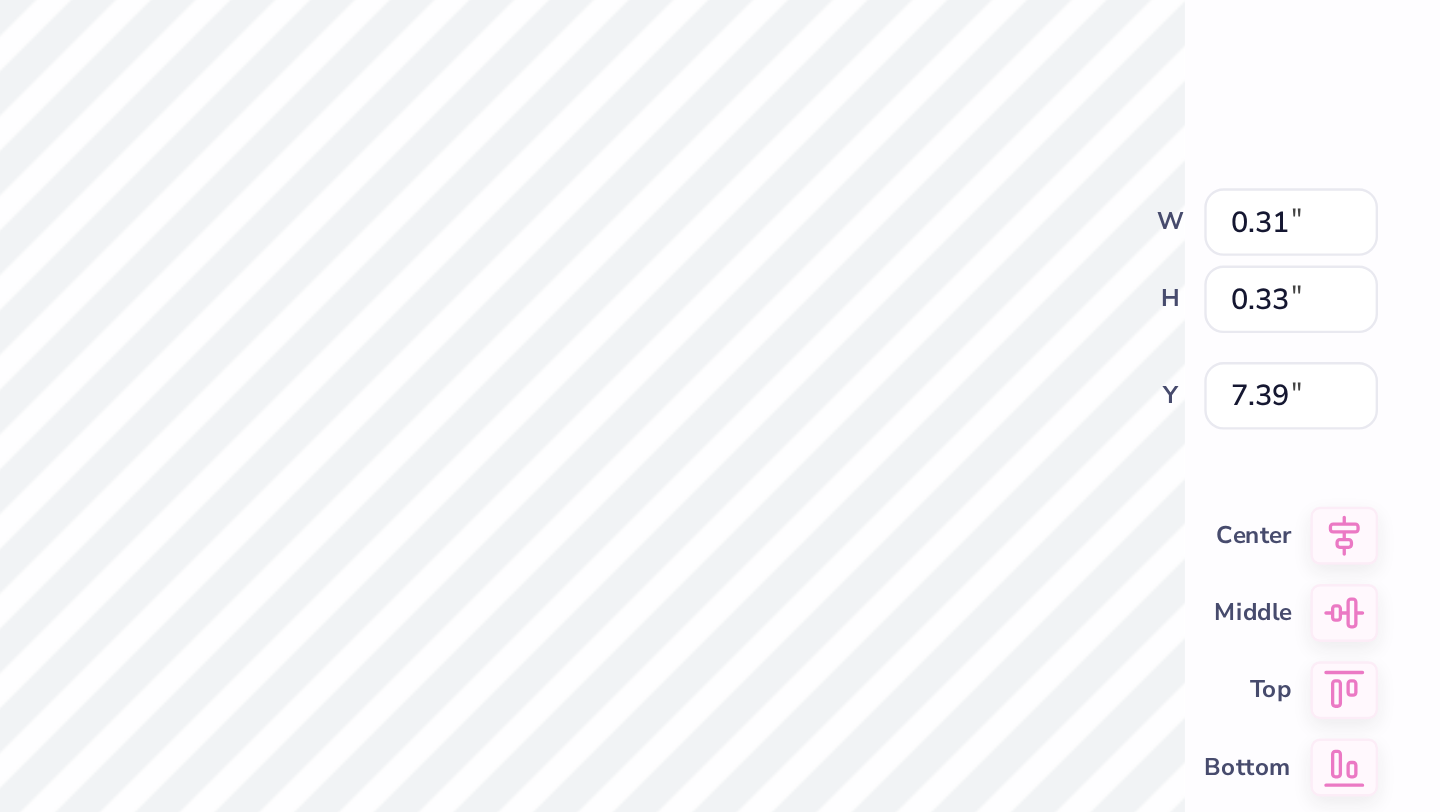 type on "0.28" 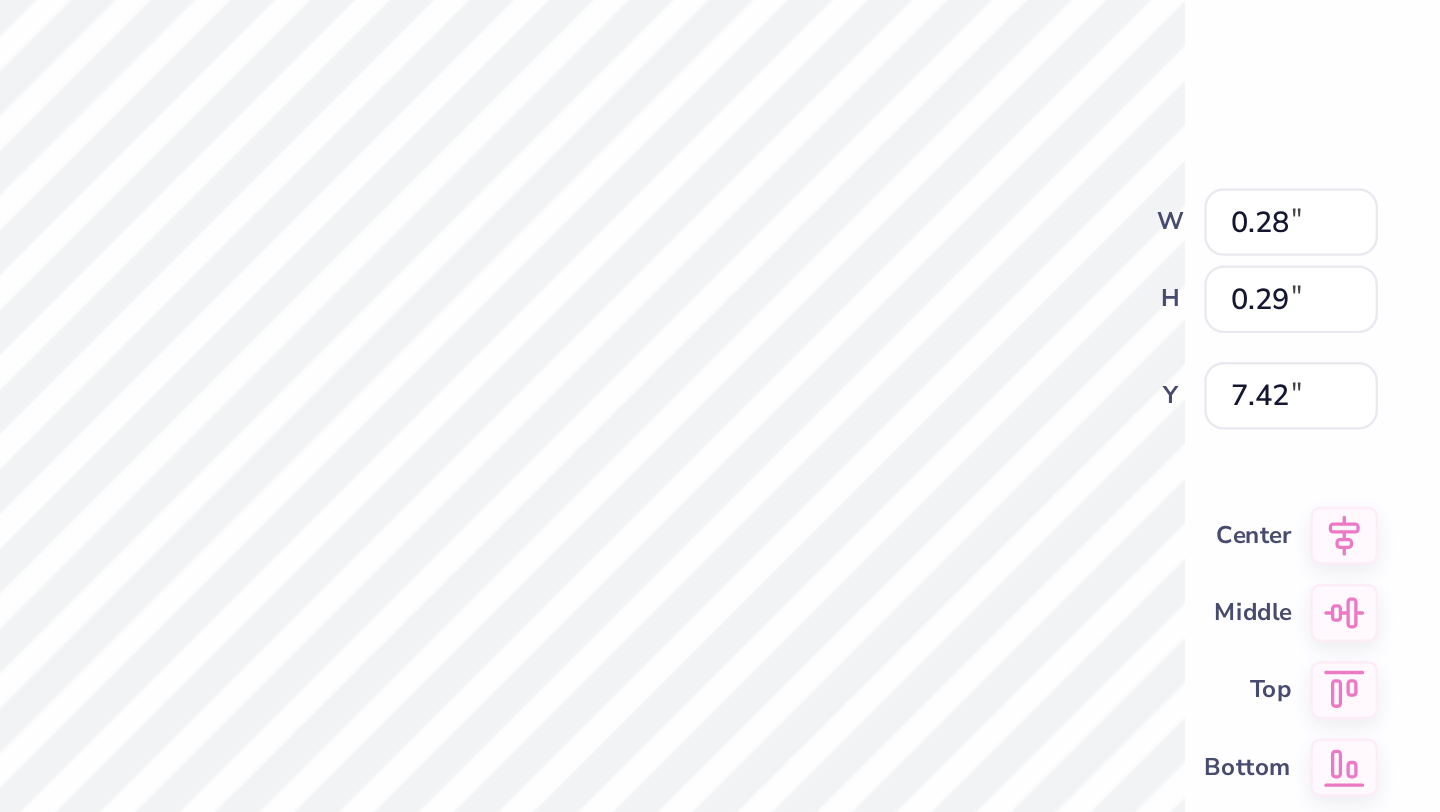 type on "4.25" 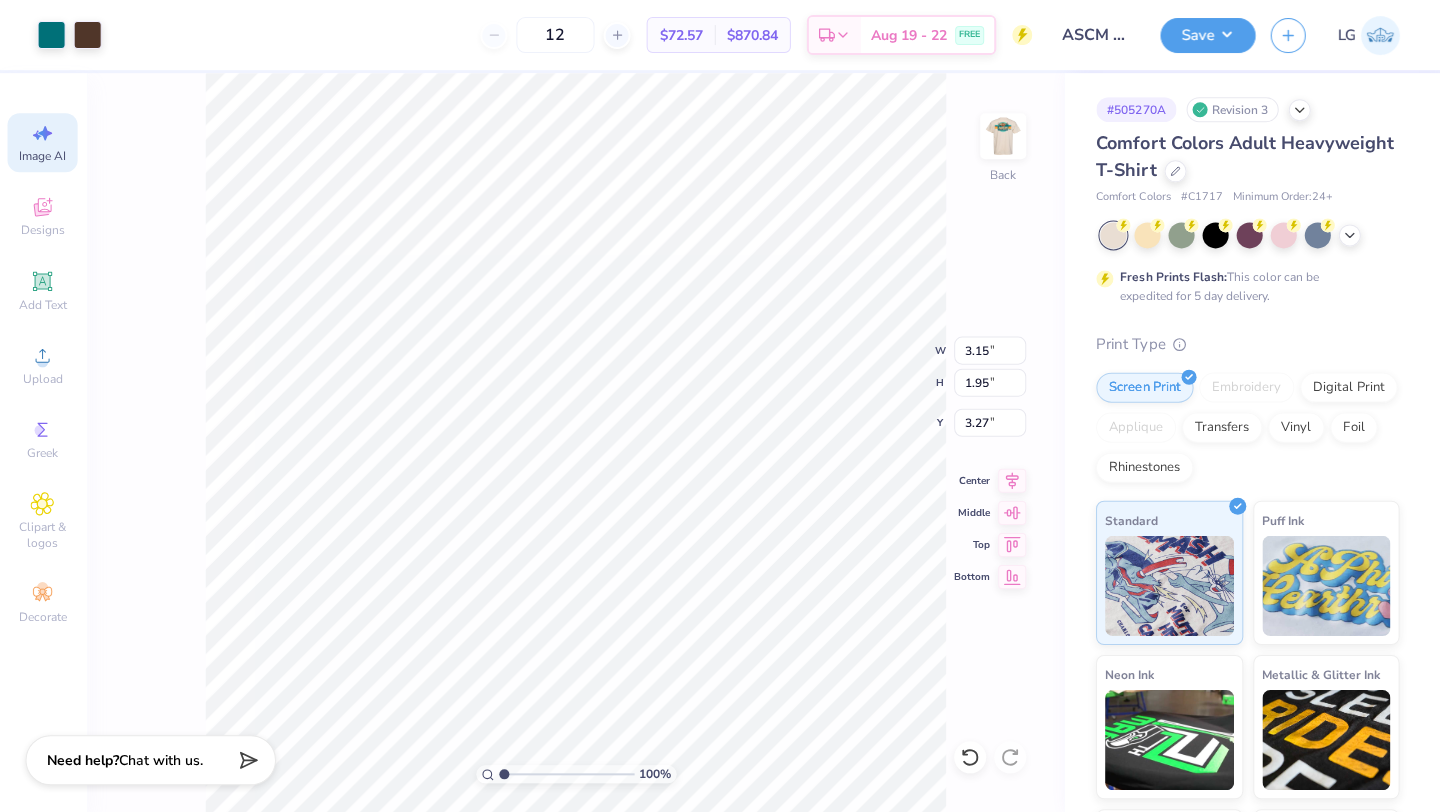 scroll, scrollTop: 0, scrollLeft: 0, axis: both 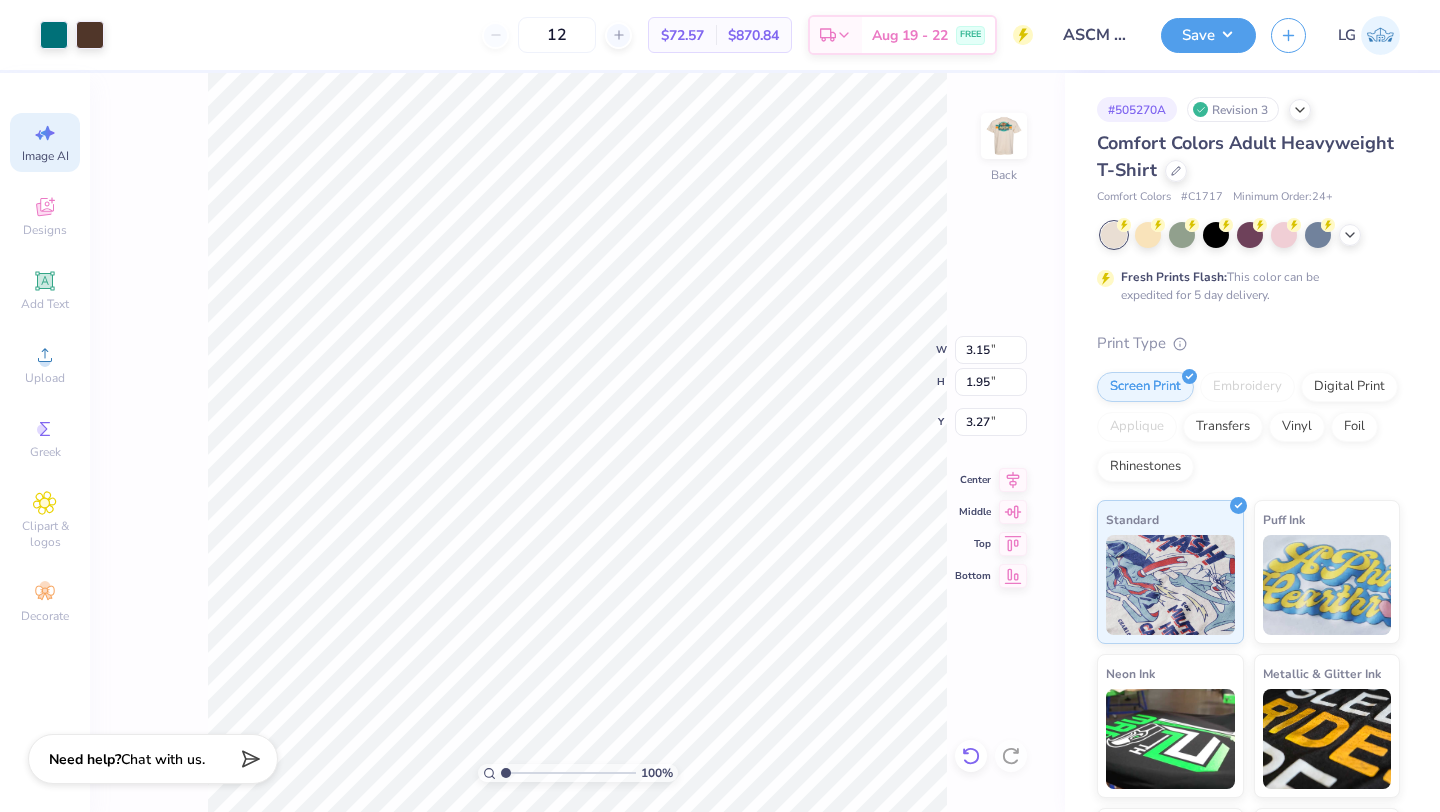 click 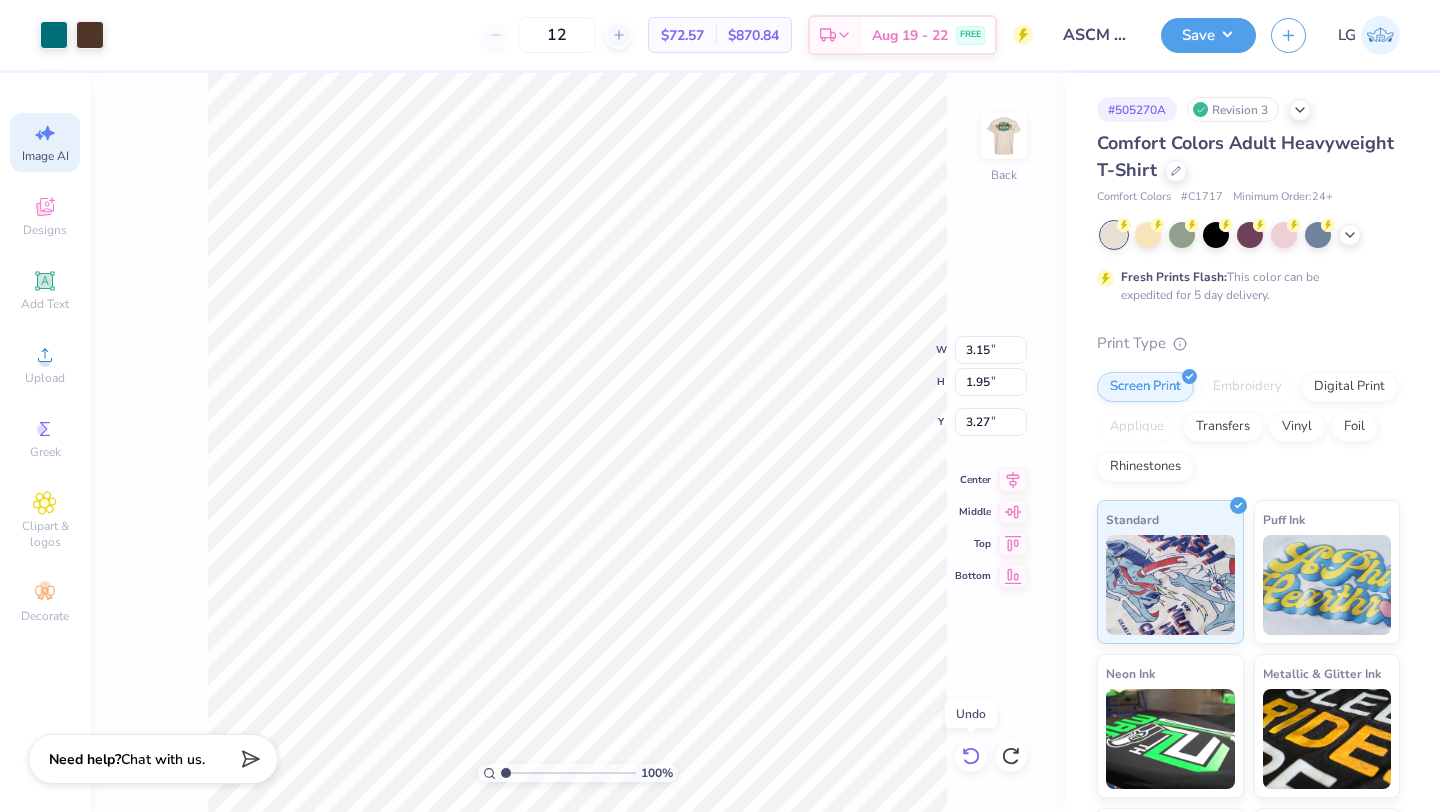 click 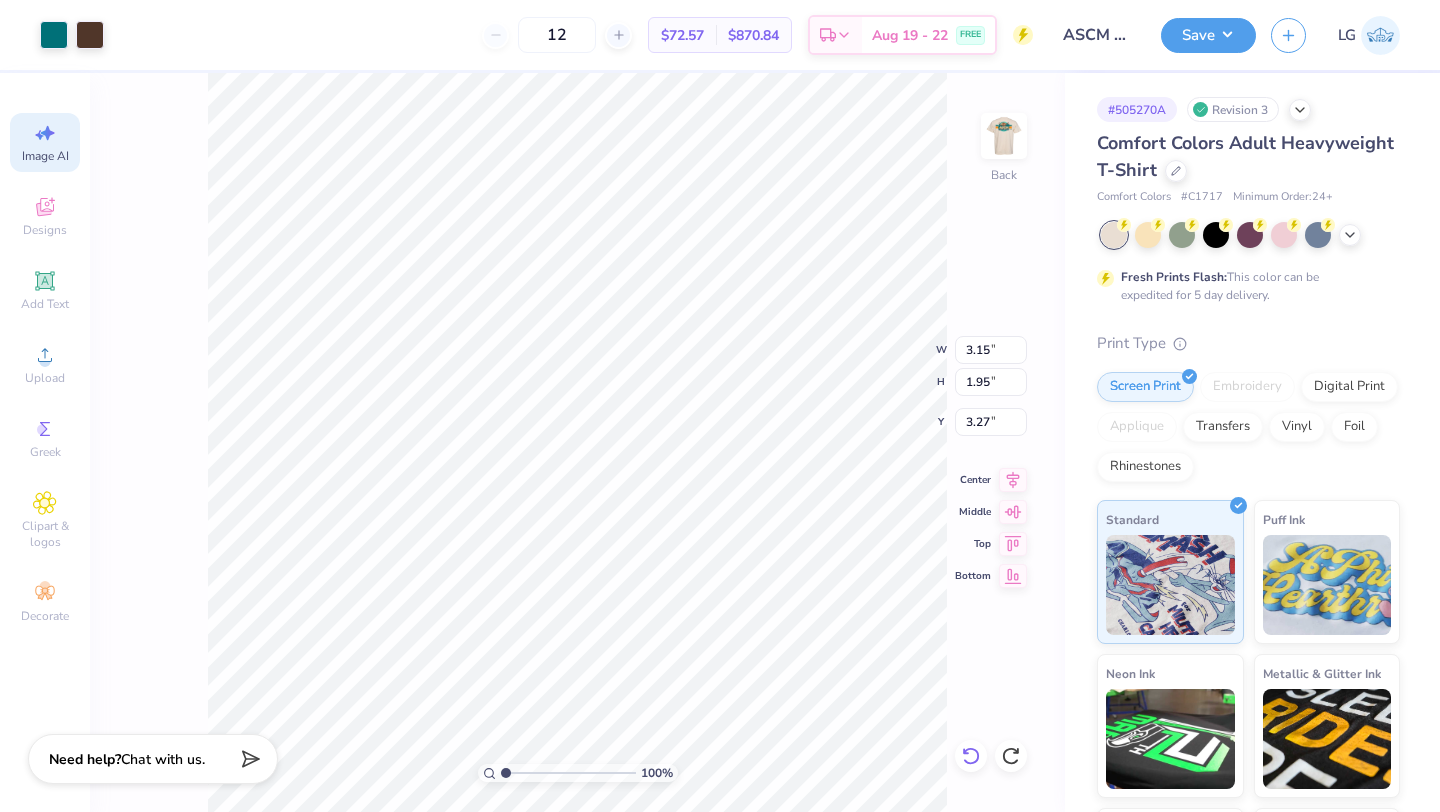 click 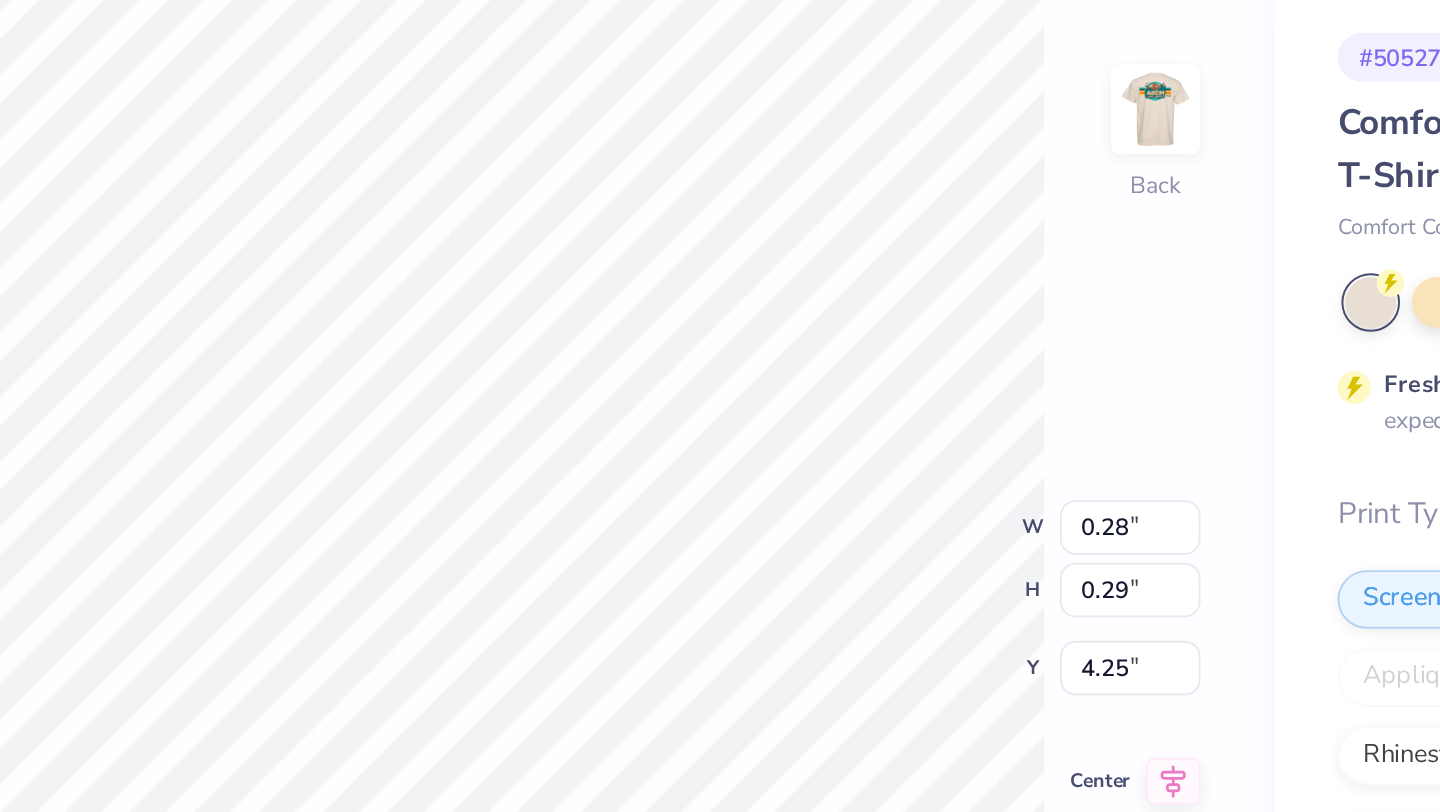 type on "3.26" 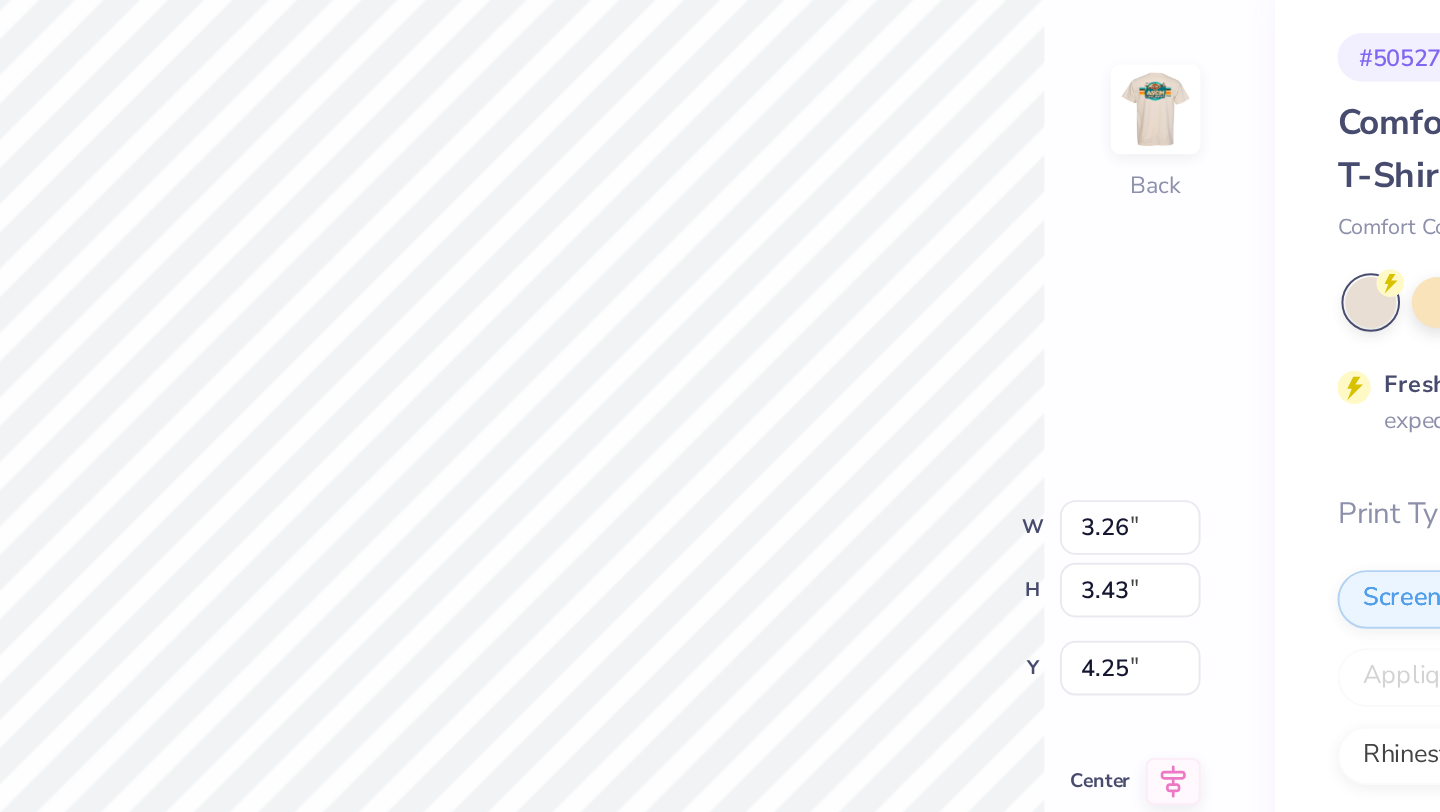 type on "6.76" 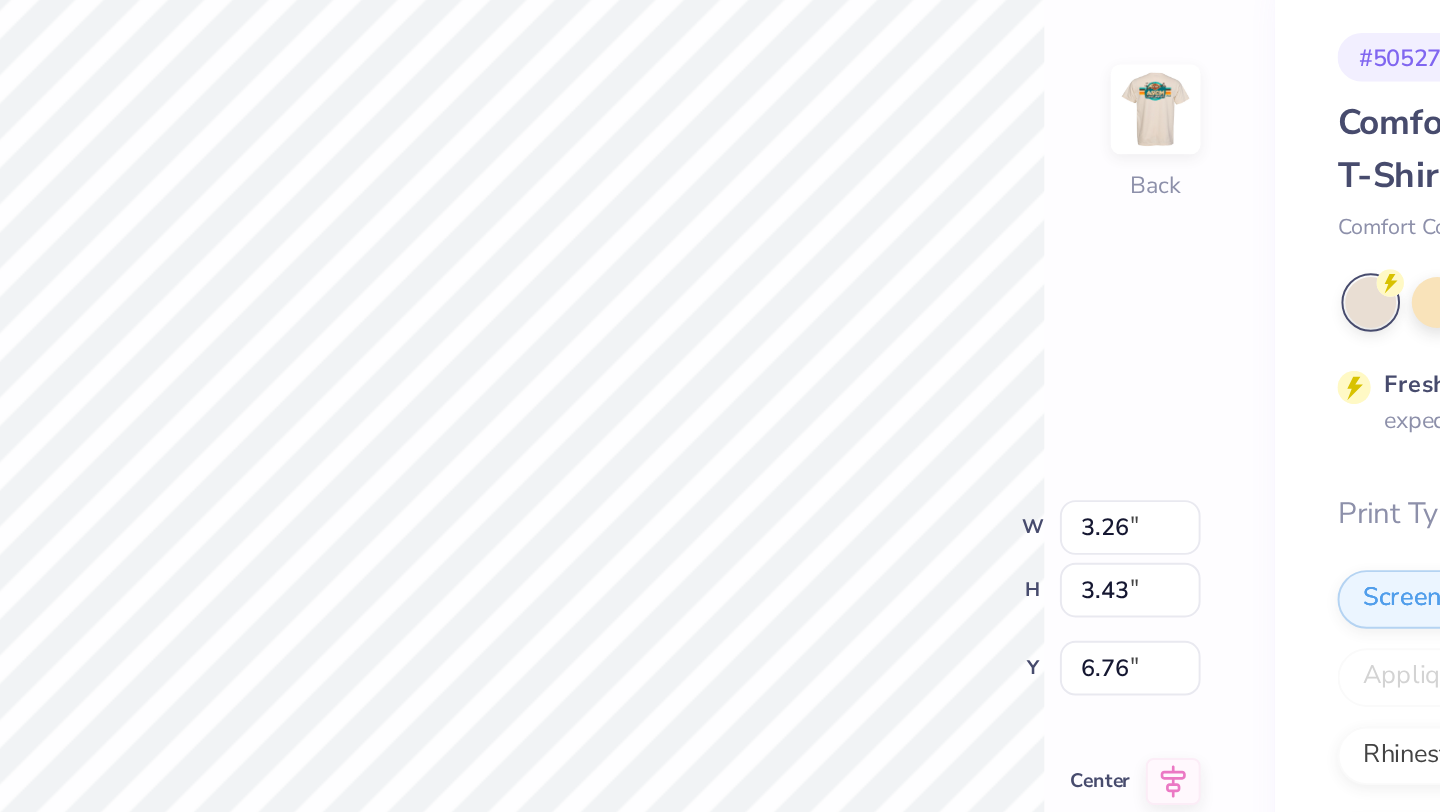 type on "1.00" 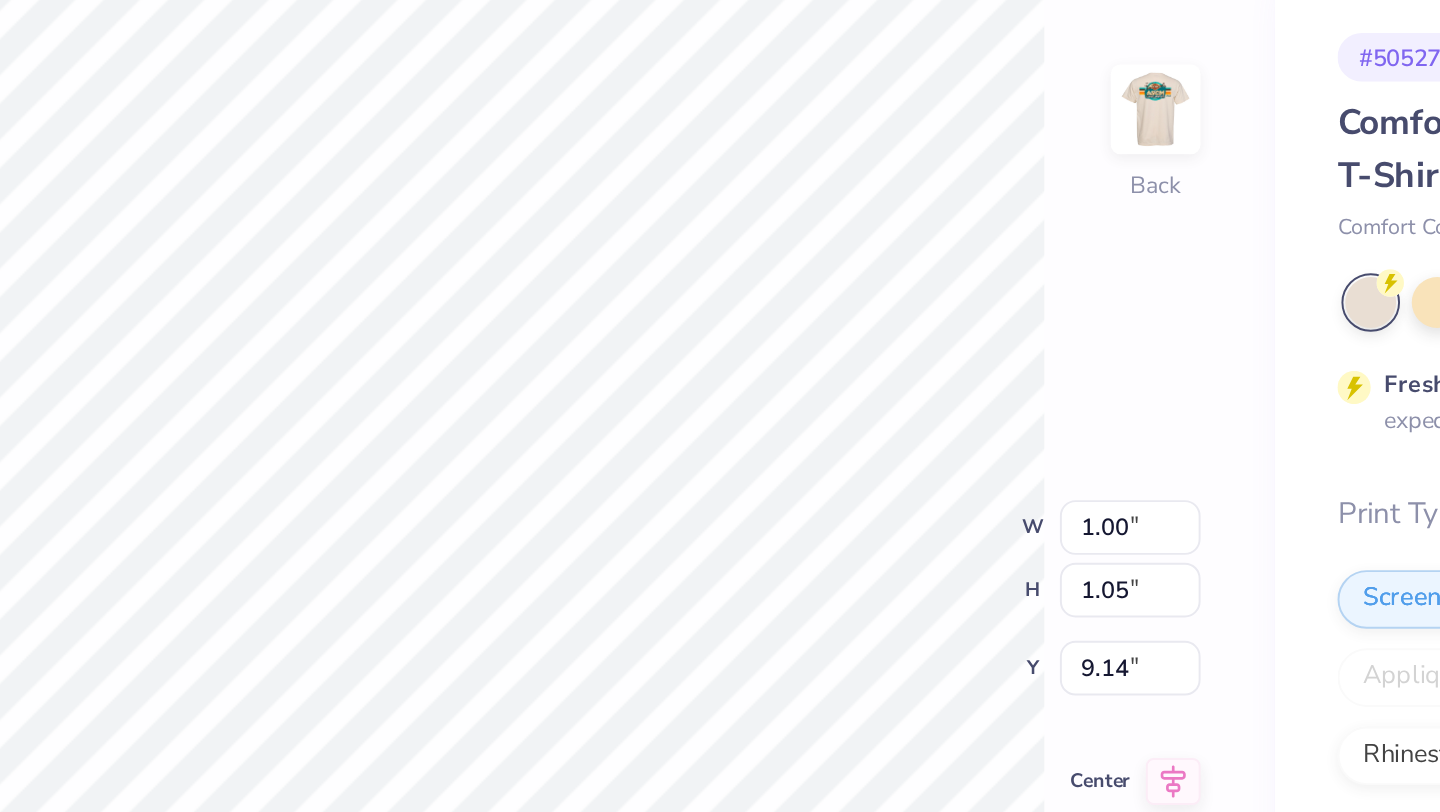 type on "0.36" 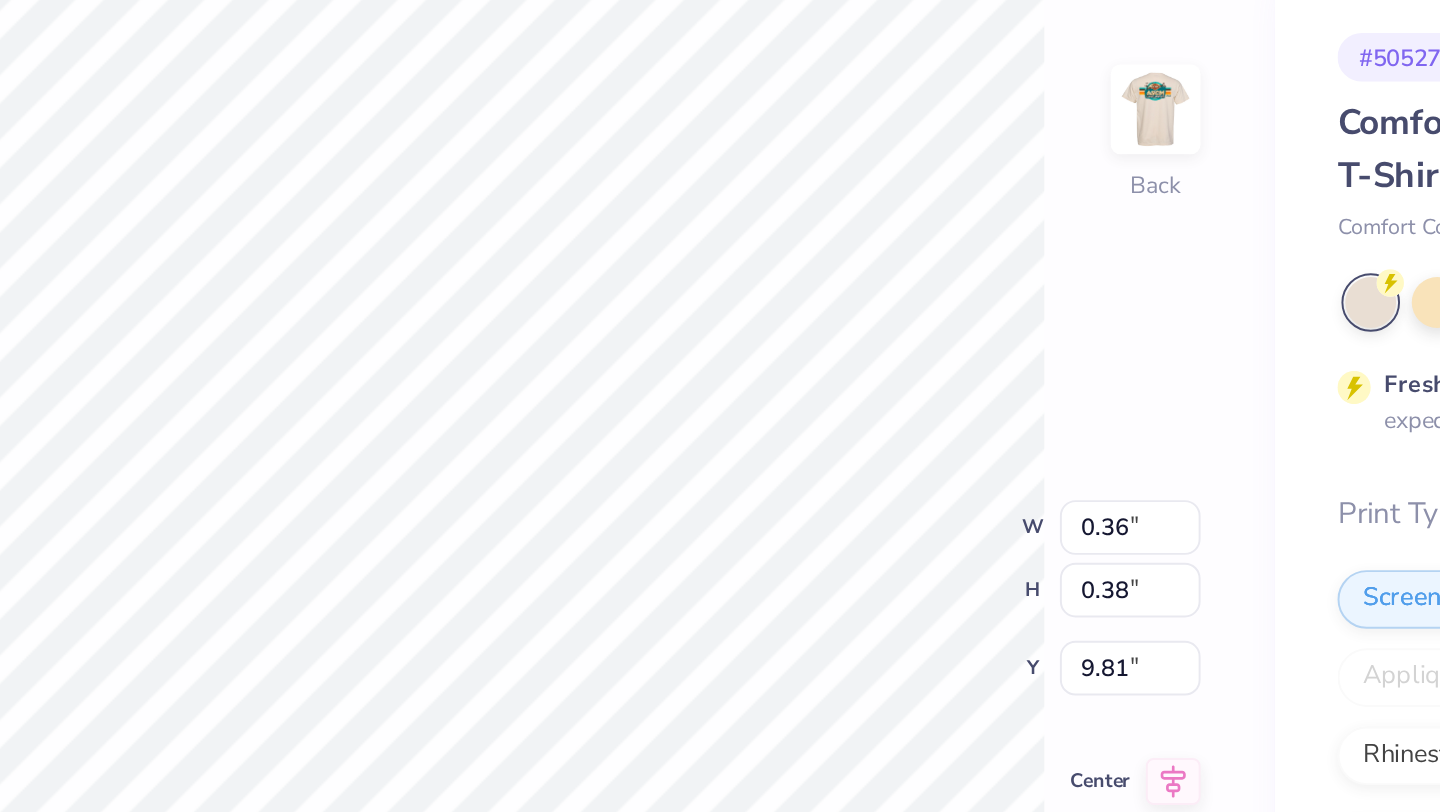 type on "9.33" 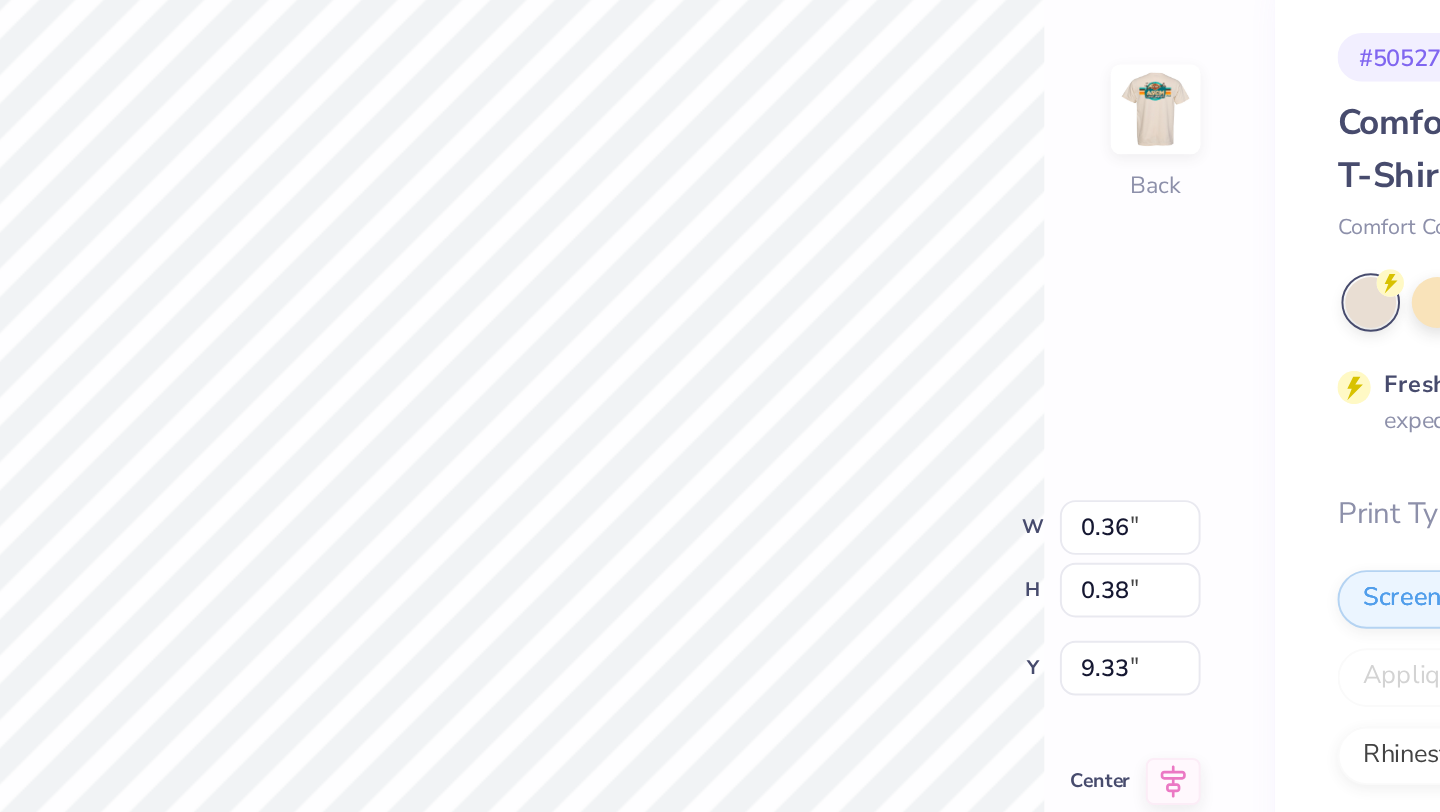 type on "0.29" 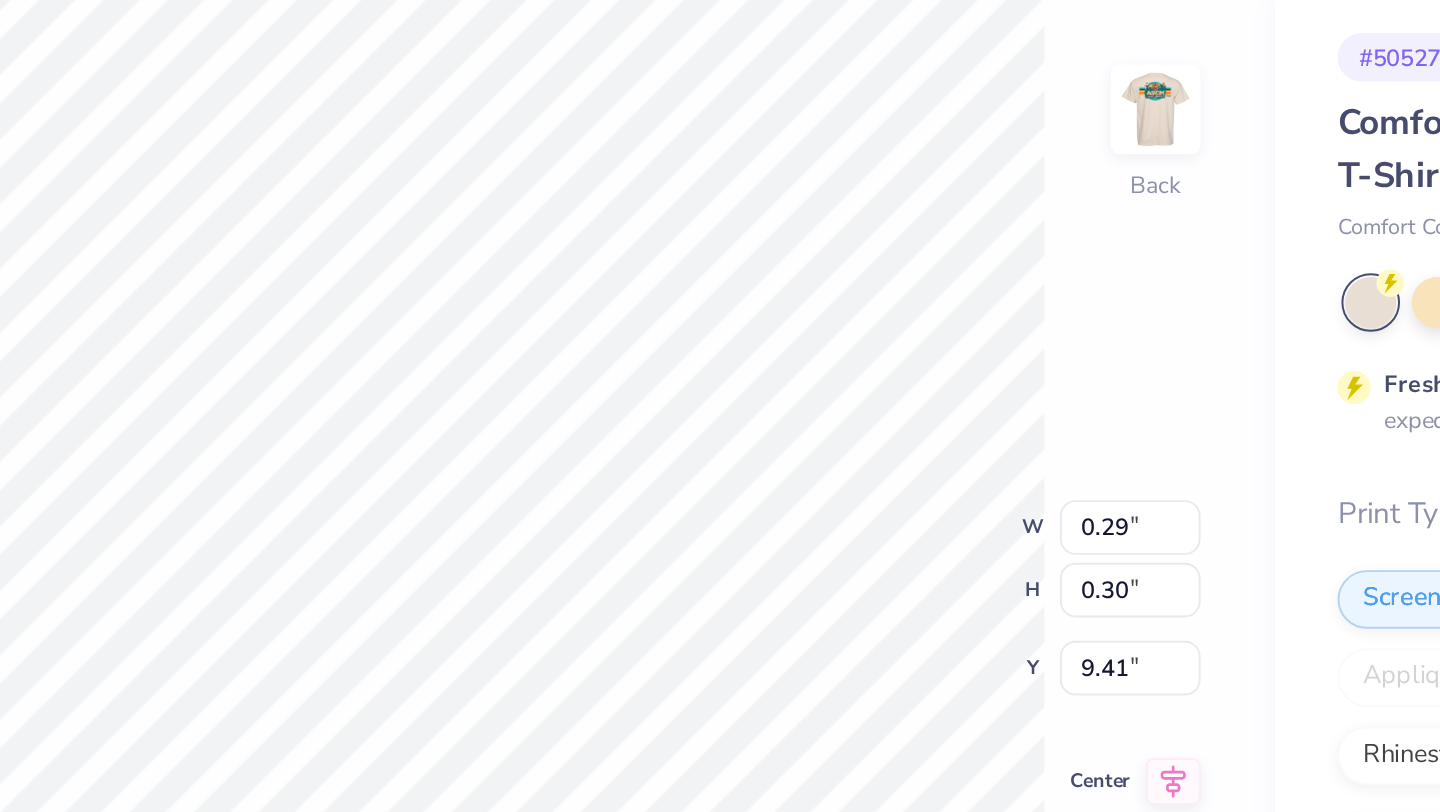 type on "4.25" 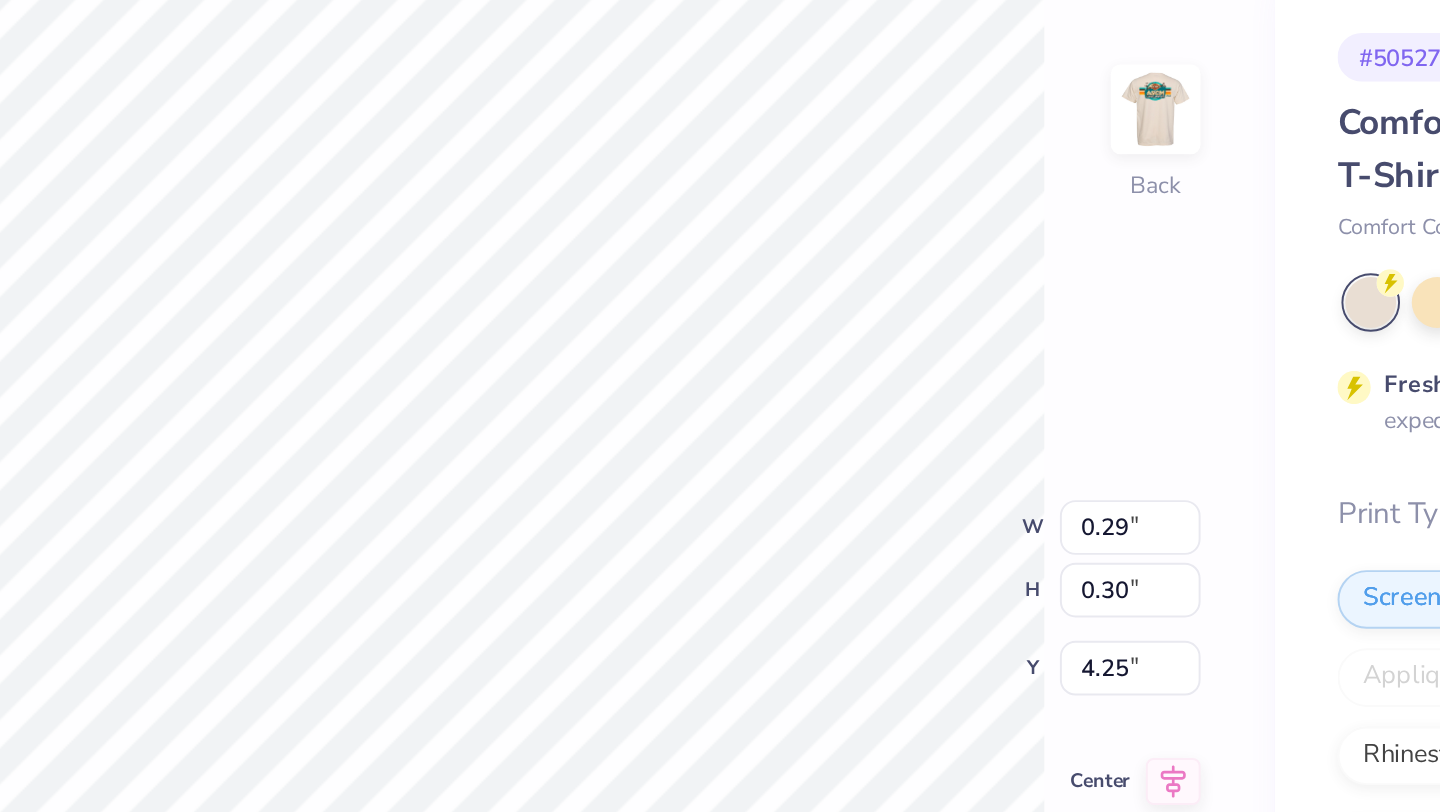 type on "0.37" 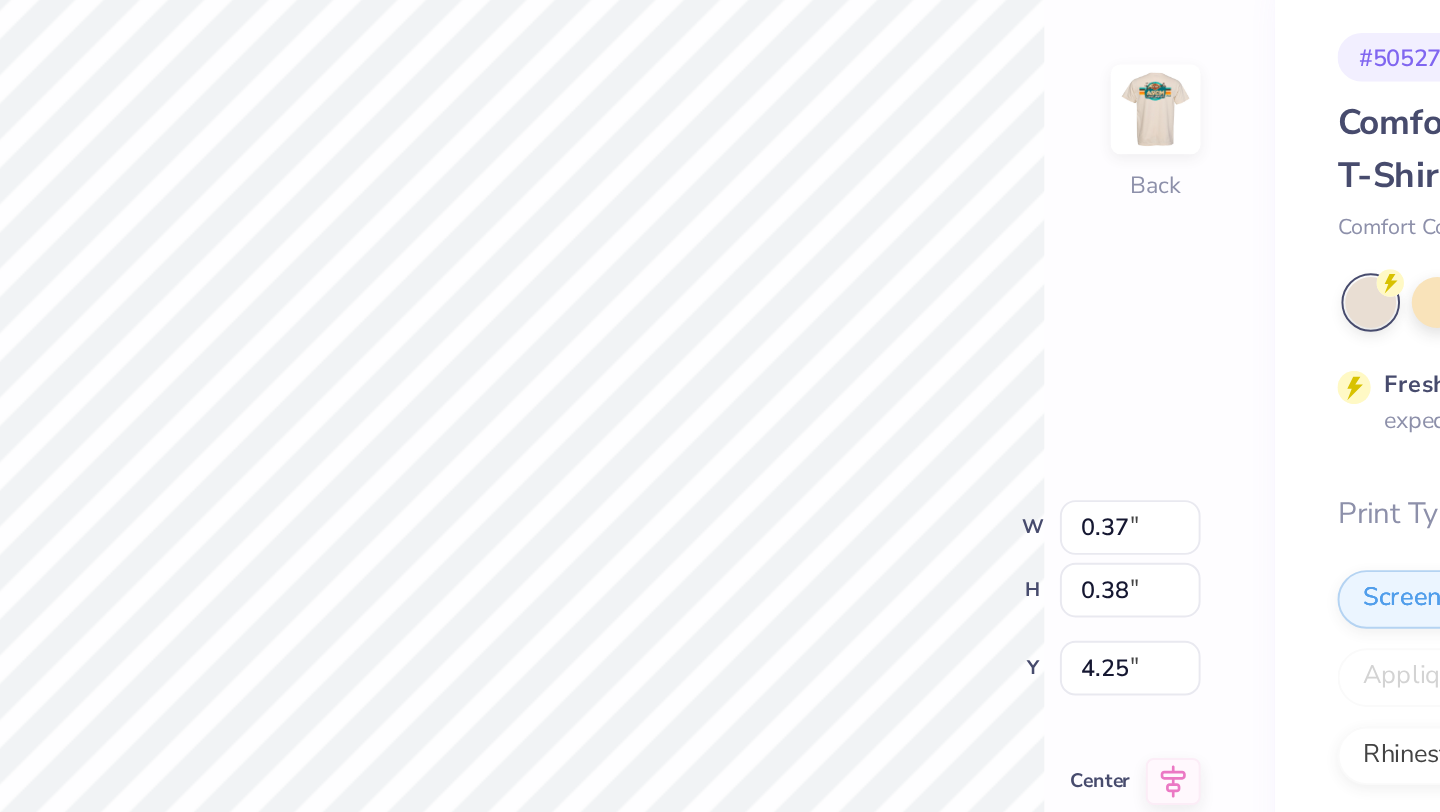 type on "0.12" 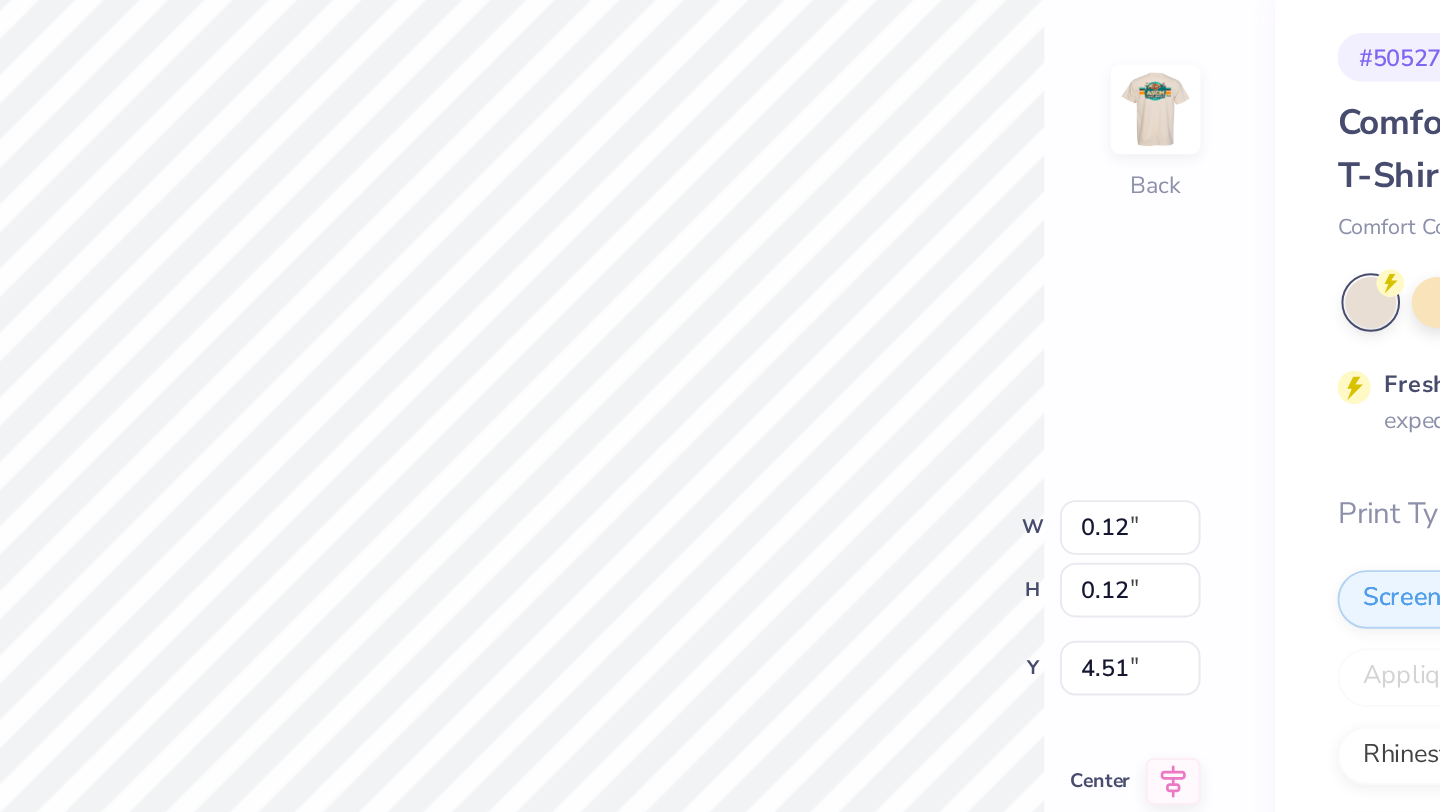 type on "4.40" 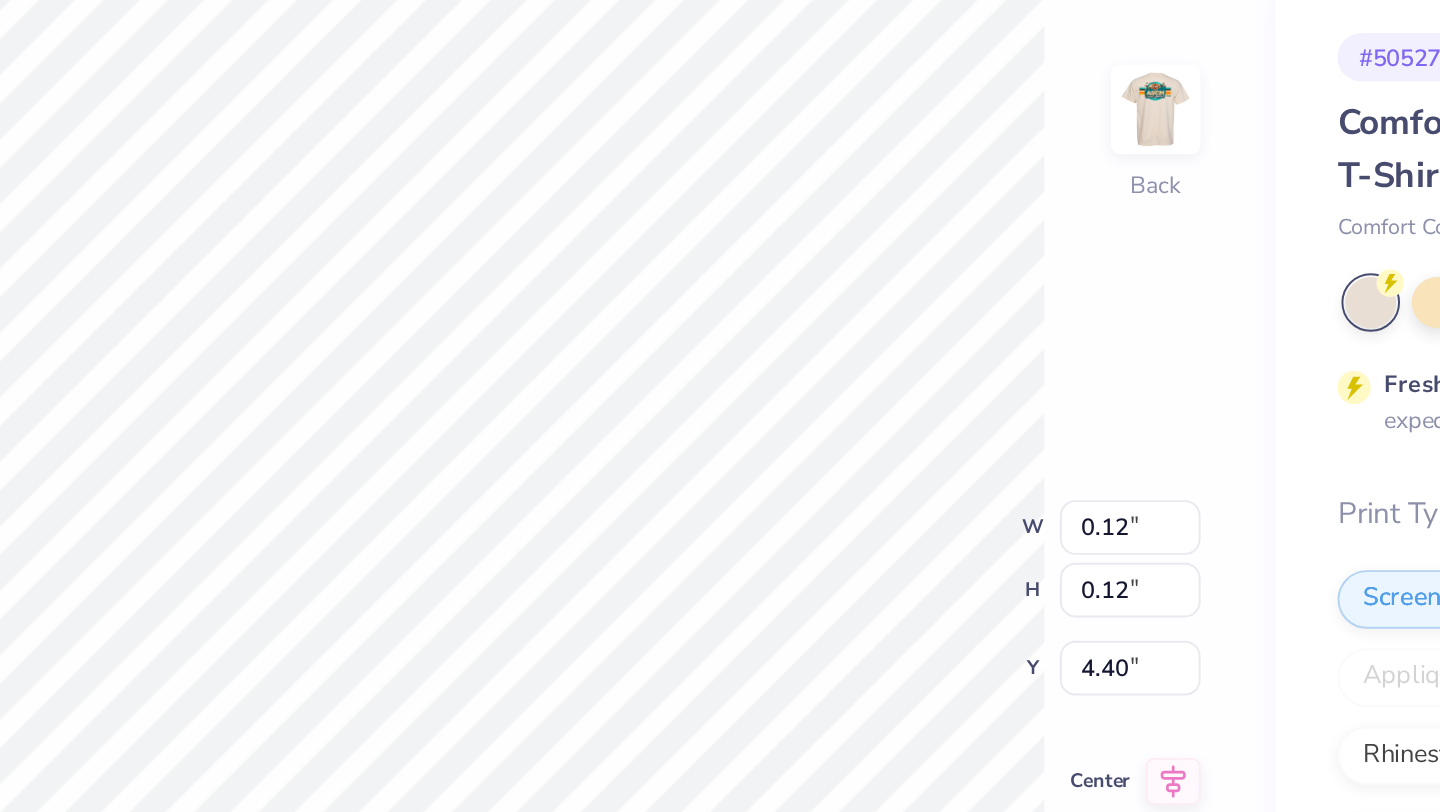 type on "4.43" 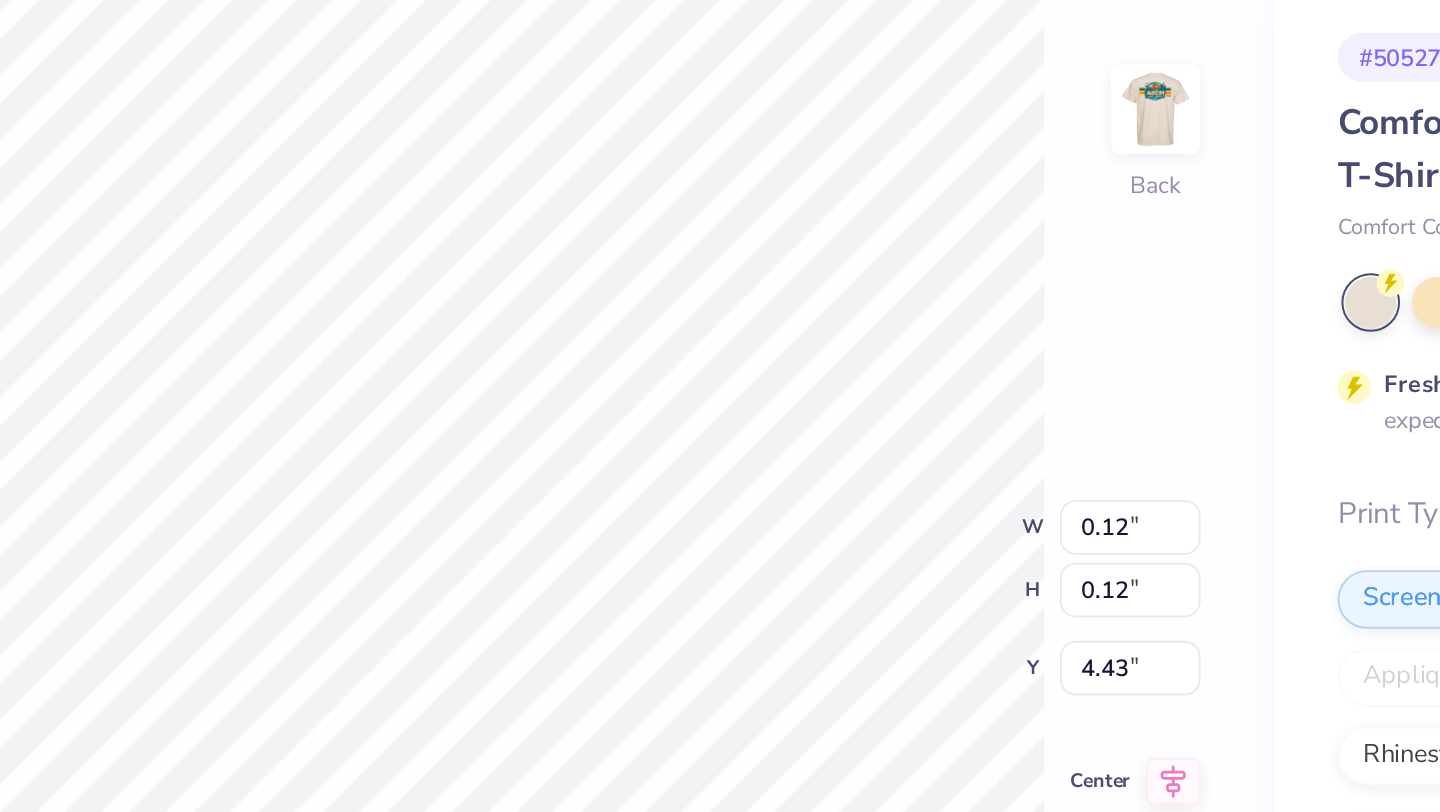 type on "4.40" 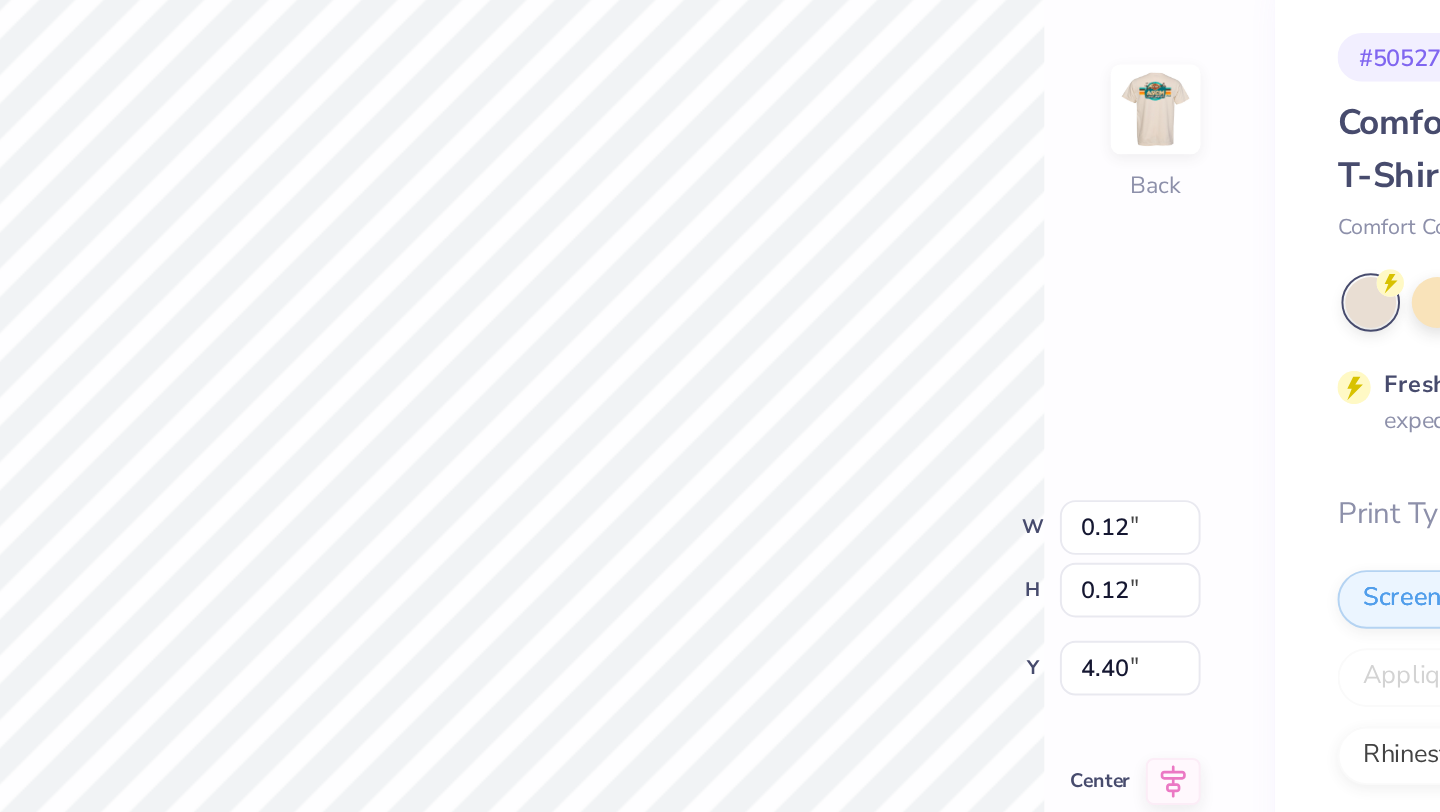 type on "0.22" 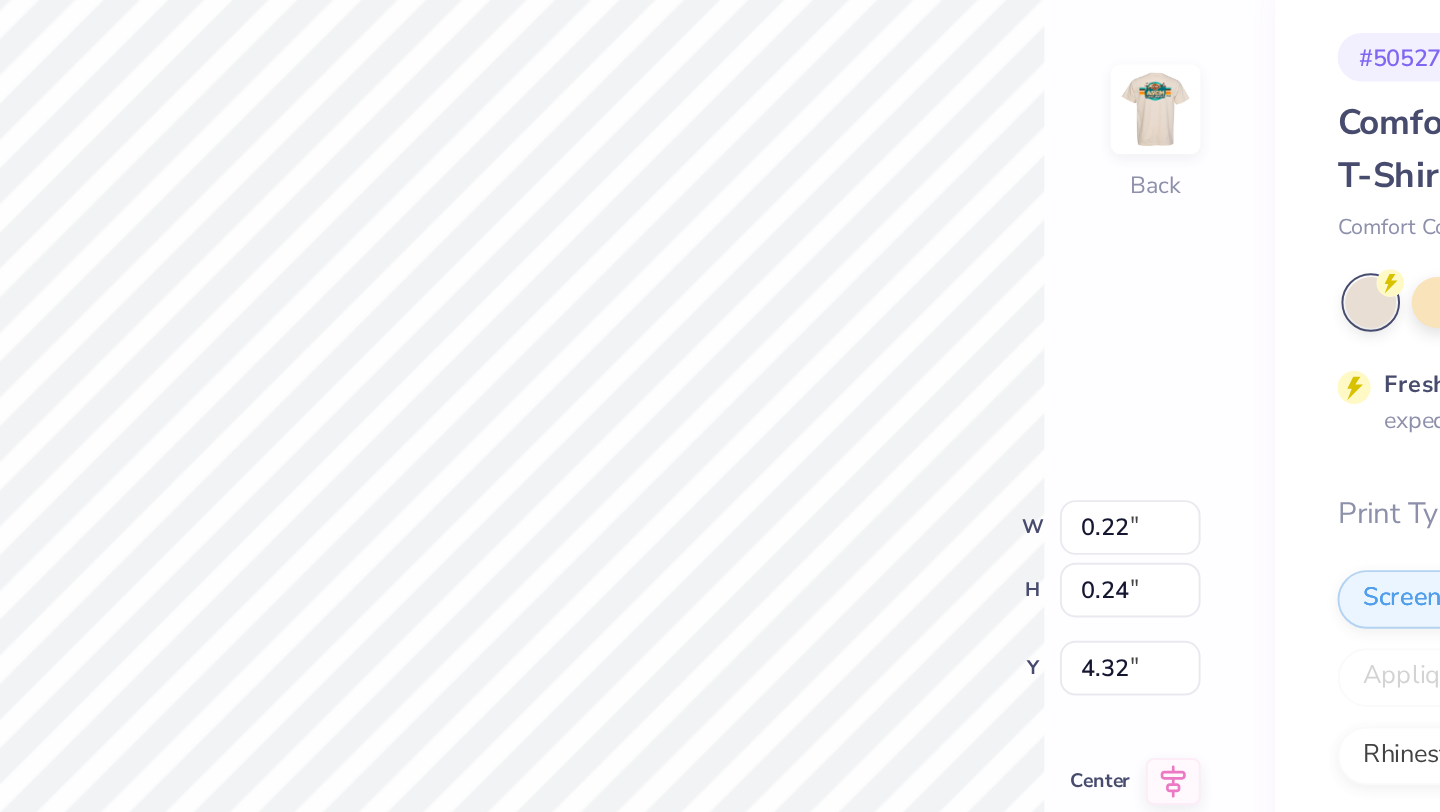 type on "4.32" 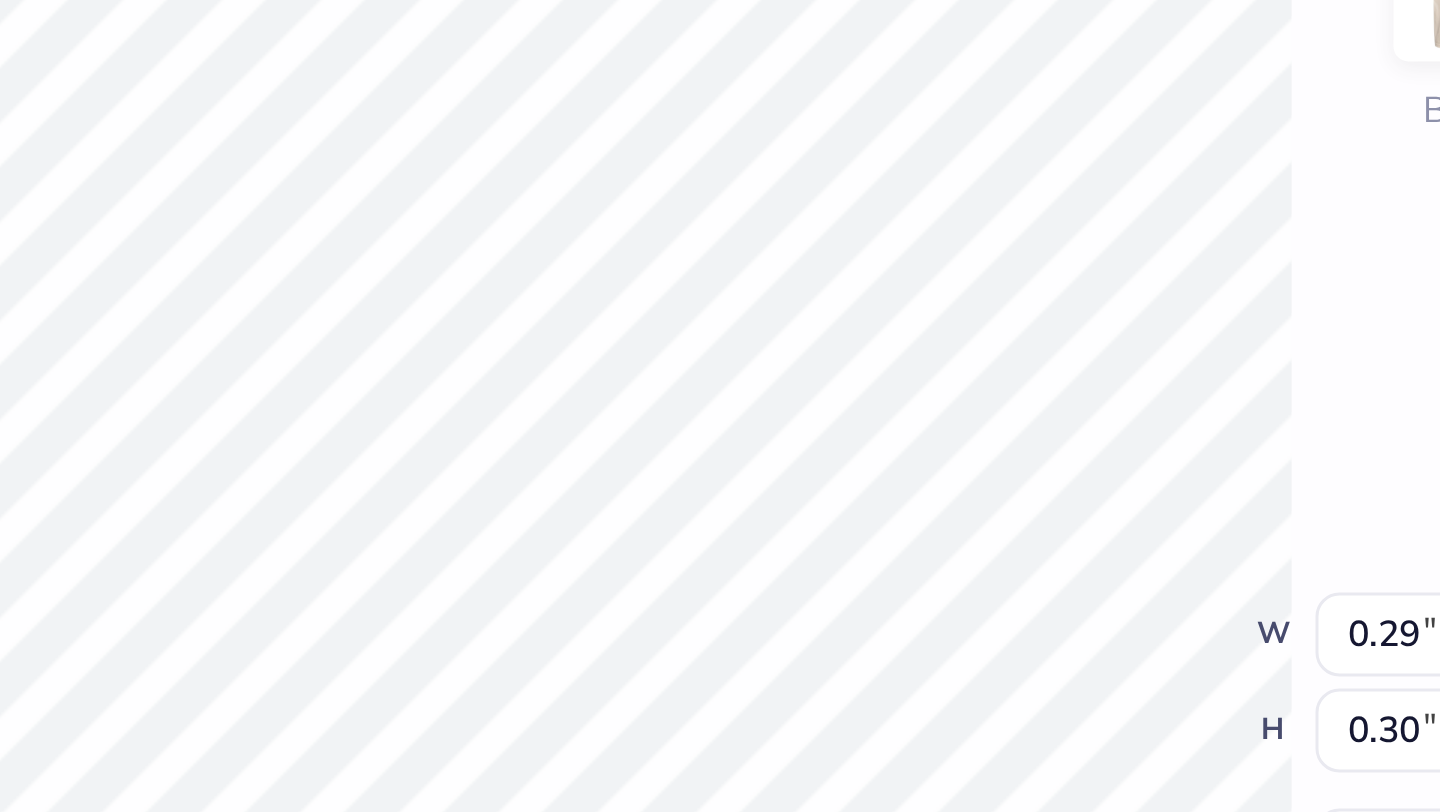 type on "0.26" 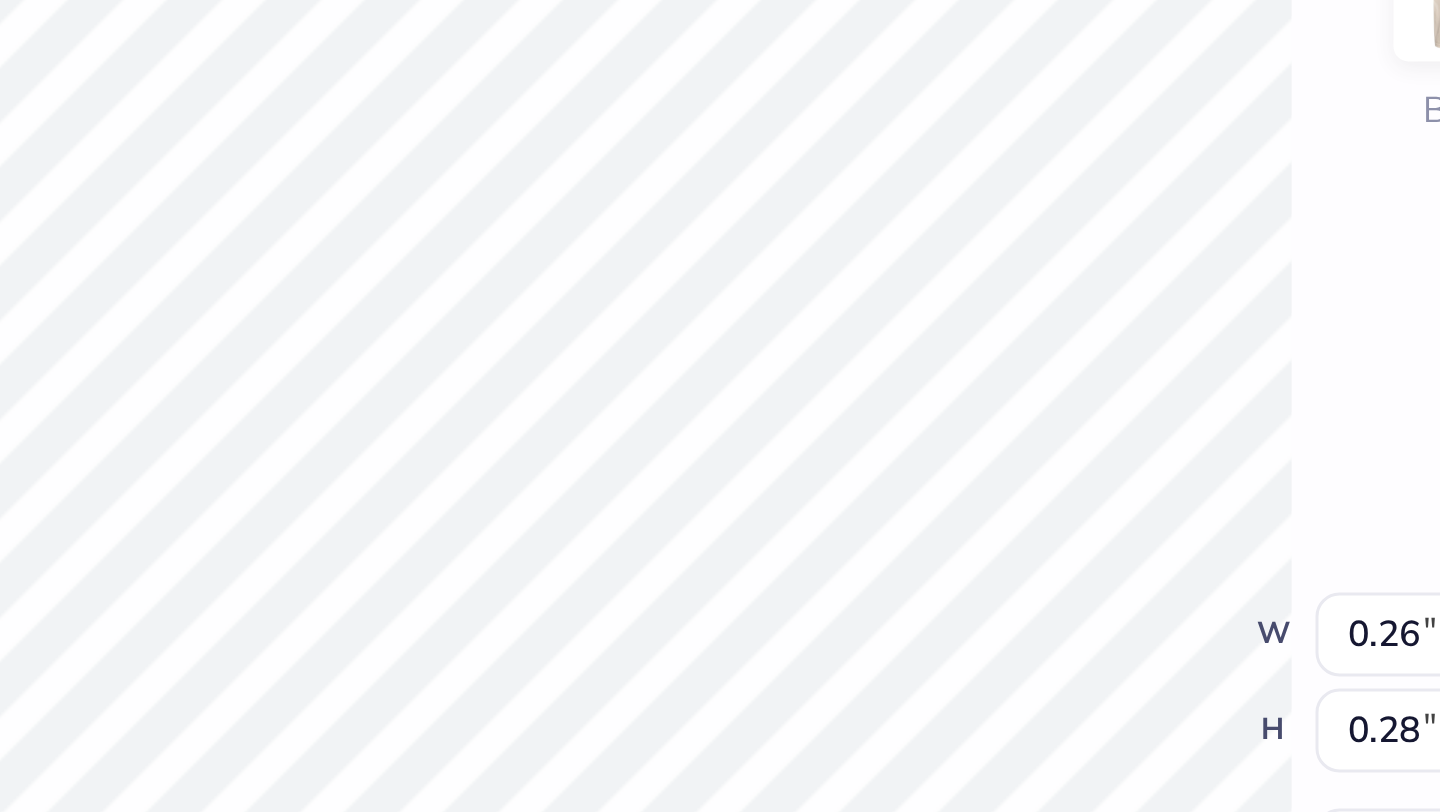type on "3.15" 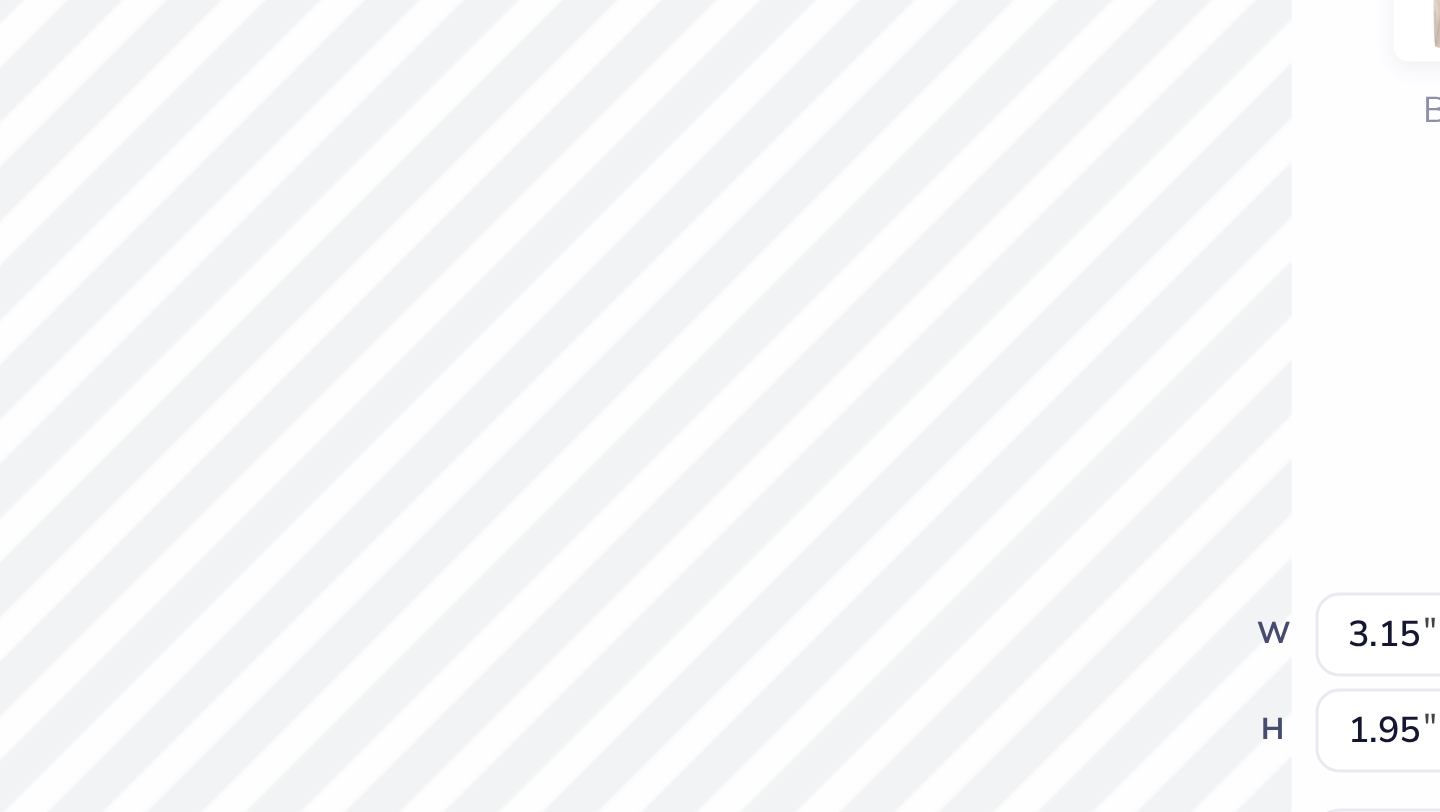 type on "0.26" 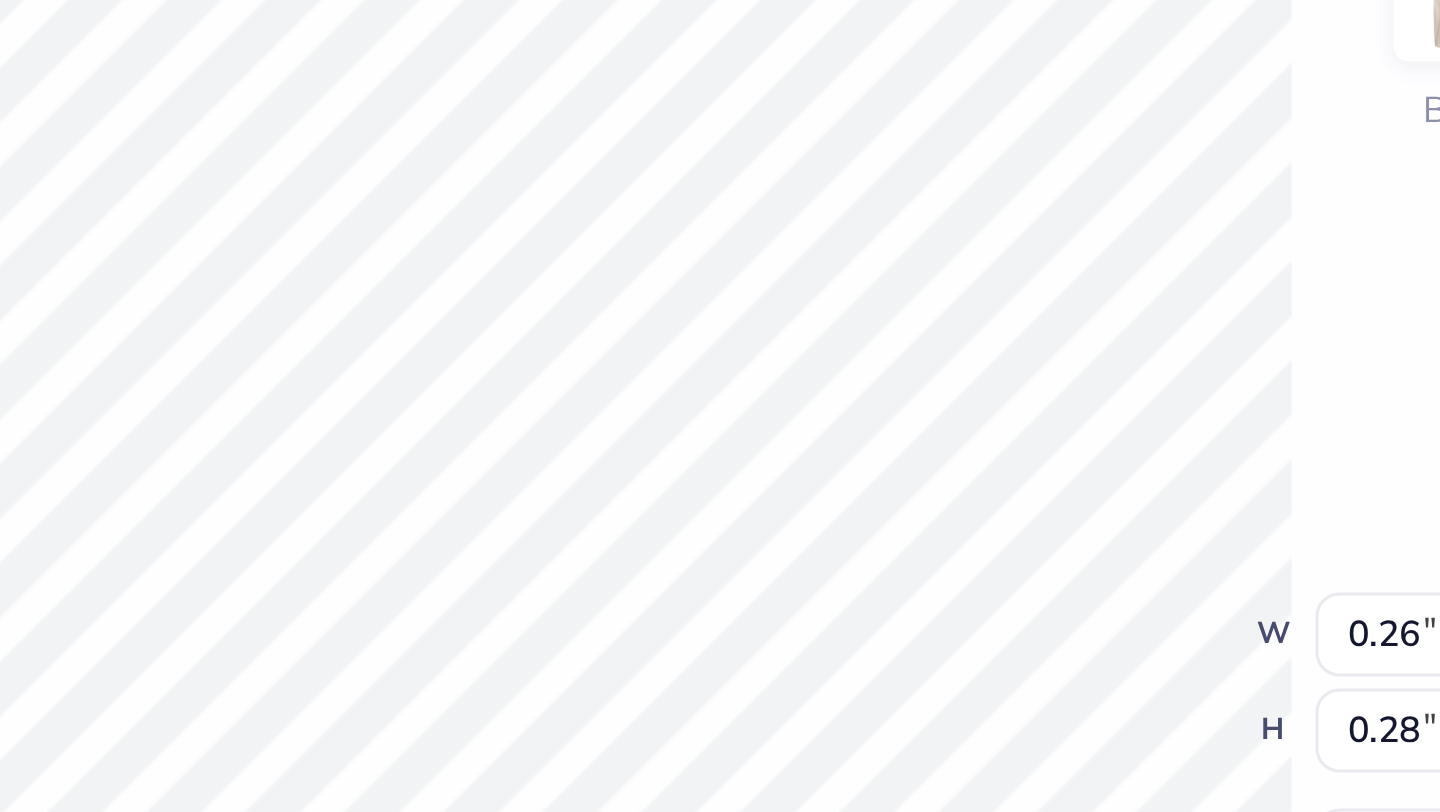 type on "4.18" 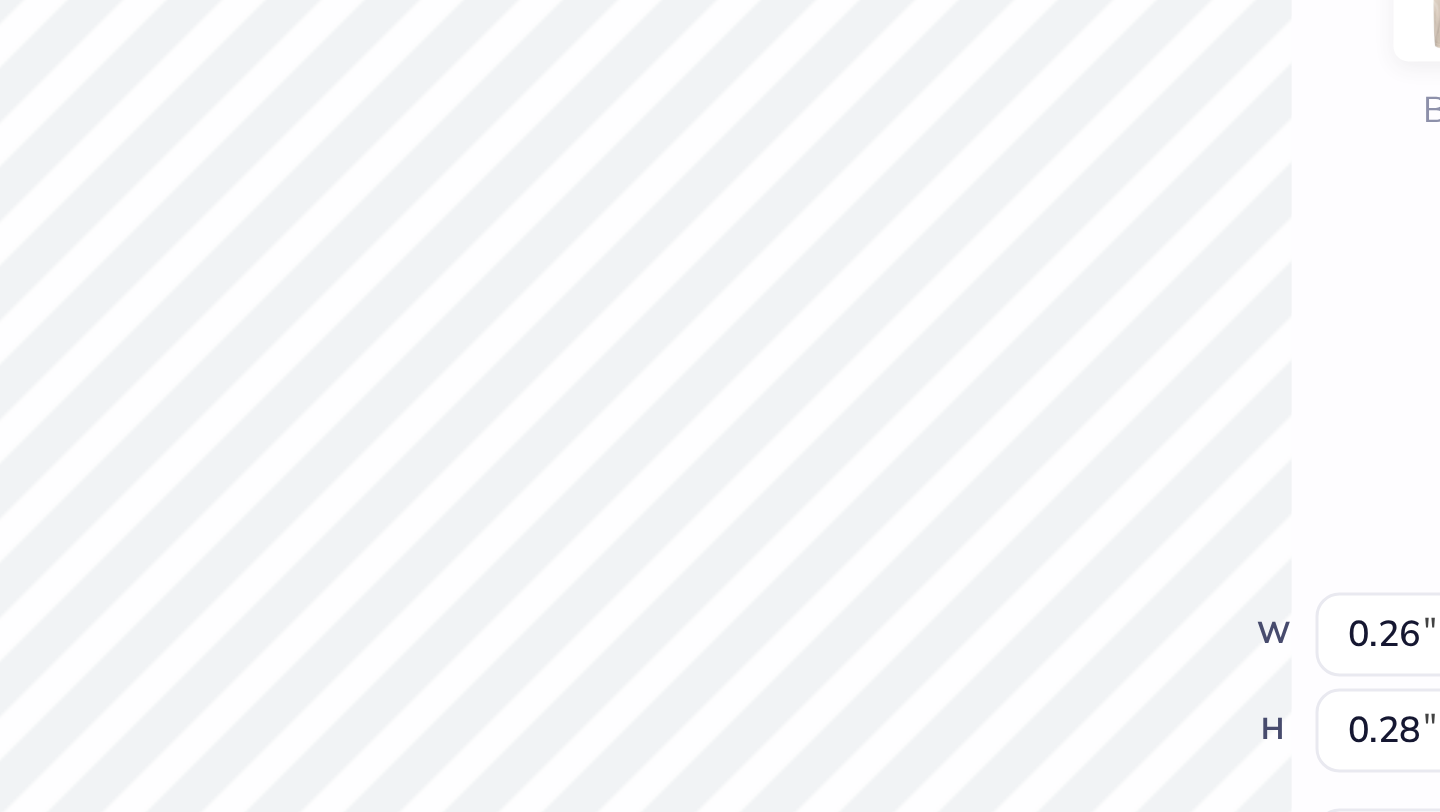 type on "0.31" 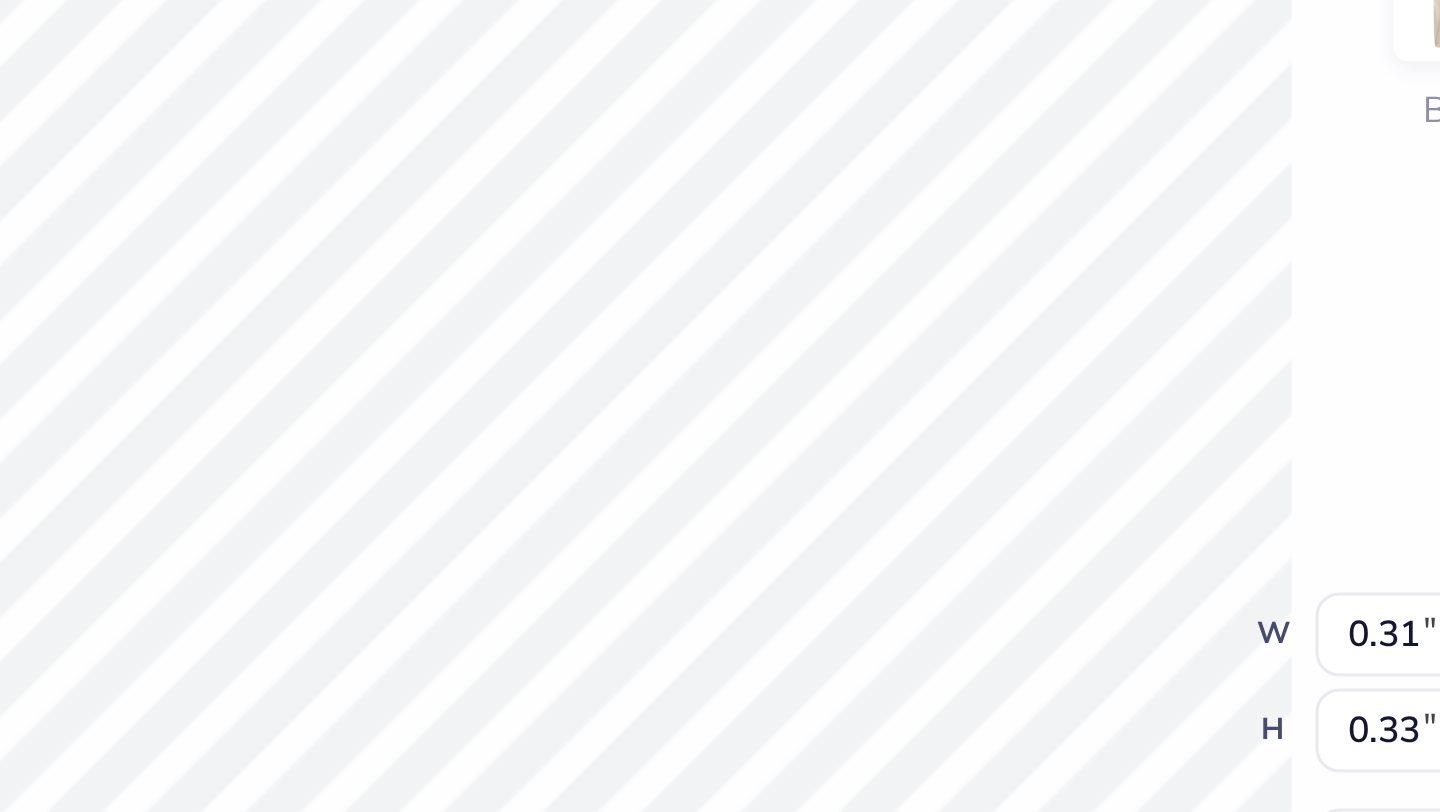 type on "3.15" 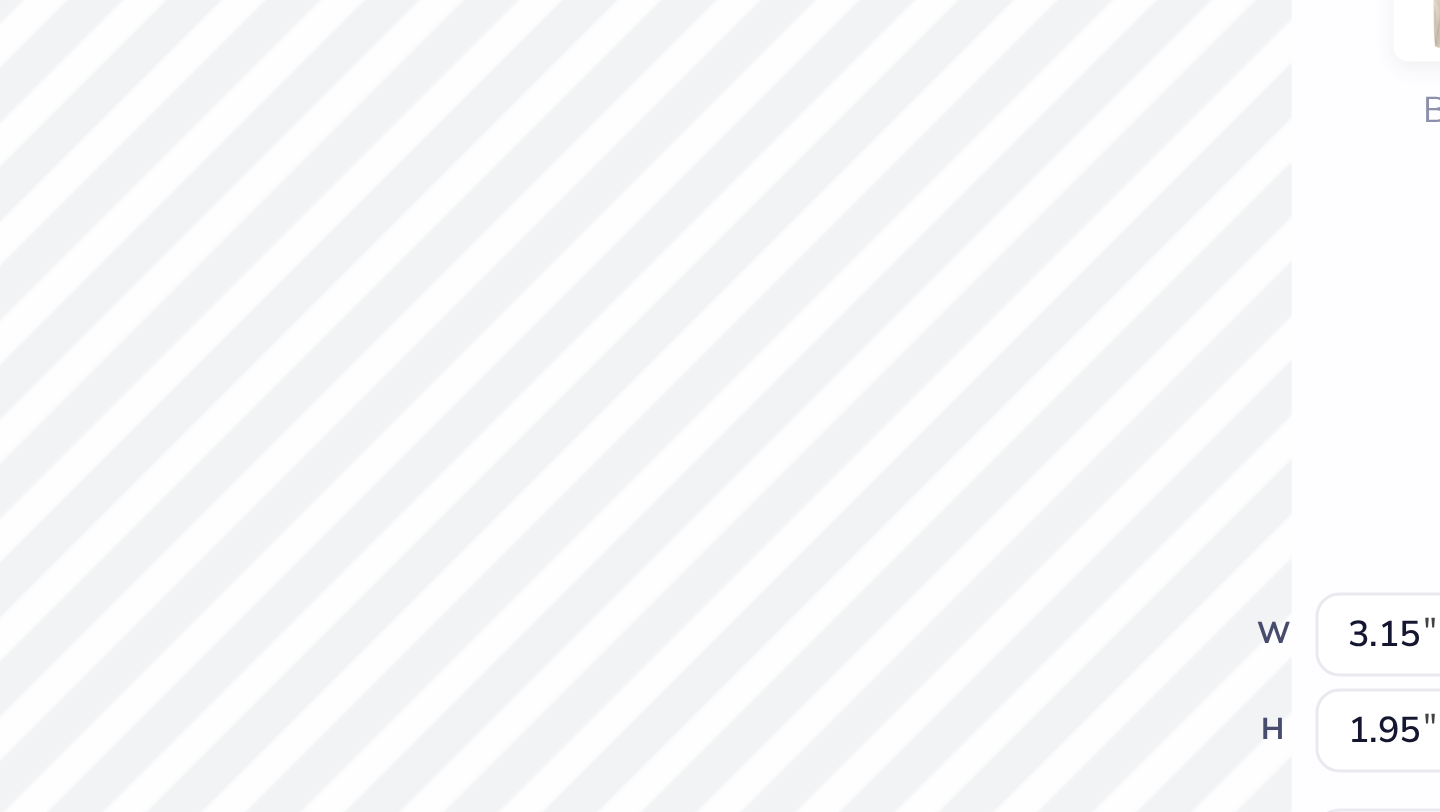 type on "0.31" 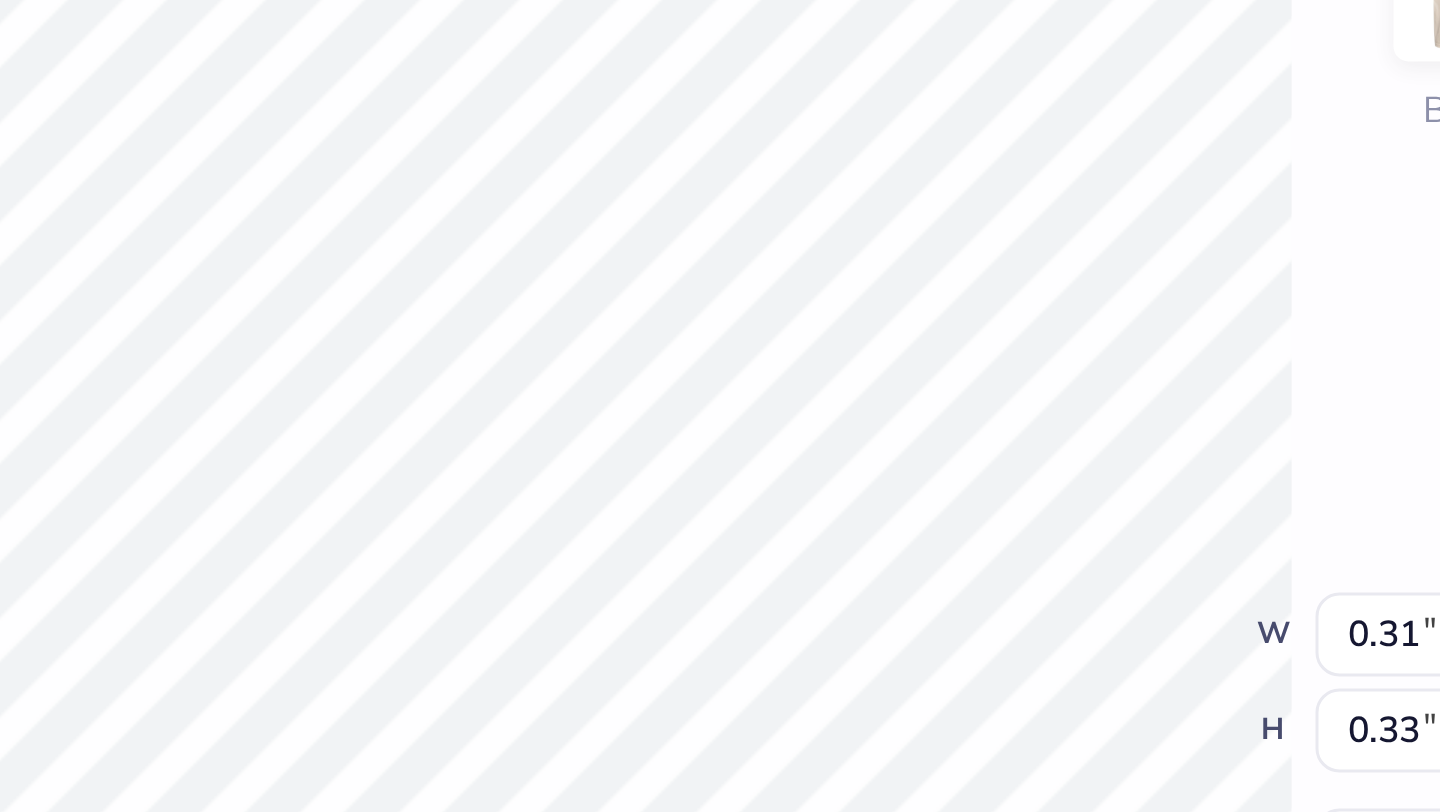 type on "3.27" 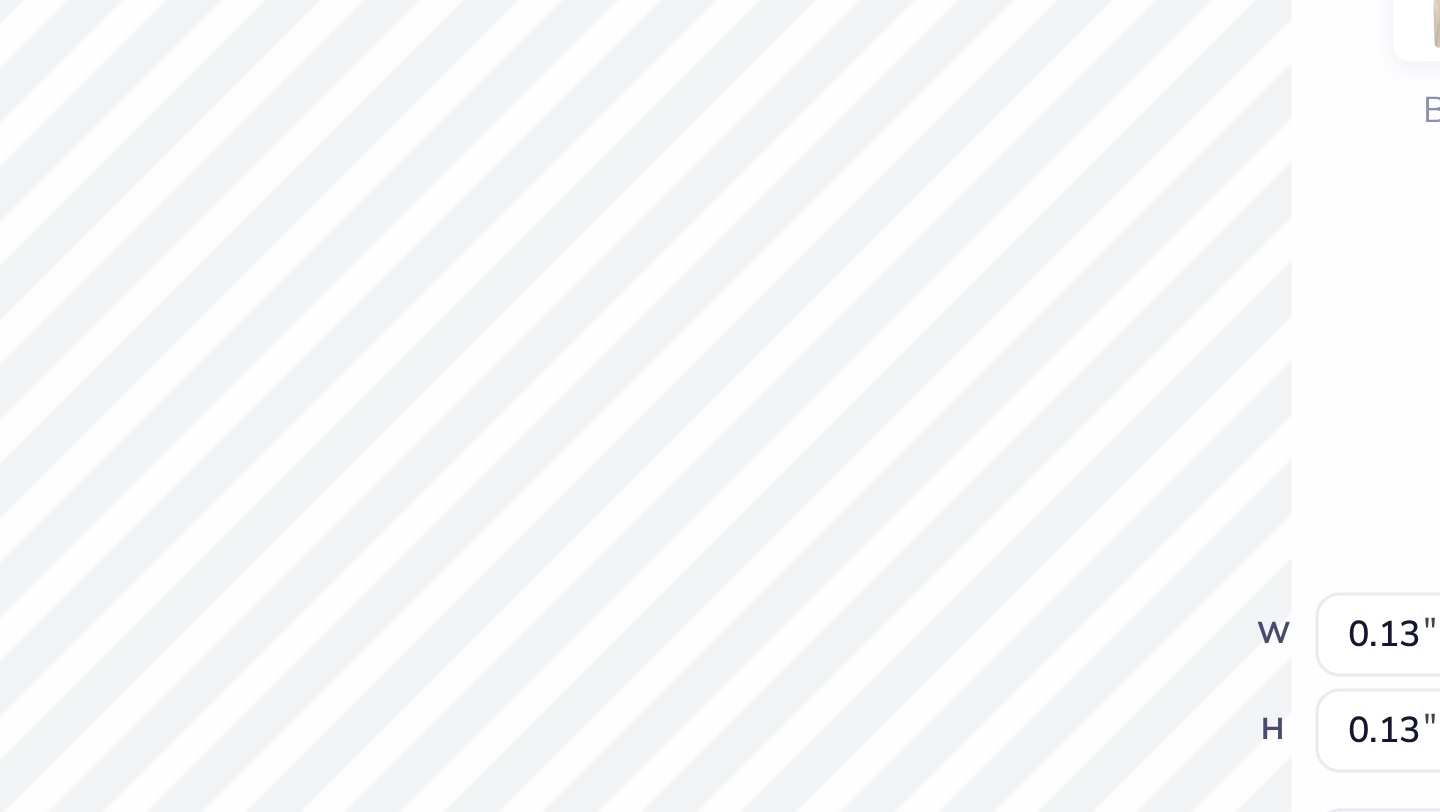 type on "4.25" 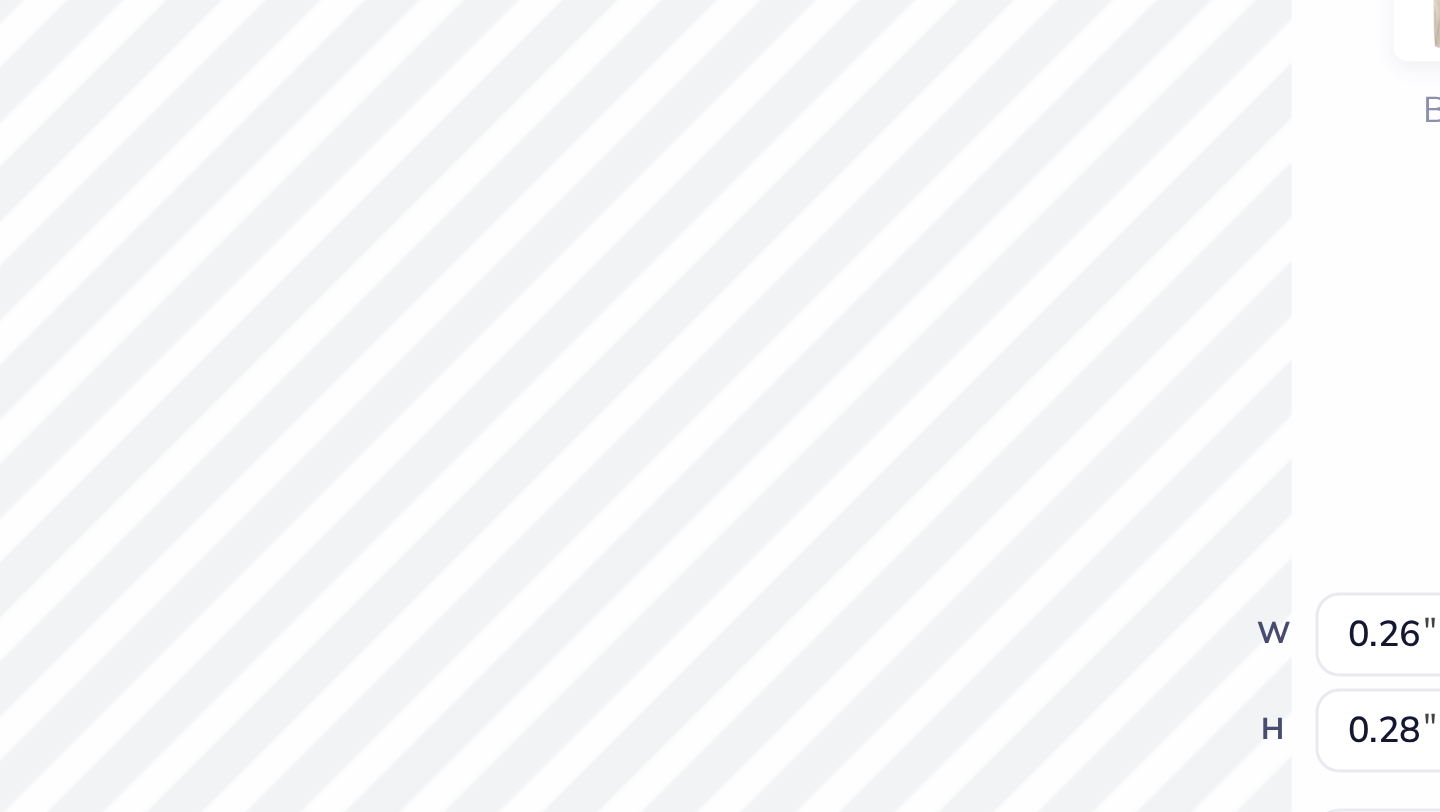 type on "4.32" 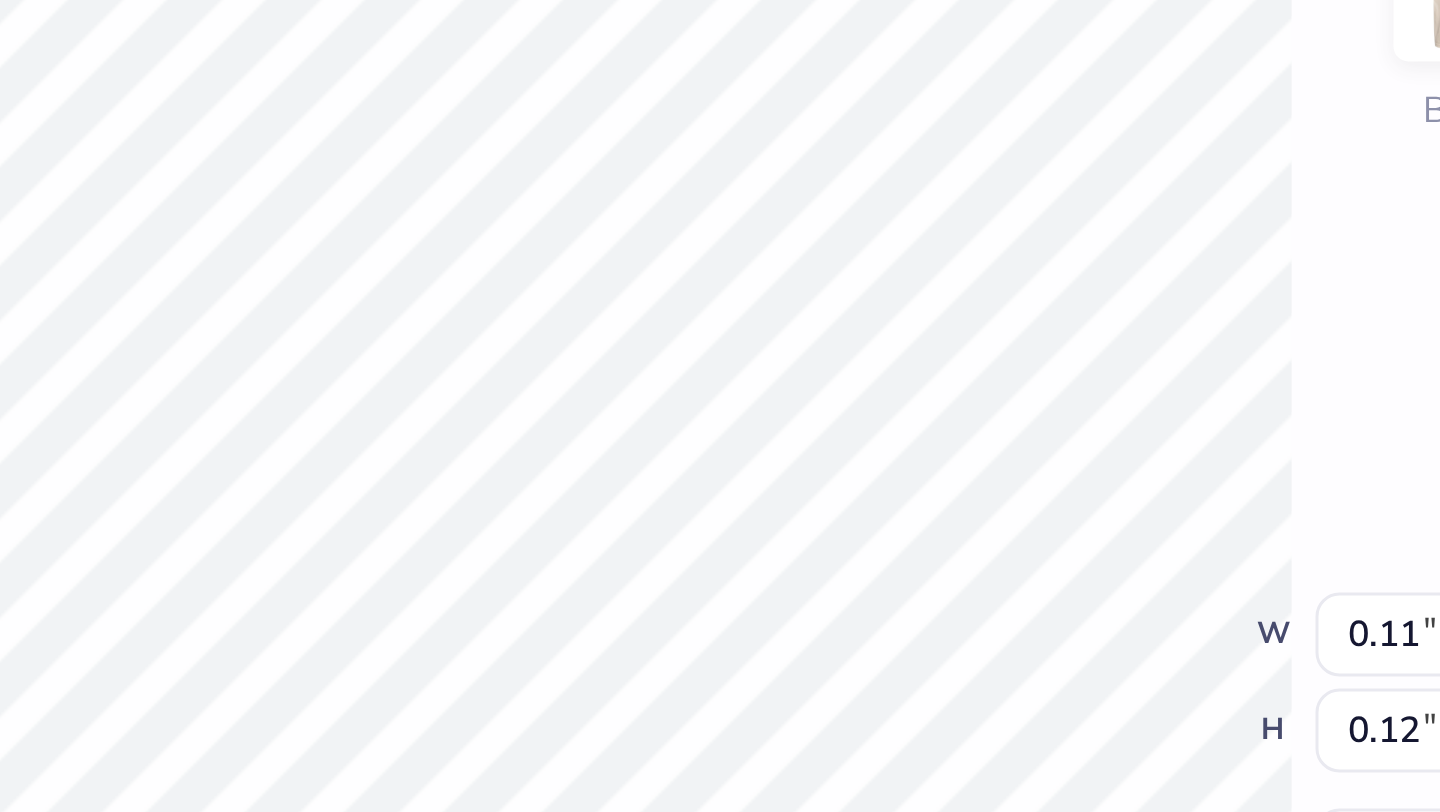 type on "0.11" 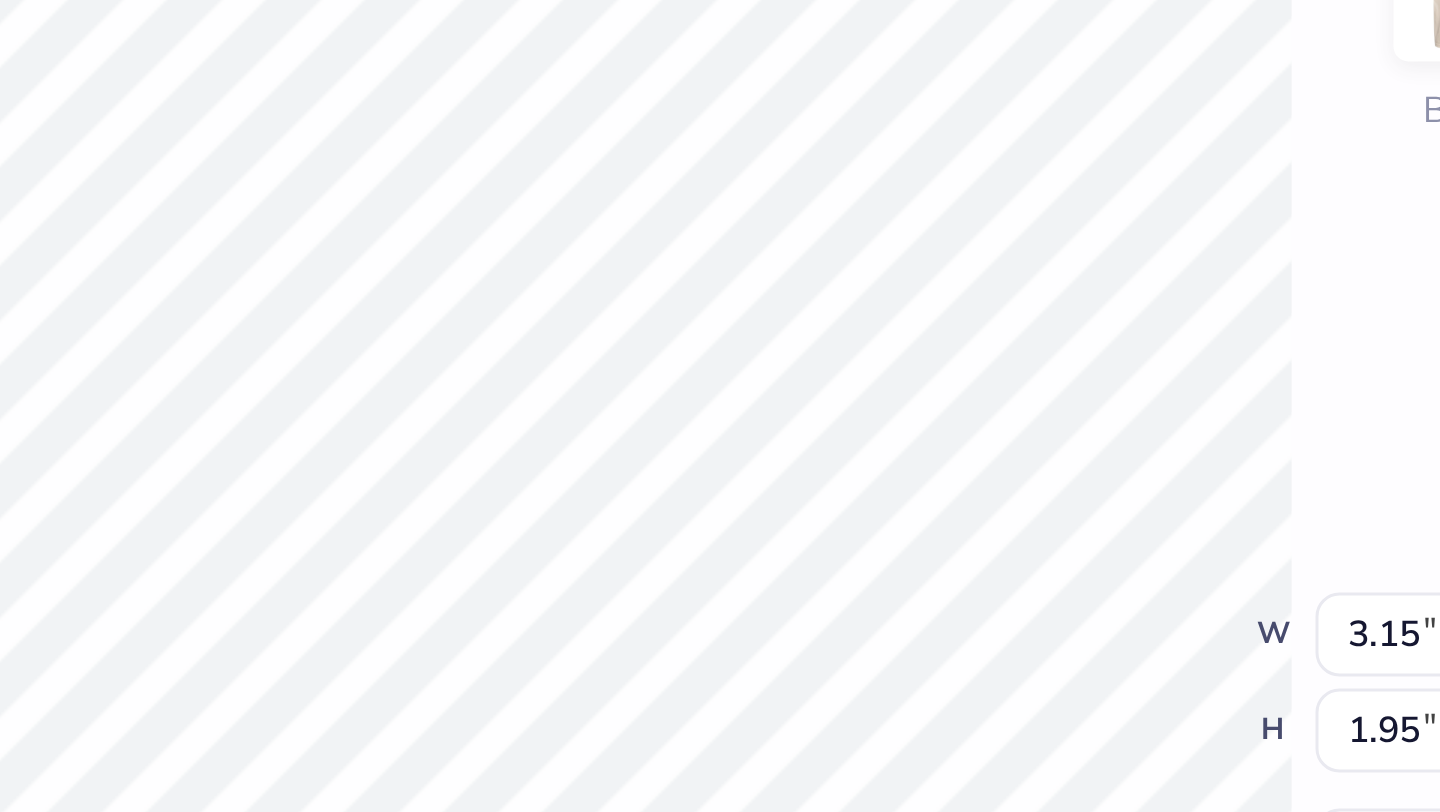 type on "0.11" 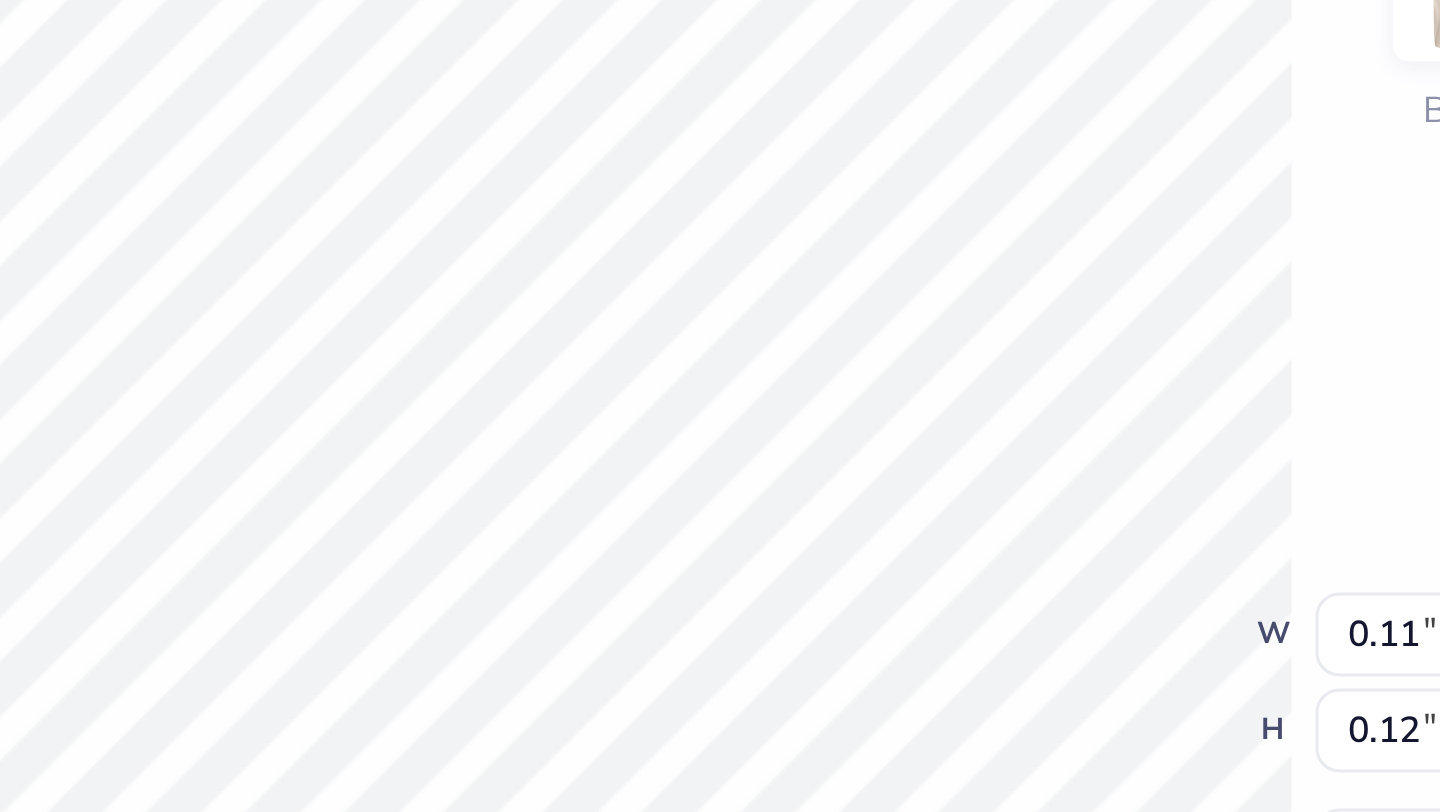 type on "4.25" 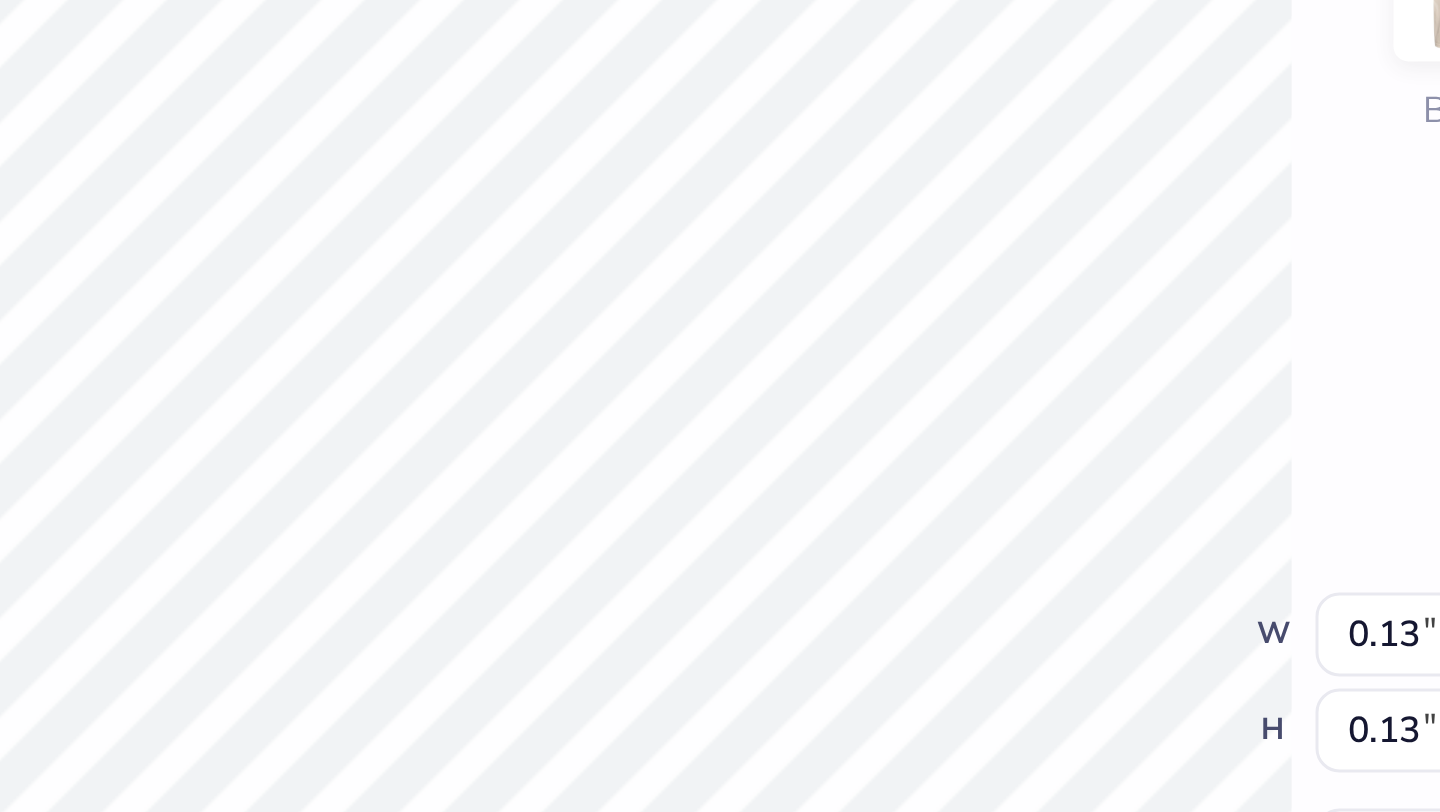 type on "4.23" 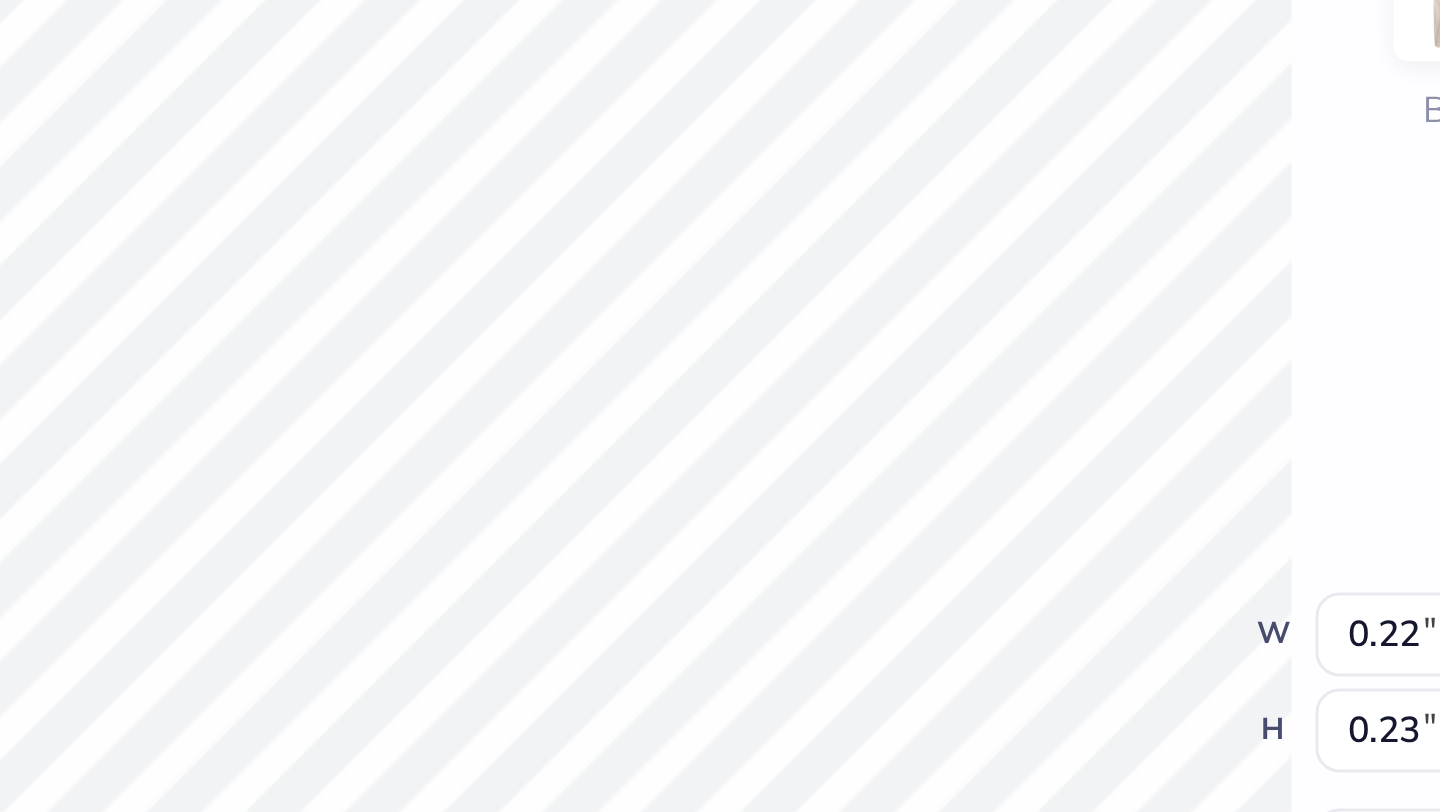type on "4.25" 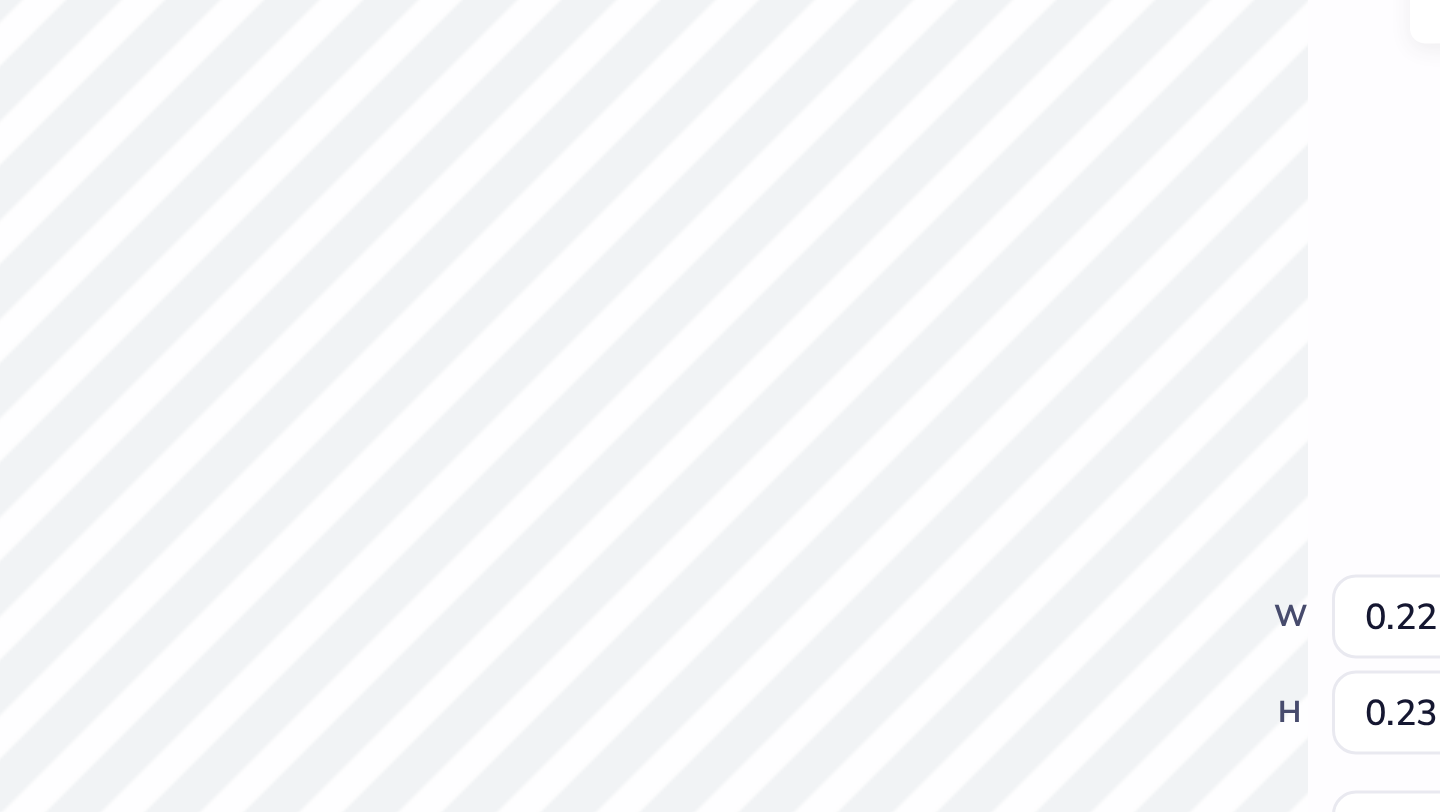 type on "3.27" 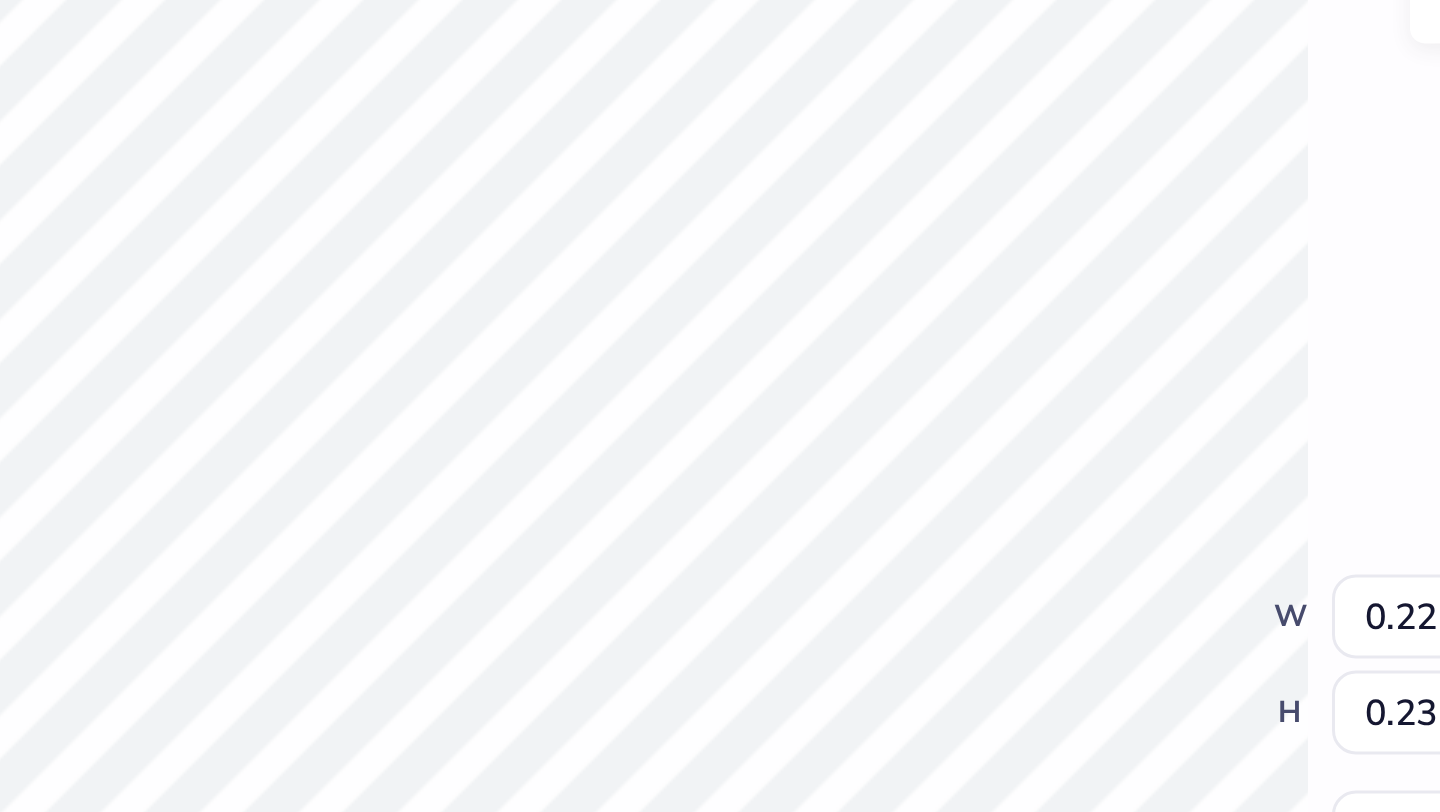 type on "0.07" 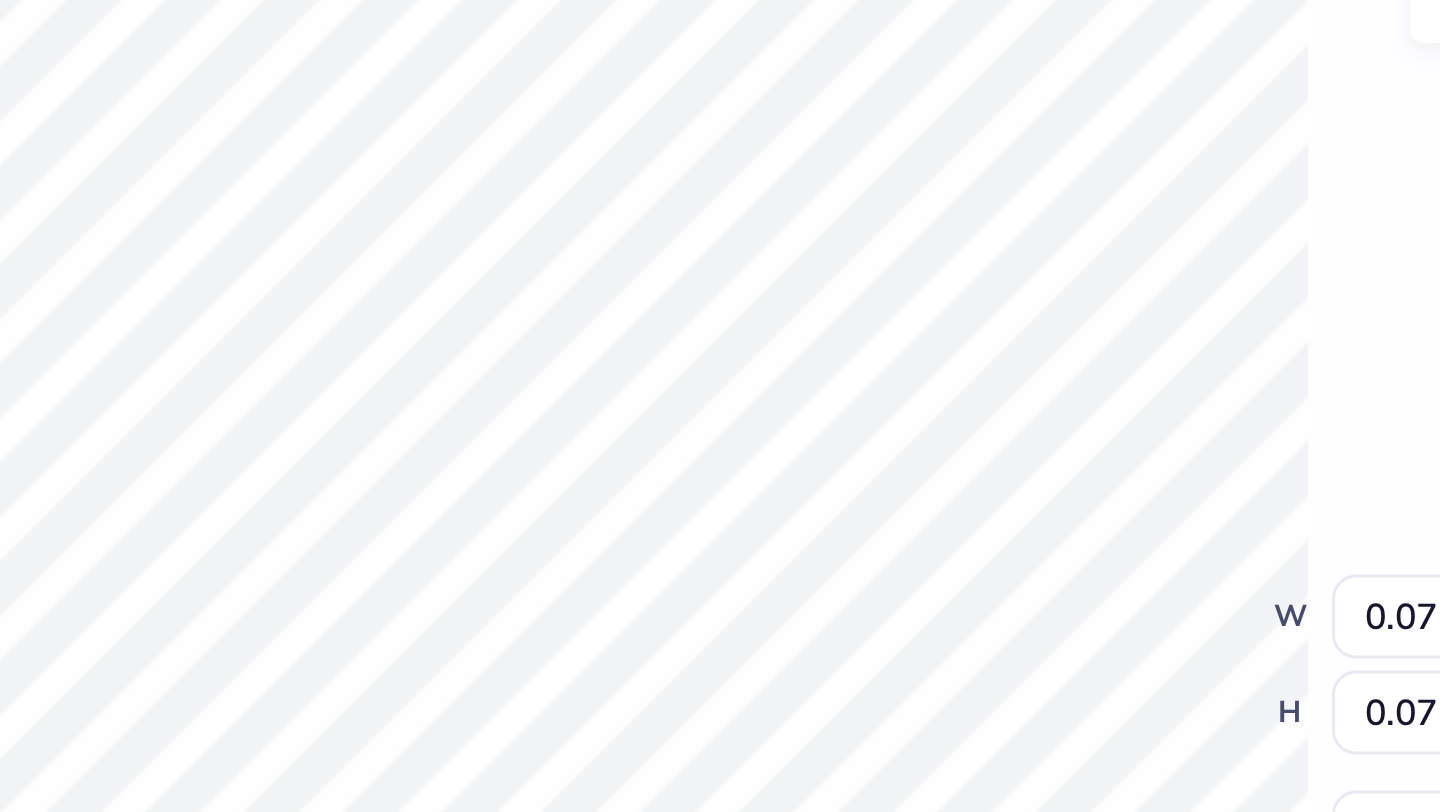 type on "4.22" 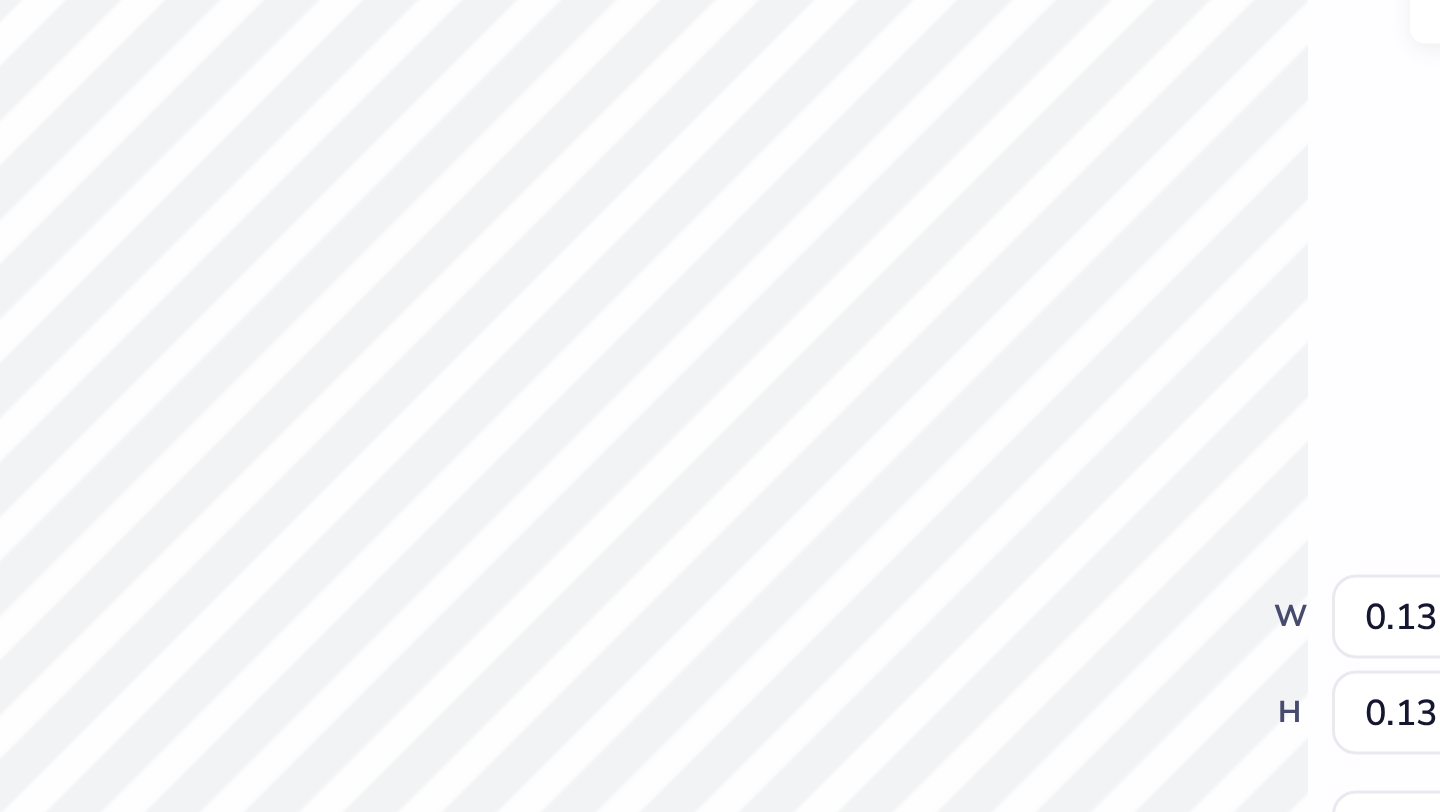 type on "4.24" 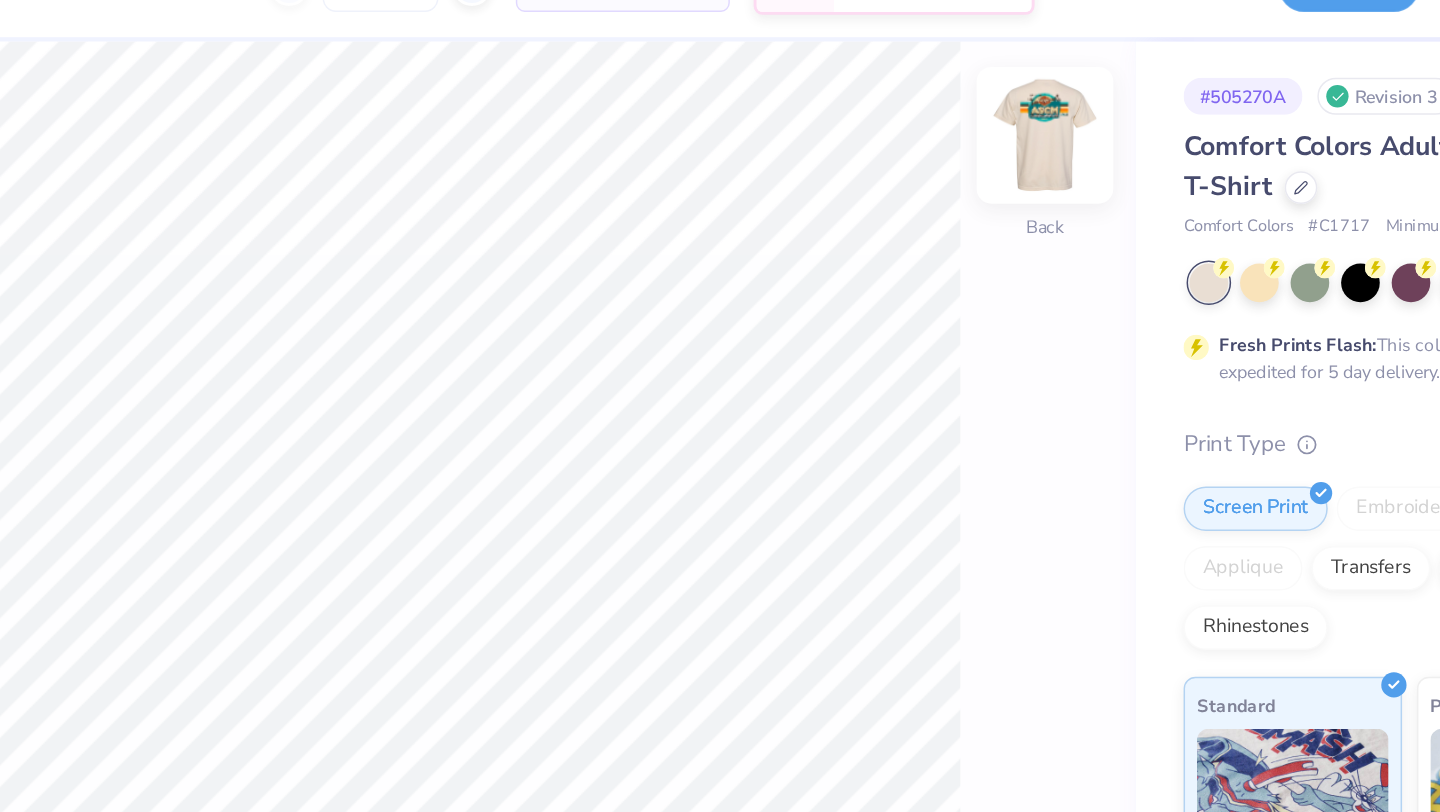 click at bounding box center [1004, 136] 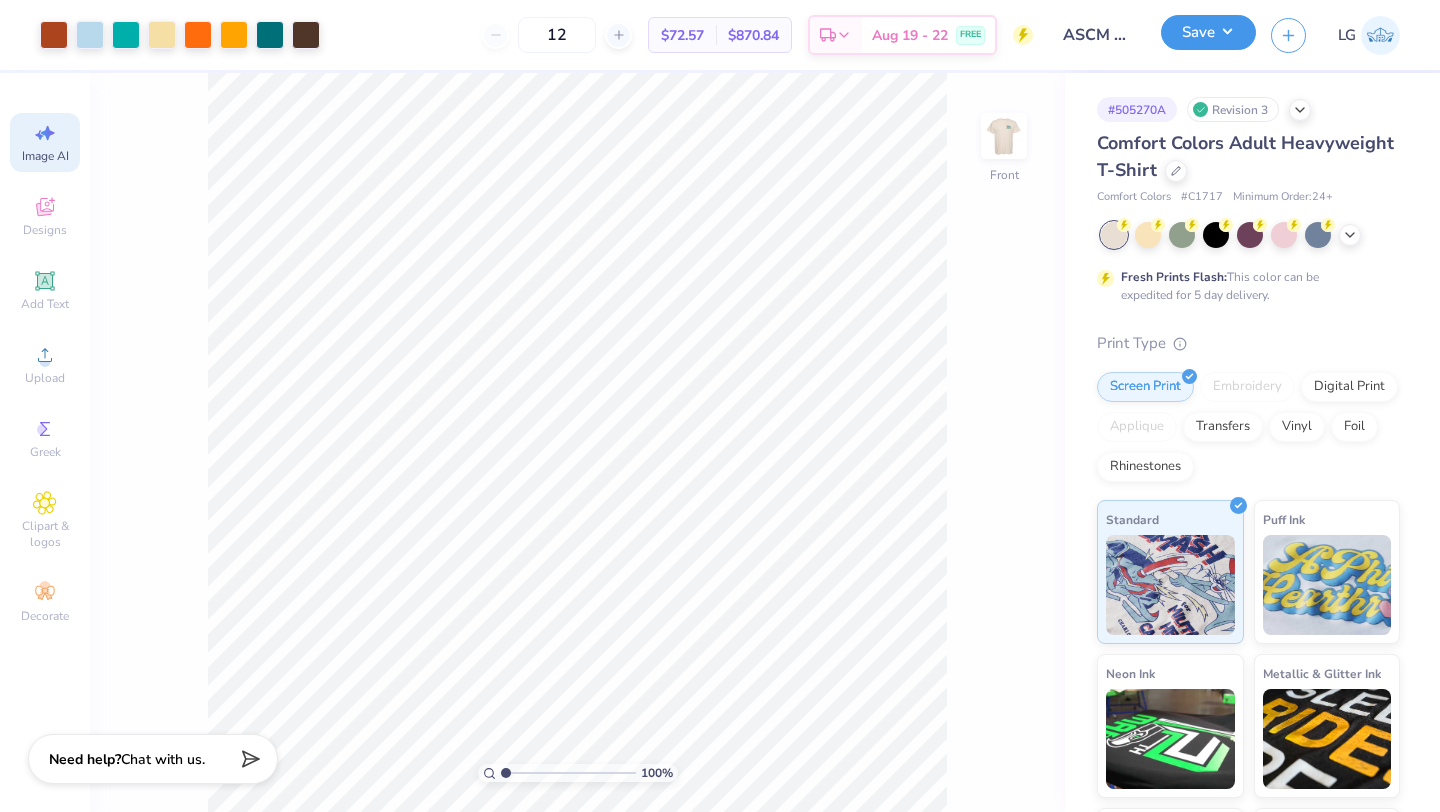 click on "Save" at bounding box center (1208, 32) 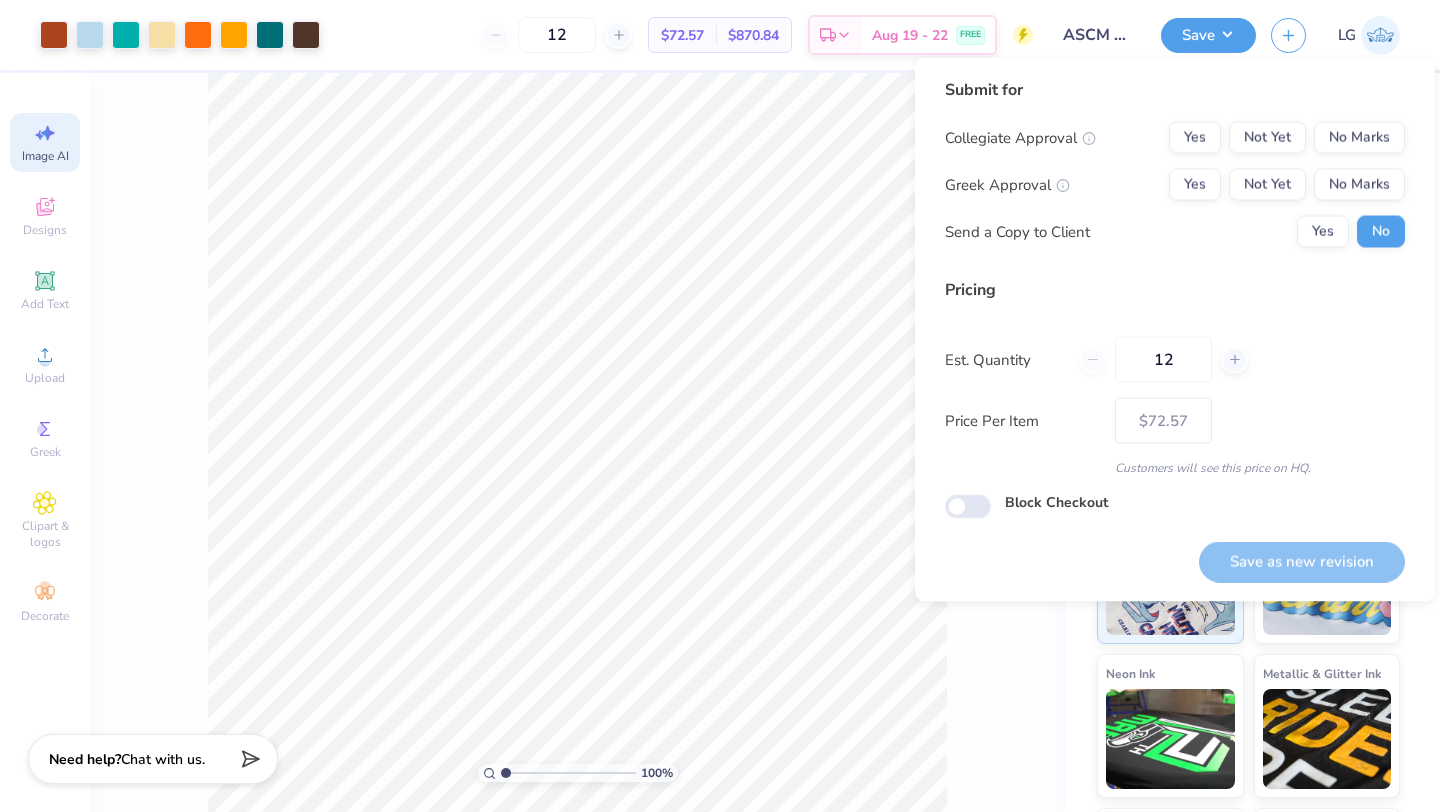 click on "Submit for Collegiate Approval Yes Not Yet No Marks Greek Approval Yes Not Yet No Marks Send a Copy to Client Yes No" at bounding box center (1175, 170) 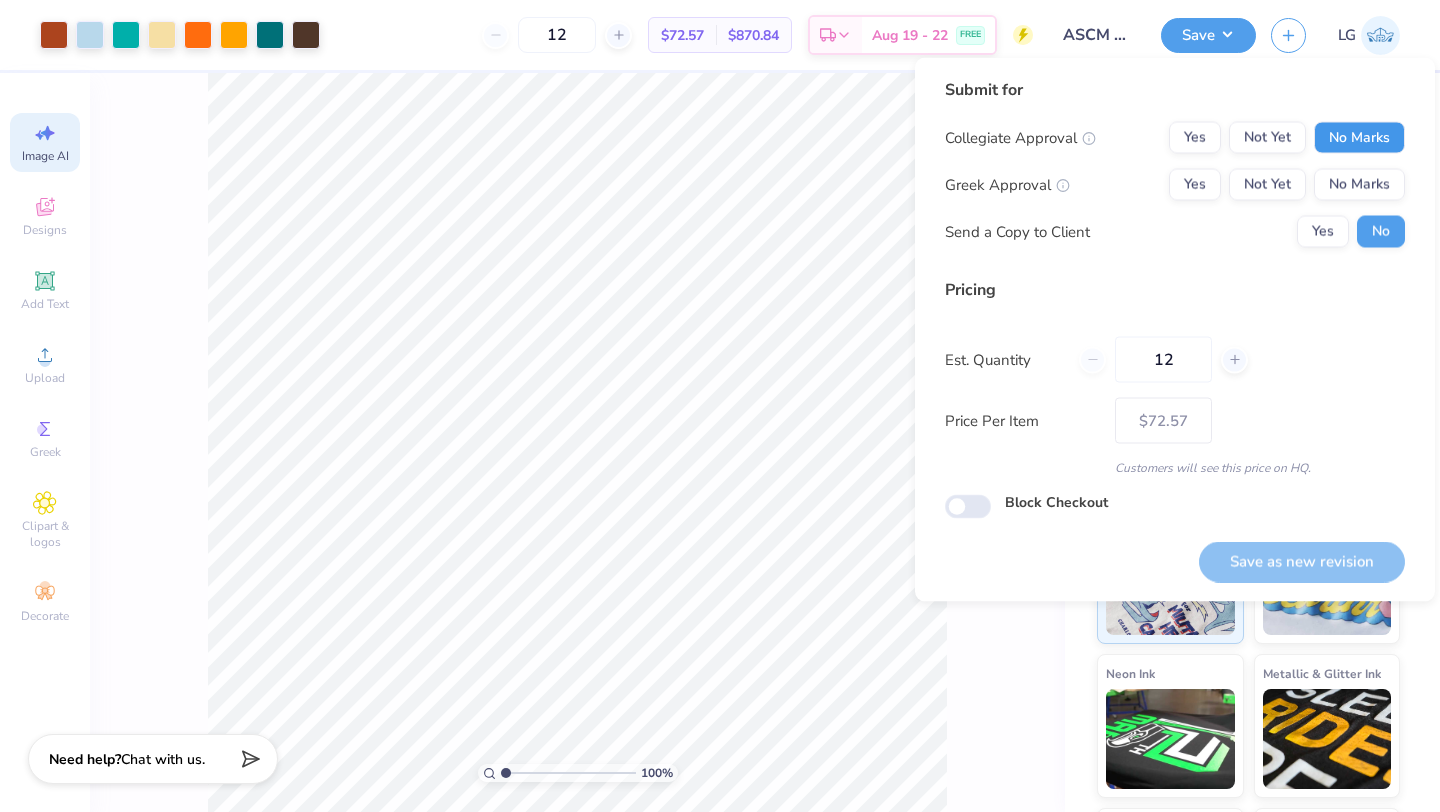 click on "No Marks" at bounding box center [1359, 138] 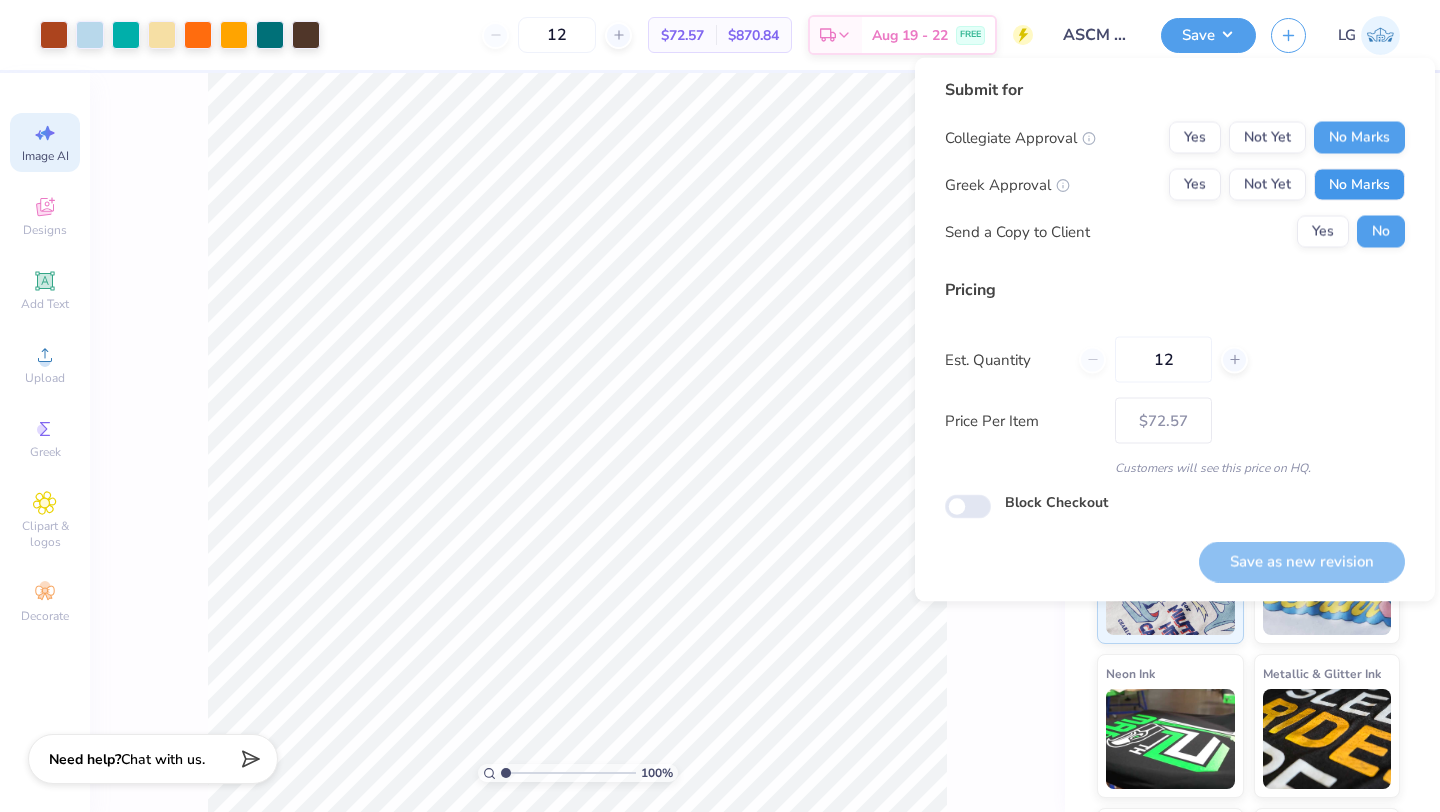 click on "No Marks" at bounding box center [1359, 185] 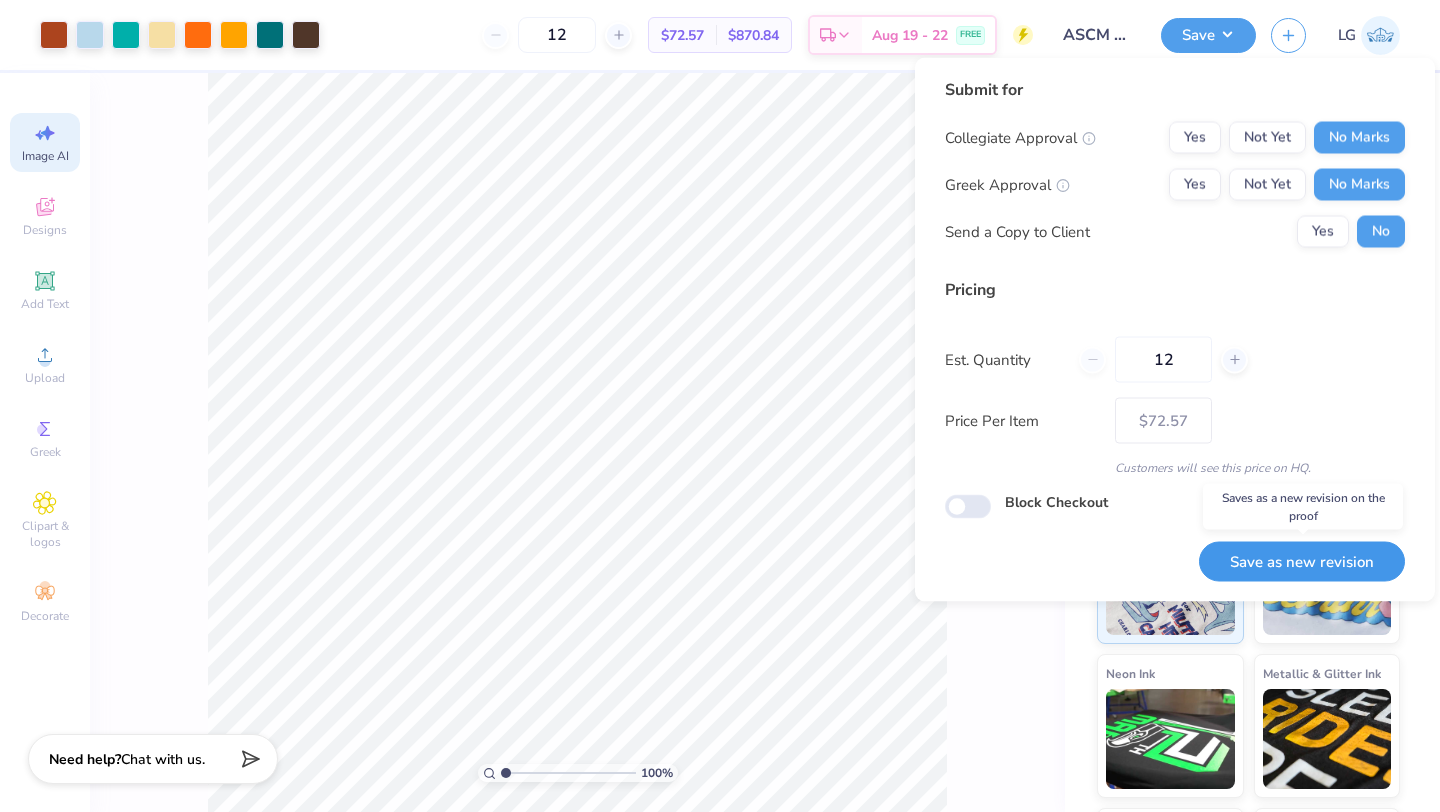 click on "Save as new revision" at bounding box center (1302, 561) 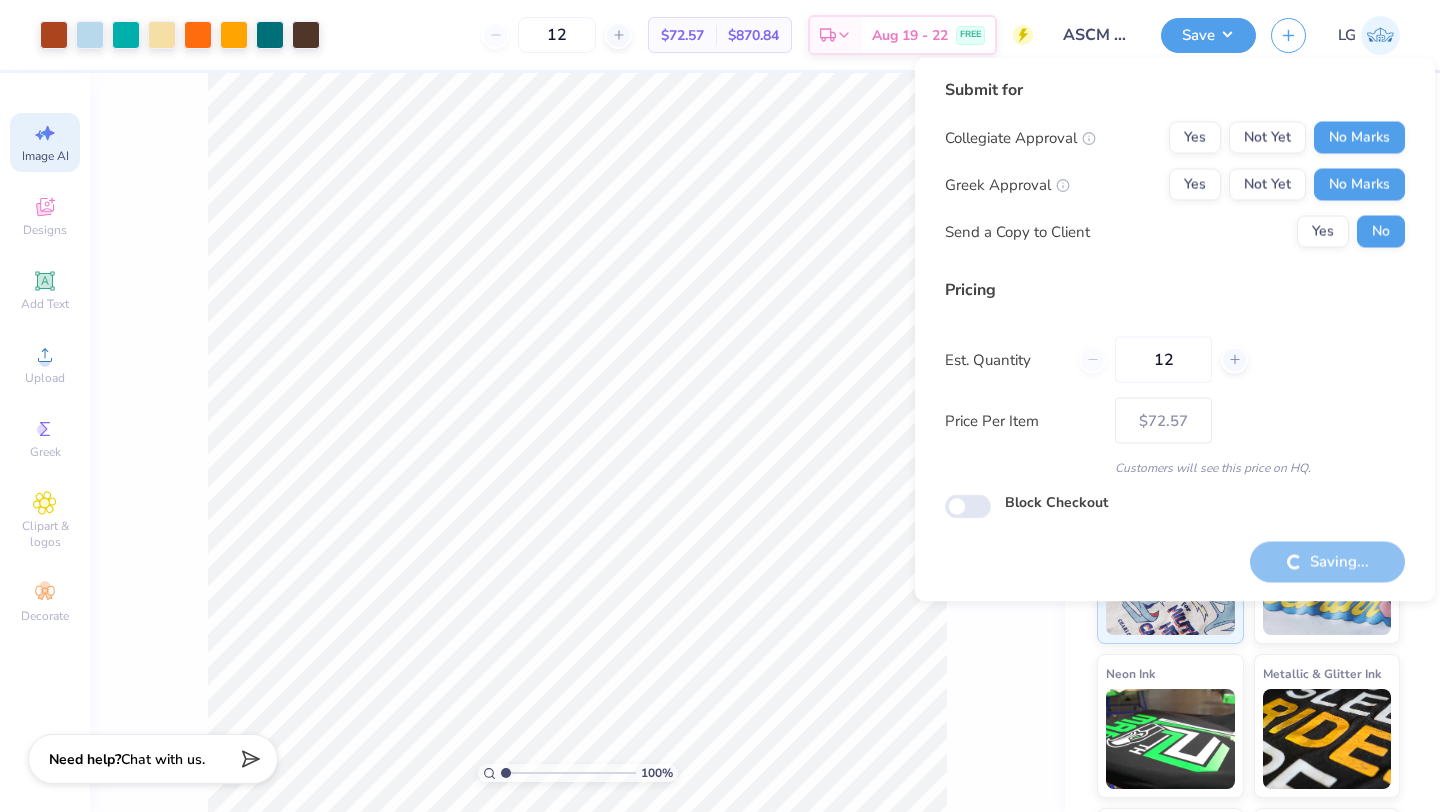type on "– –" 